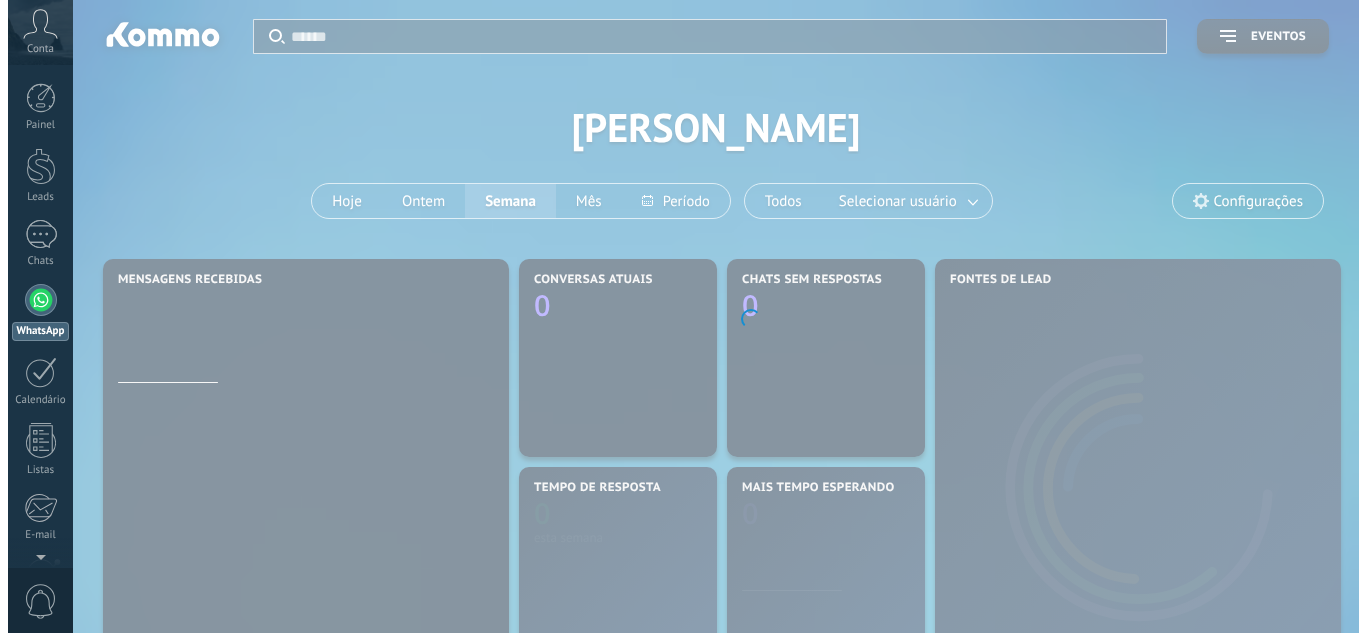 scroll, scrollTop: 0, scrollLeft: 0, axis: both 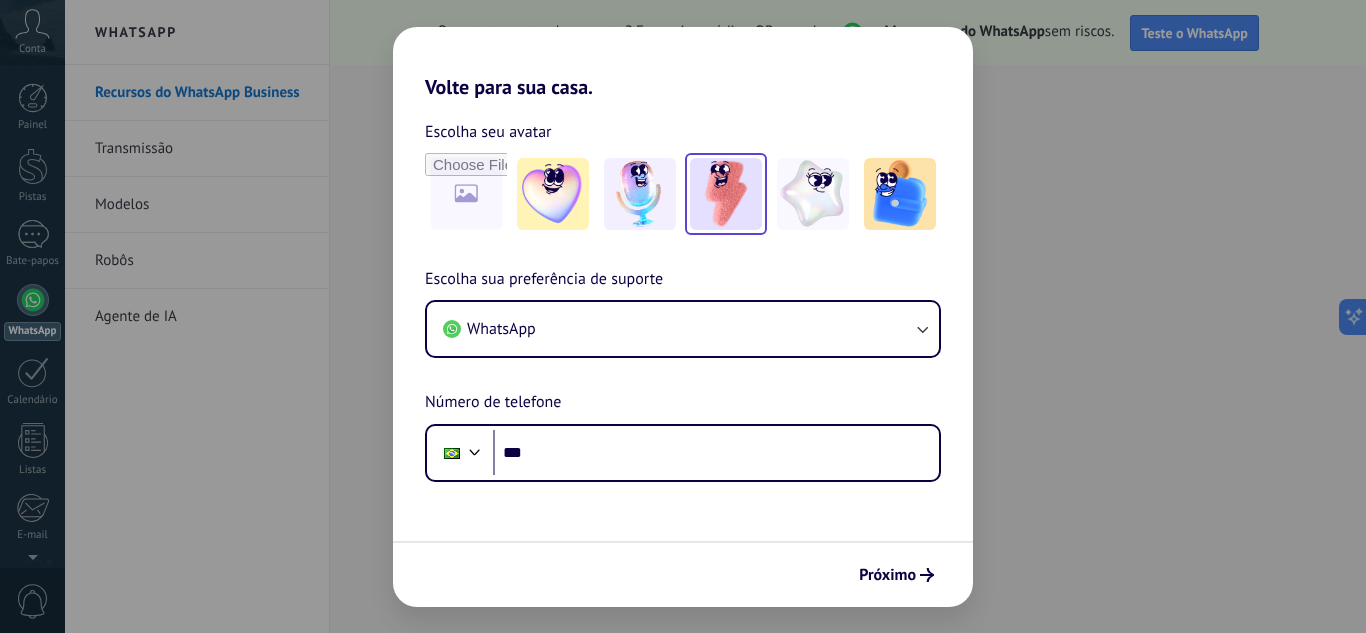 click at bounding box center (726, 194) 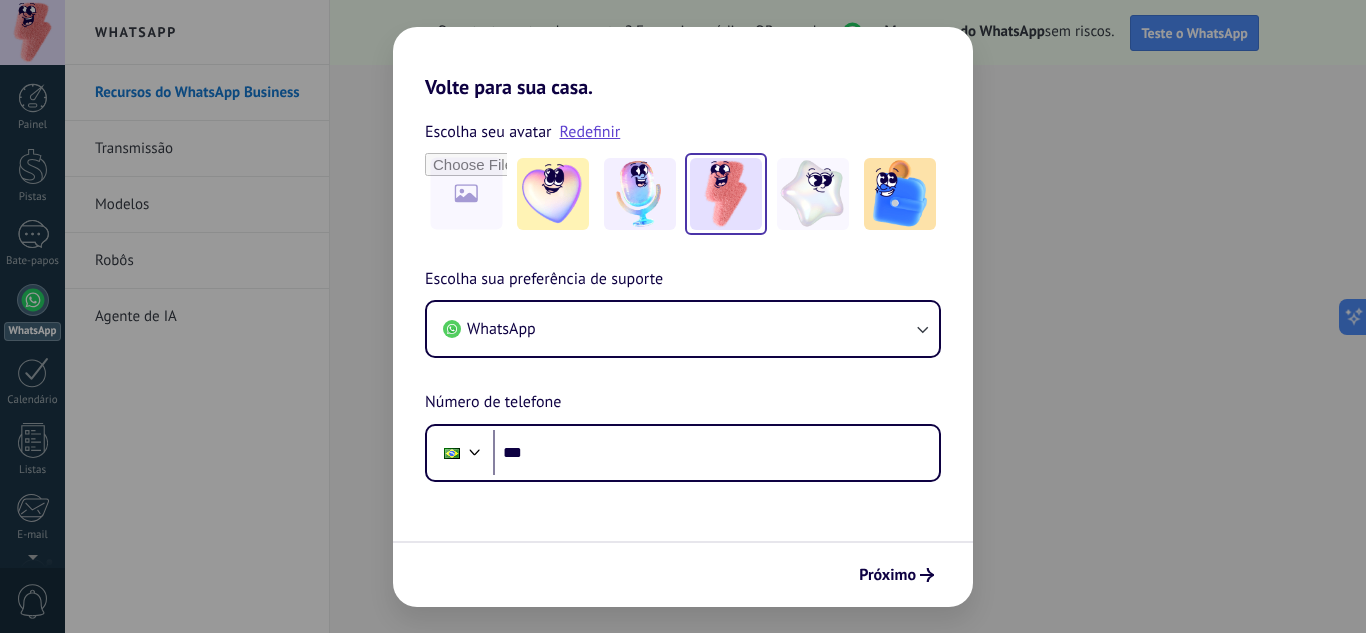 scroll, scrollTop: 0, scrollLeft: 0, axis: both 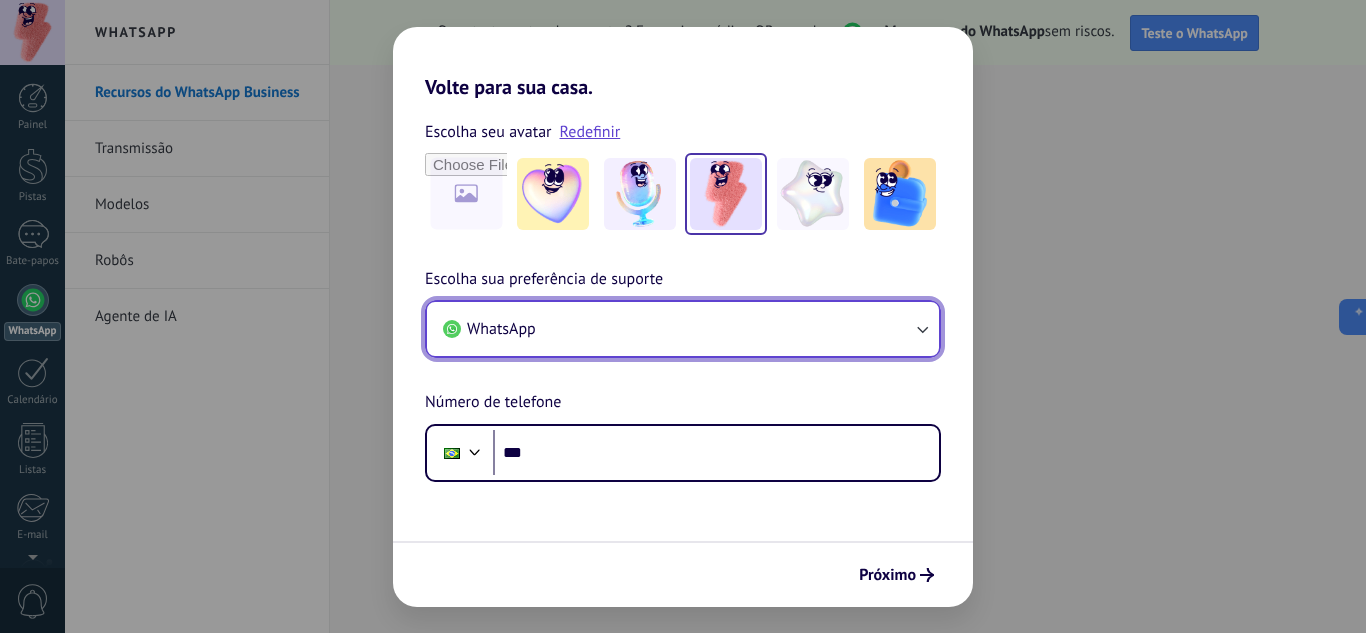 click on "WhatsApp" at bounding box center (683, 329) 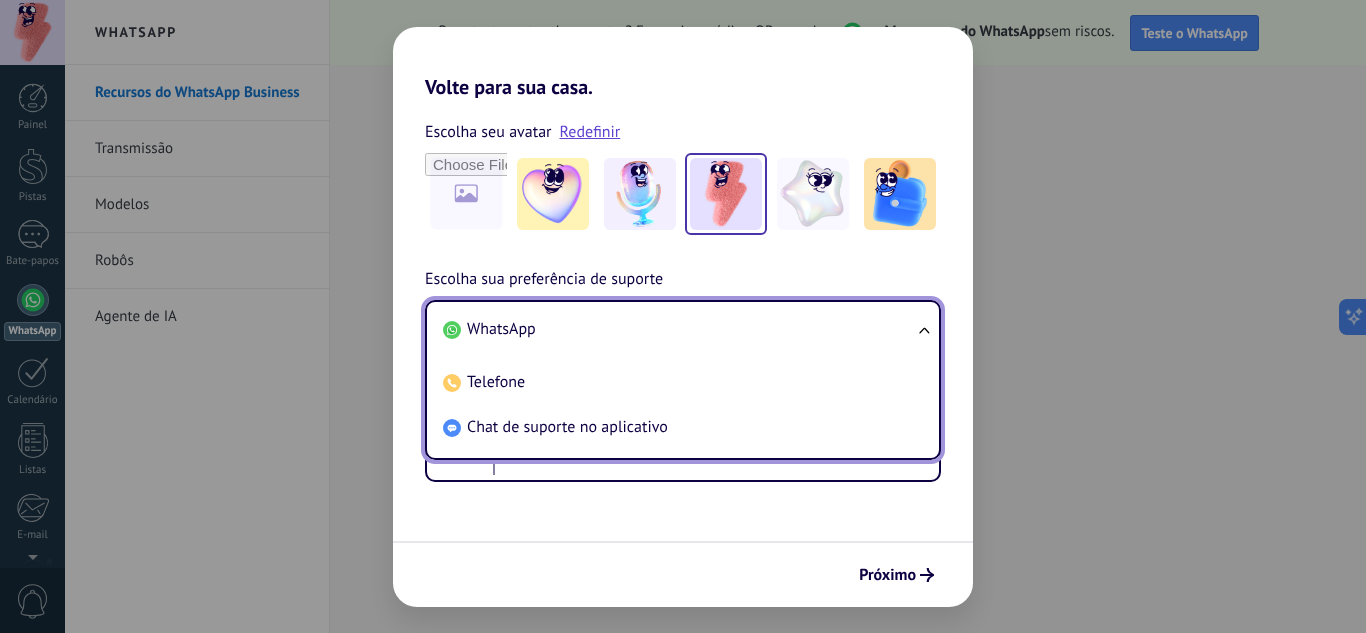 click on "Escolha seu avatar Redefinir Escolha sua preferência de suporte WhatsApp WhatsApp Telefone Chat de suporte no aplicativo Número de telefone Telefone ***" at bounding box center [683, 290] 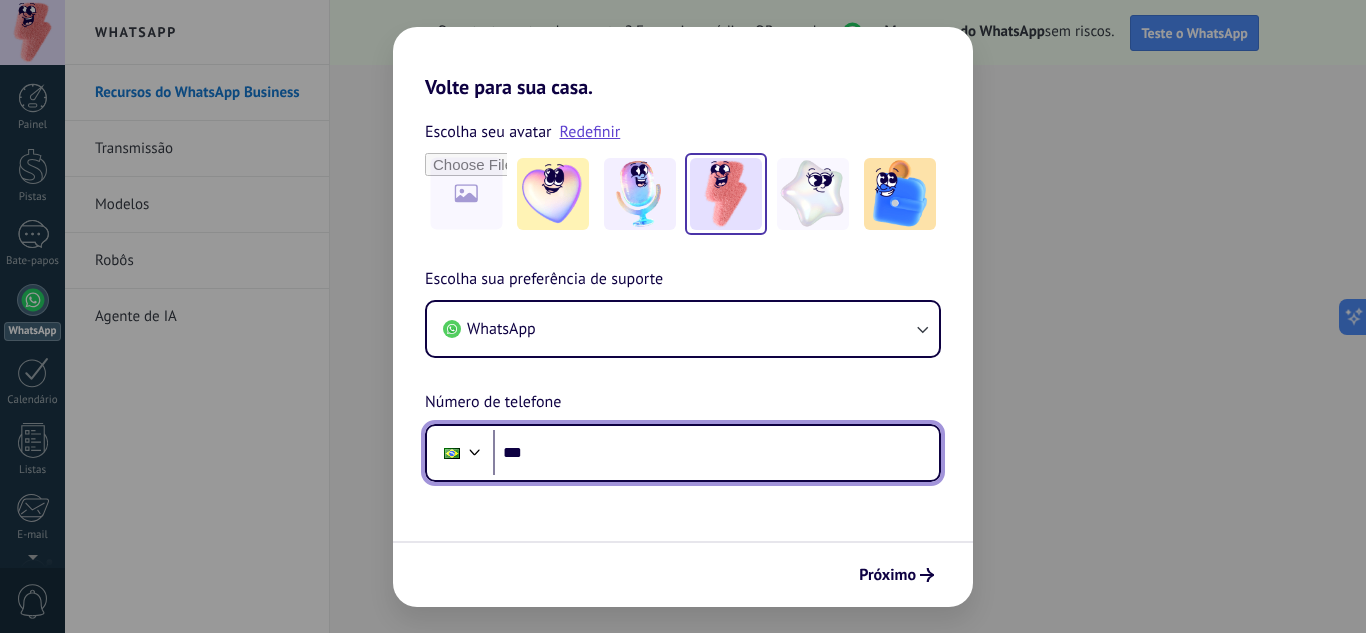 click on "***" at bounding box center [716, 453] 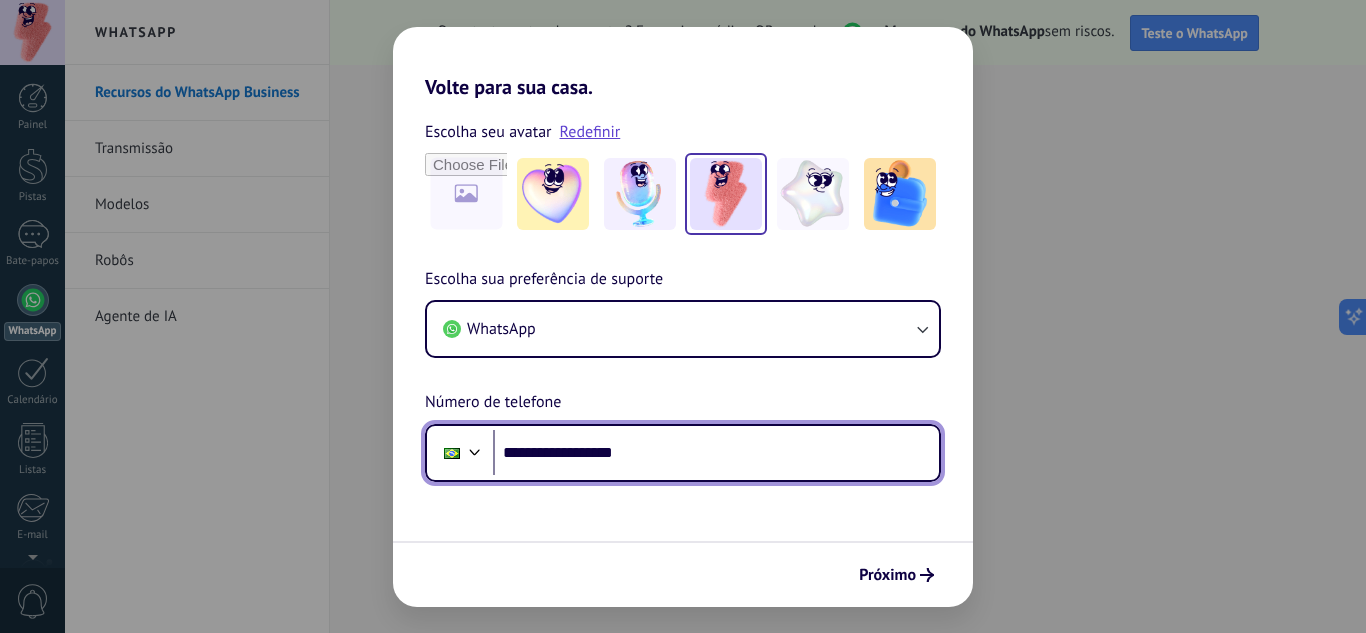 type on "**********" 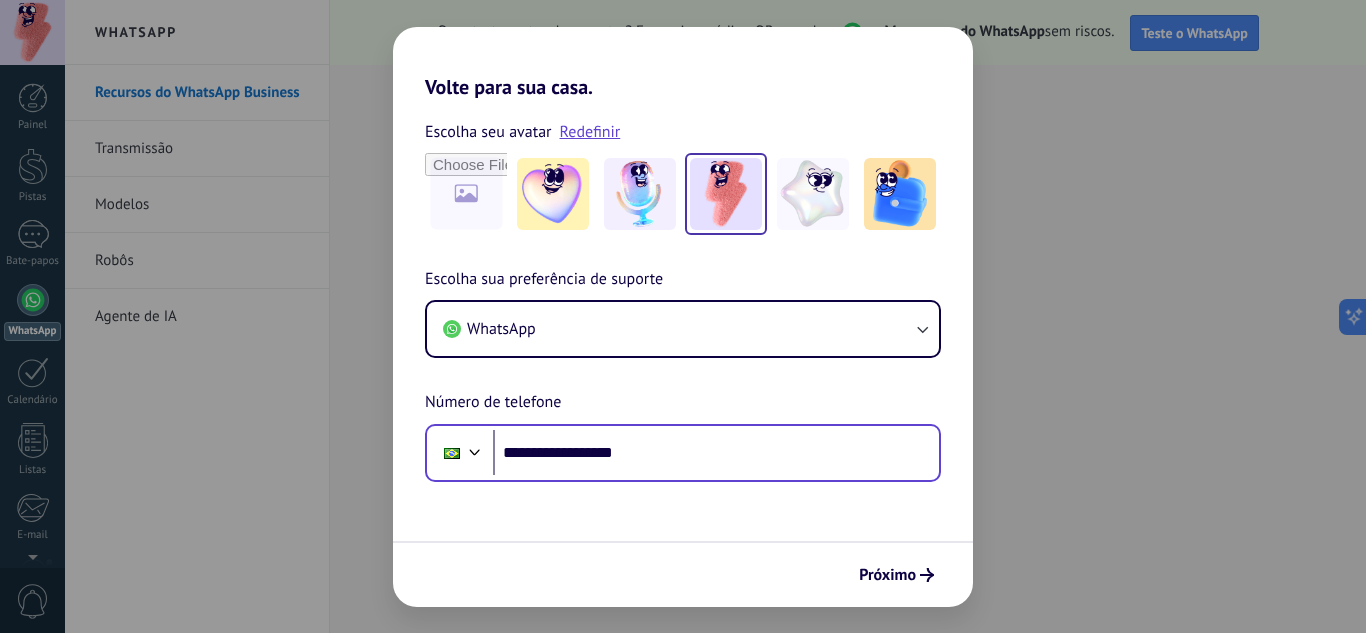 scroll, scrollTop: 0, scrollLeft: 0, axis: both 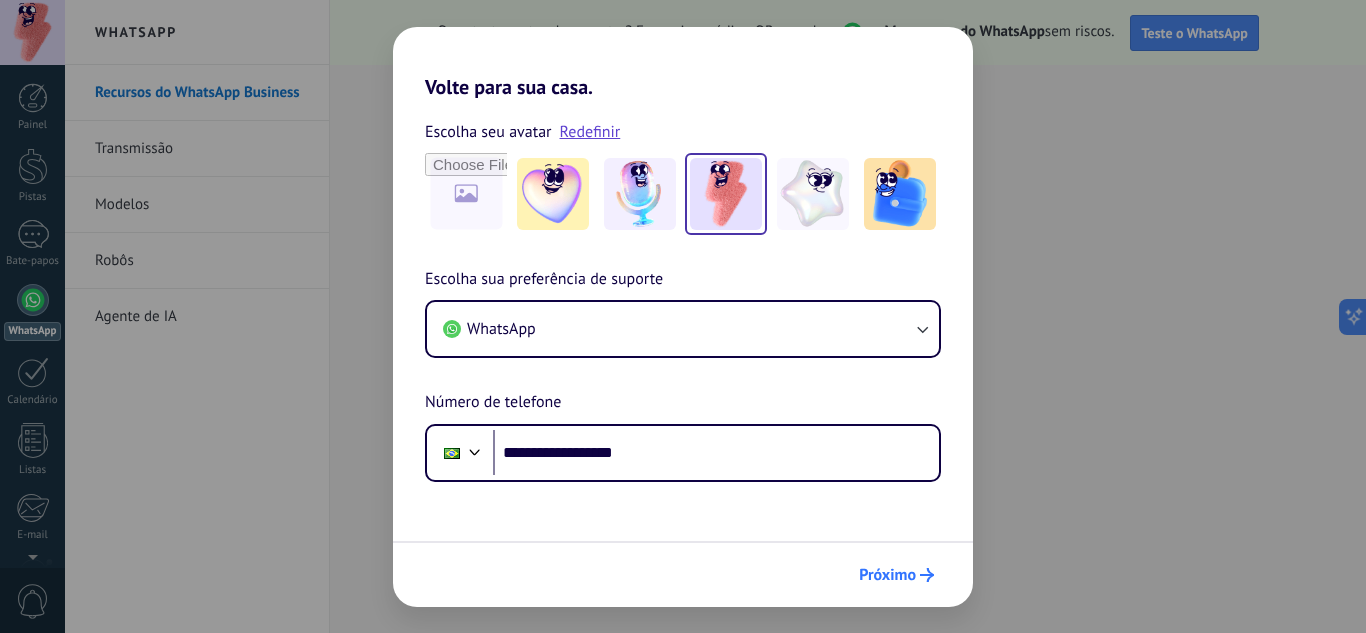 click on "Próximo" at bounding box center (896, 575) 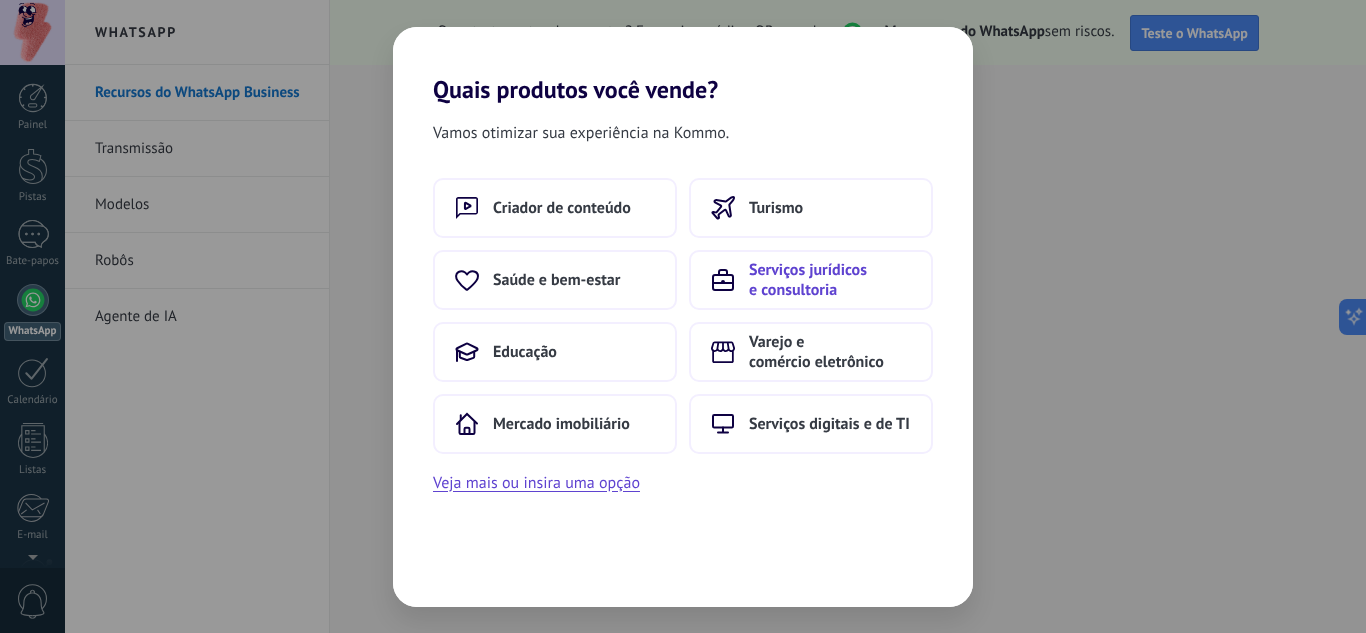 click on "Serviços jurídicos e consultoria" at bounding box center [808, 280] 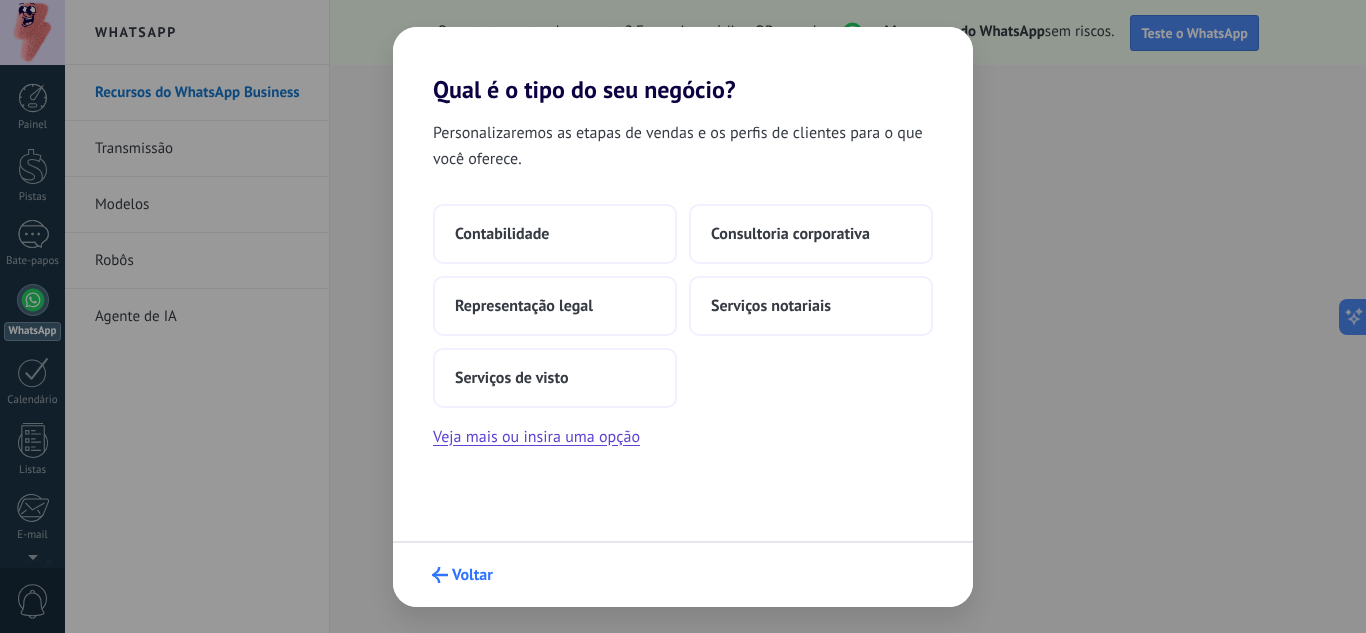 click on "Voltar" at bounding box center (472, 575) 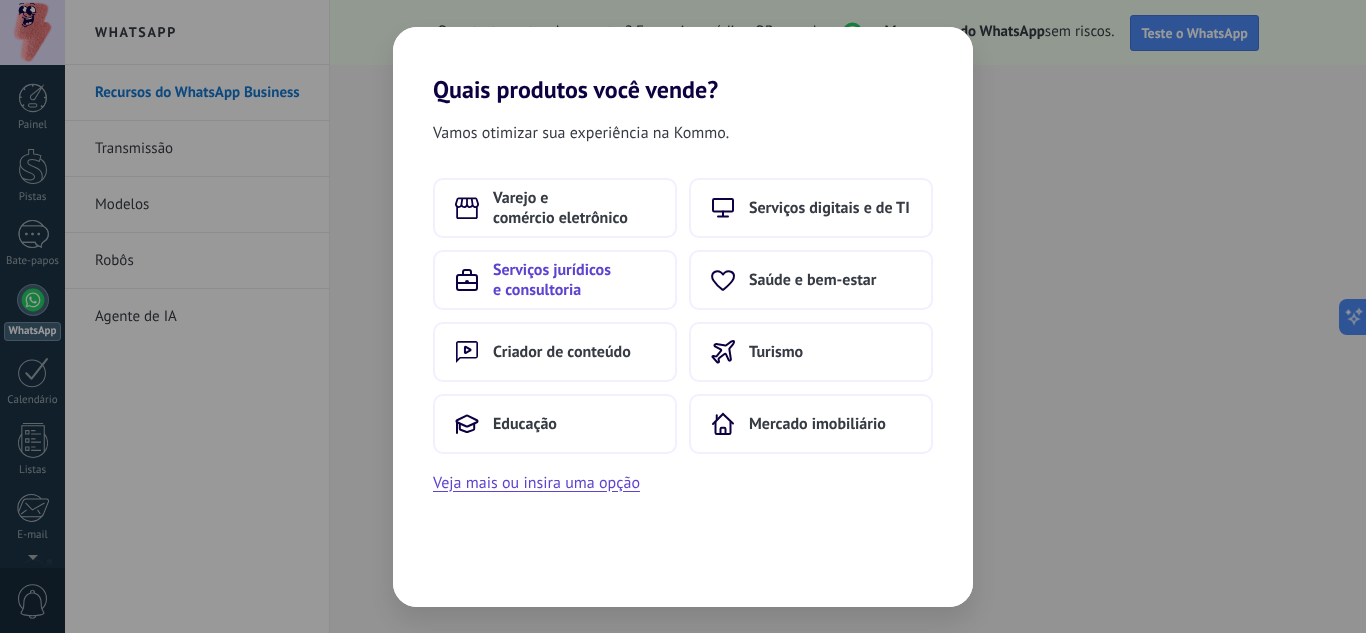 click on "Serviços jurídicos e consultoria" at bounding box center (552, 280) 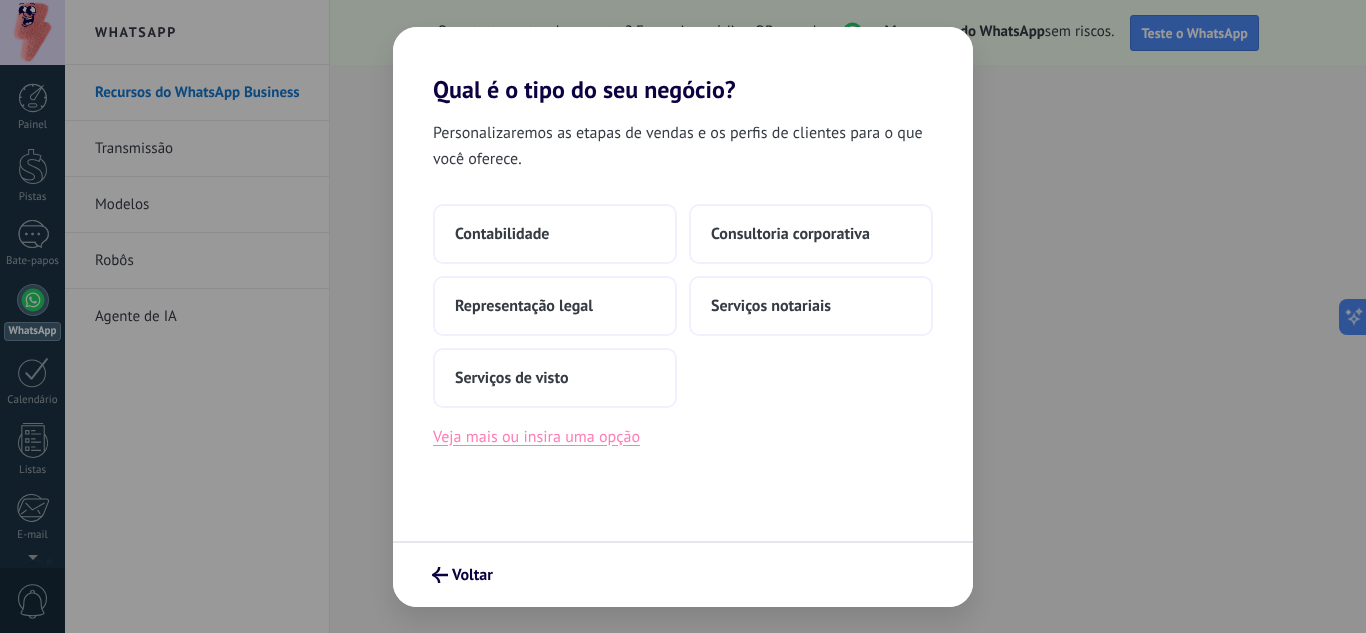 click on "Veja mais ou insira uma opção" at bounding box center [536, 437] 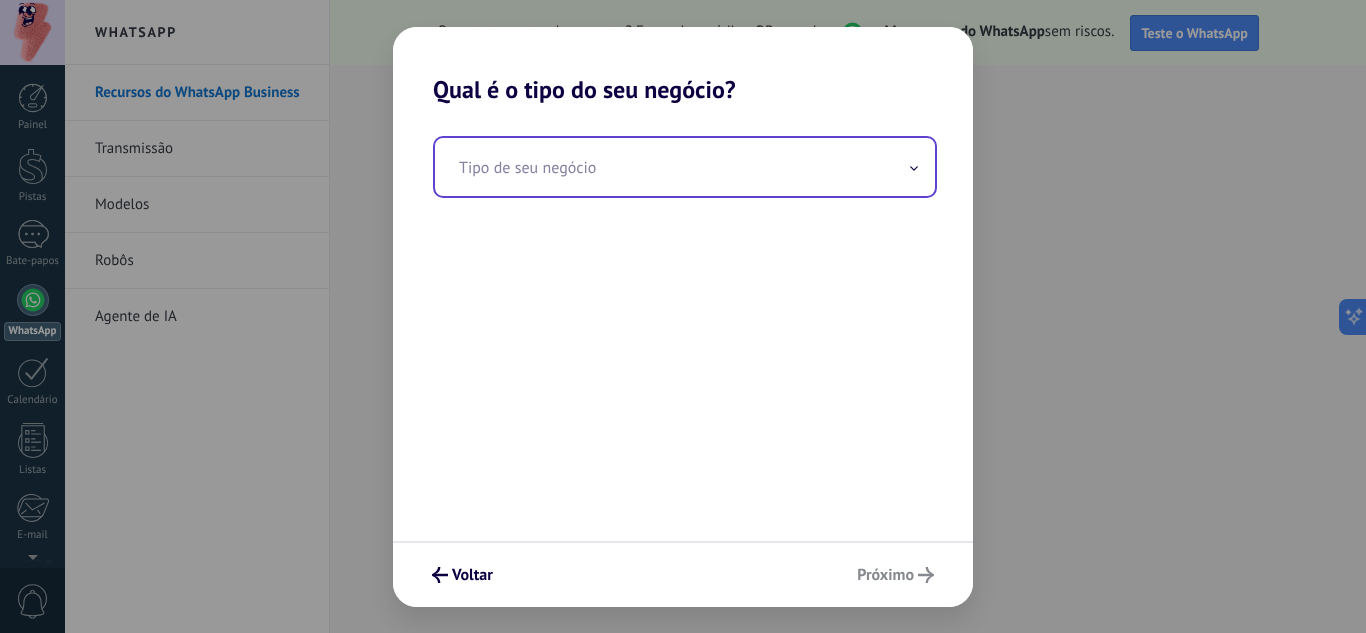 click at bounding box center [685, 167] 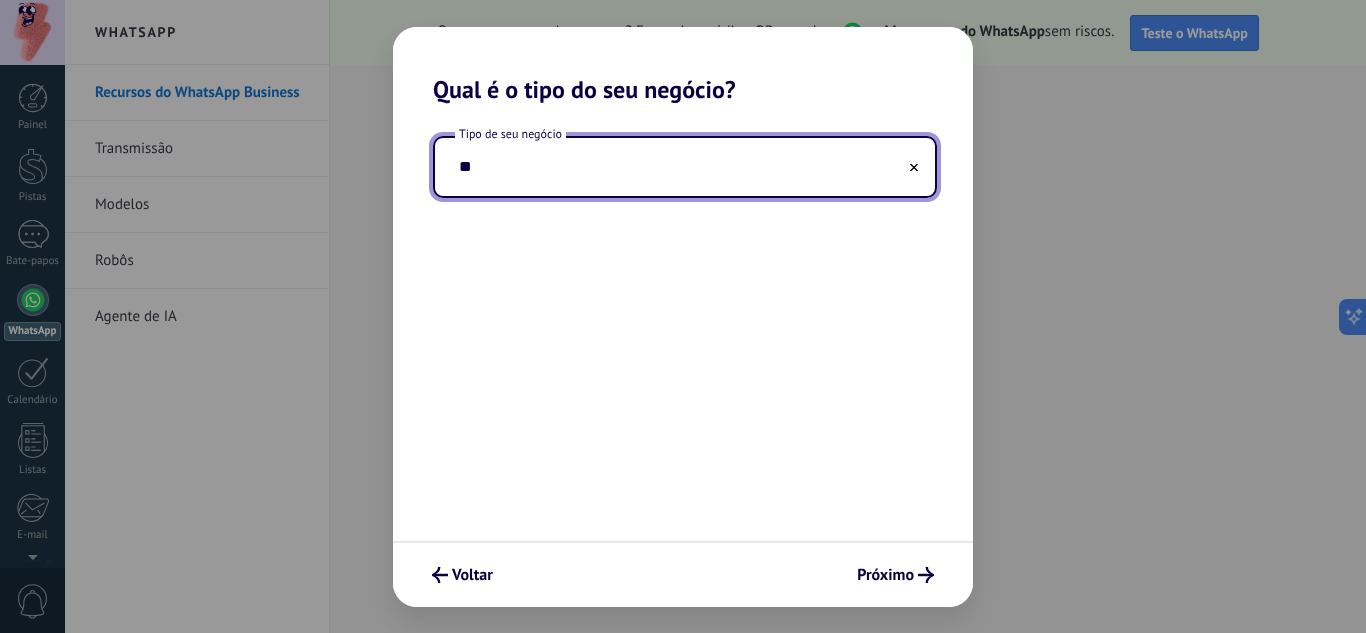 type on "*" 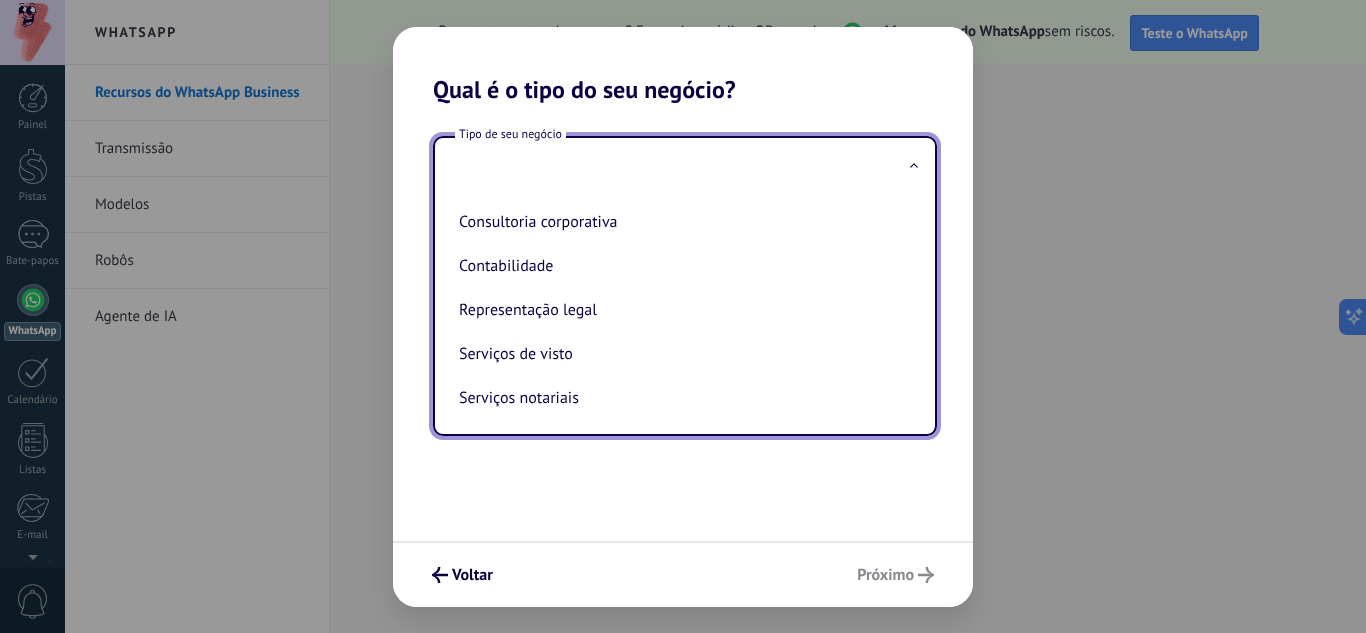 scroll, scrollTop: 2, scrollLeft: 0, axis: vertical 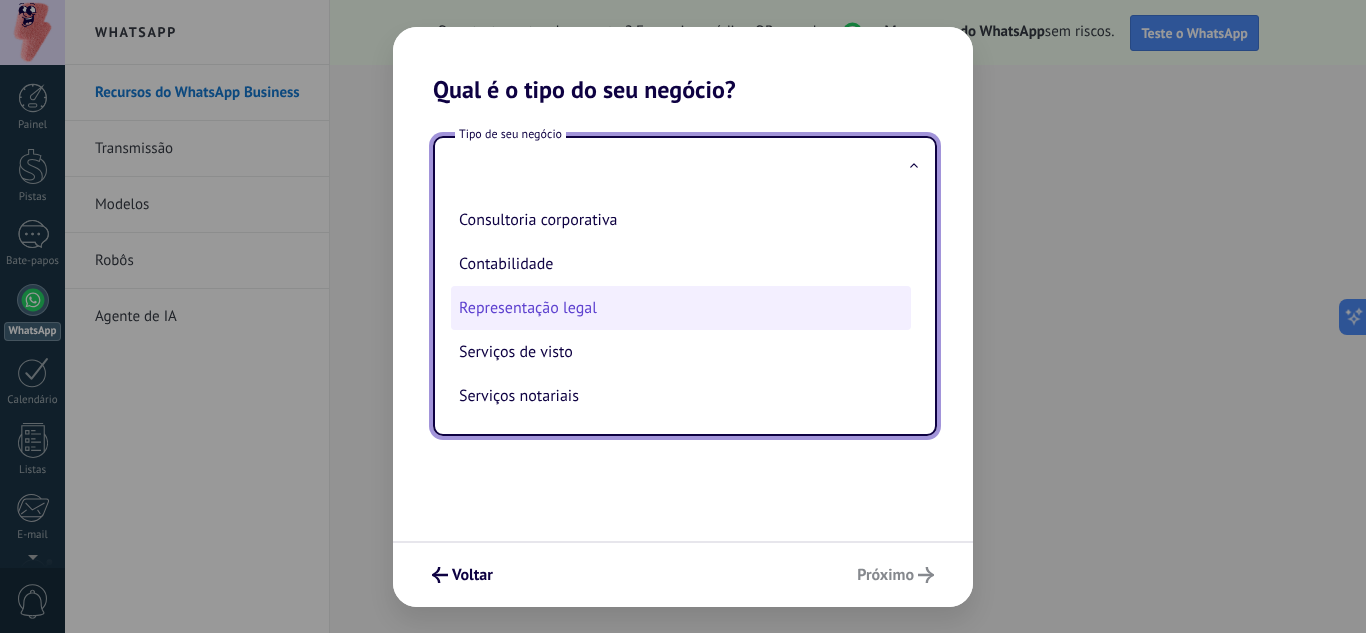 click on "Representação legal" at bounding box center (681, 308) 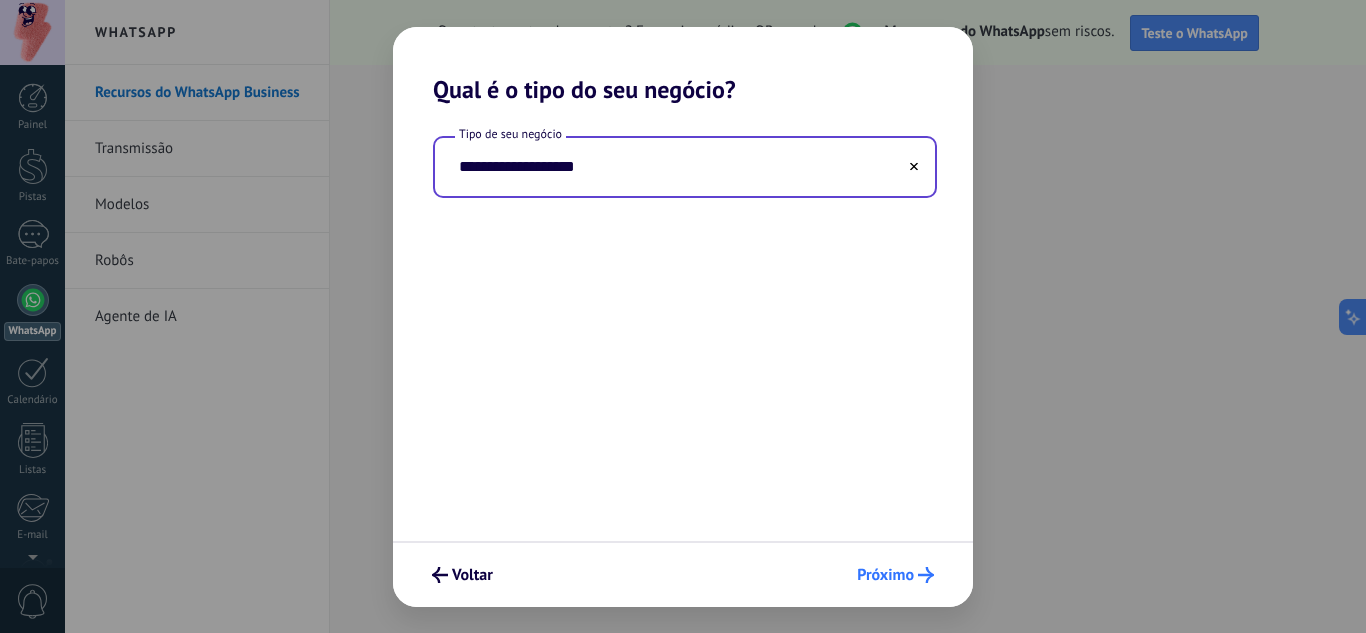 click 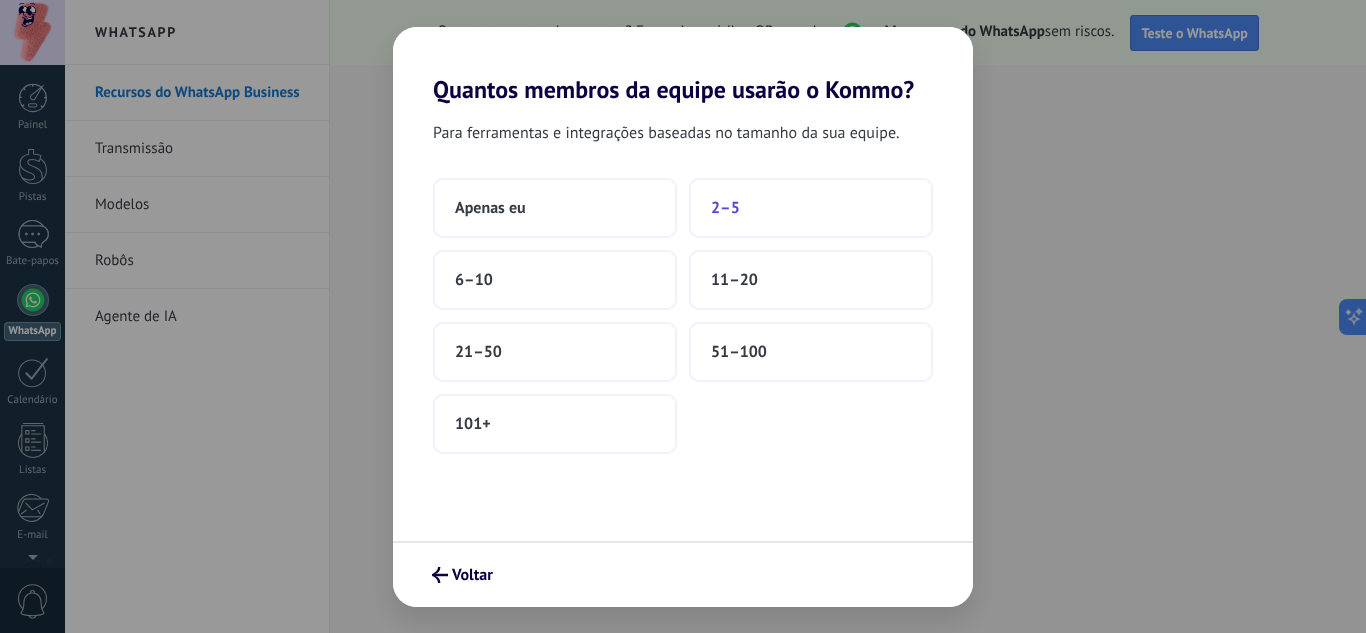 click on "2–5" at bounding box center [811, 208] 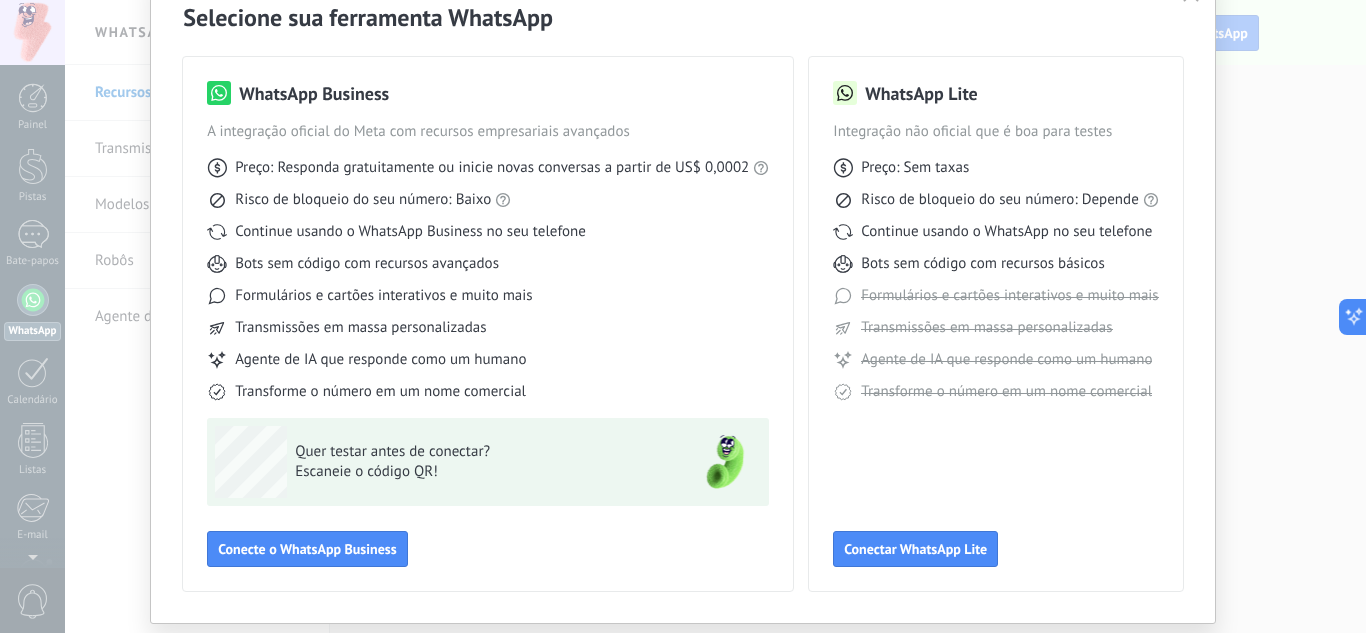 scroll, scrollTop: 133, scrollLeft: 0, axis: vertical 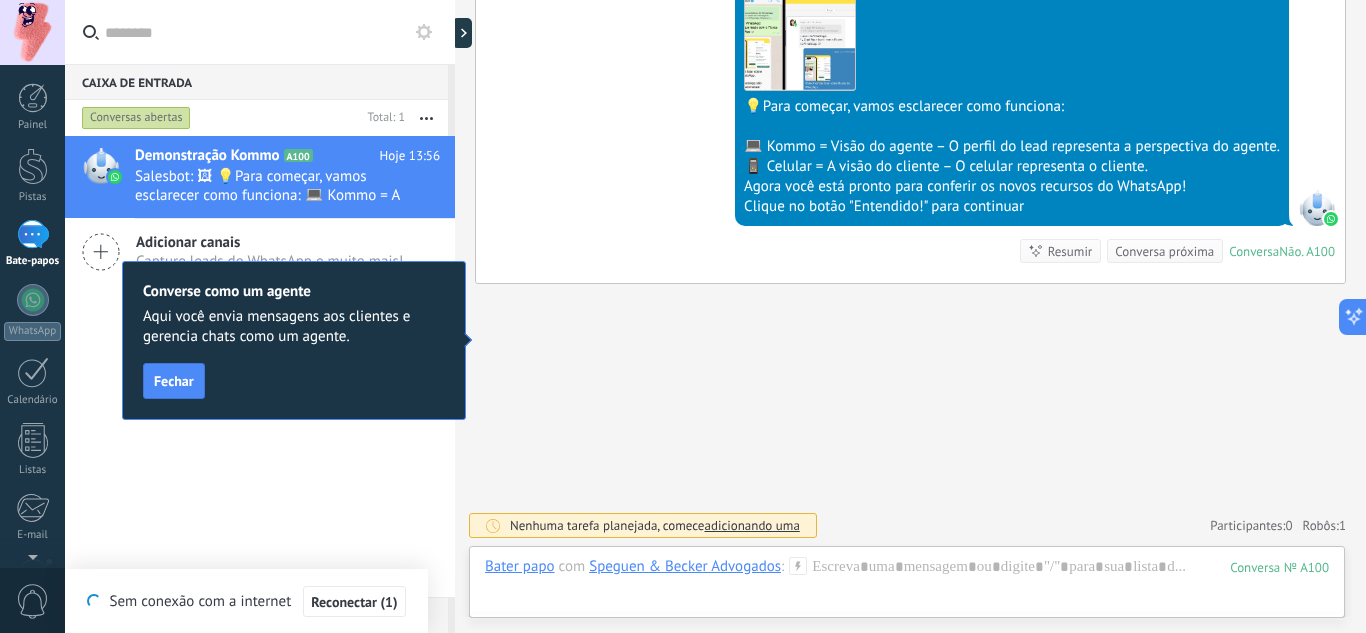 click on "1" at bounding box center [33, 234] 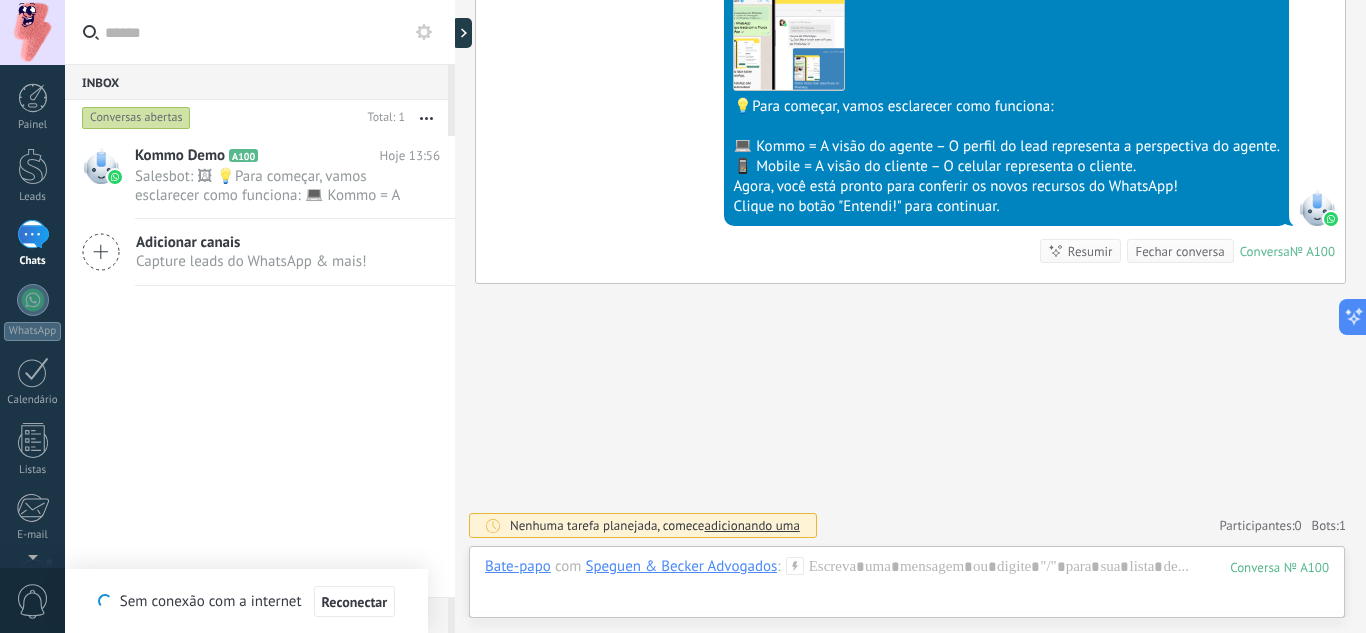 click at bounding box center [455, 316] 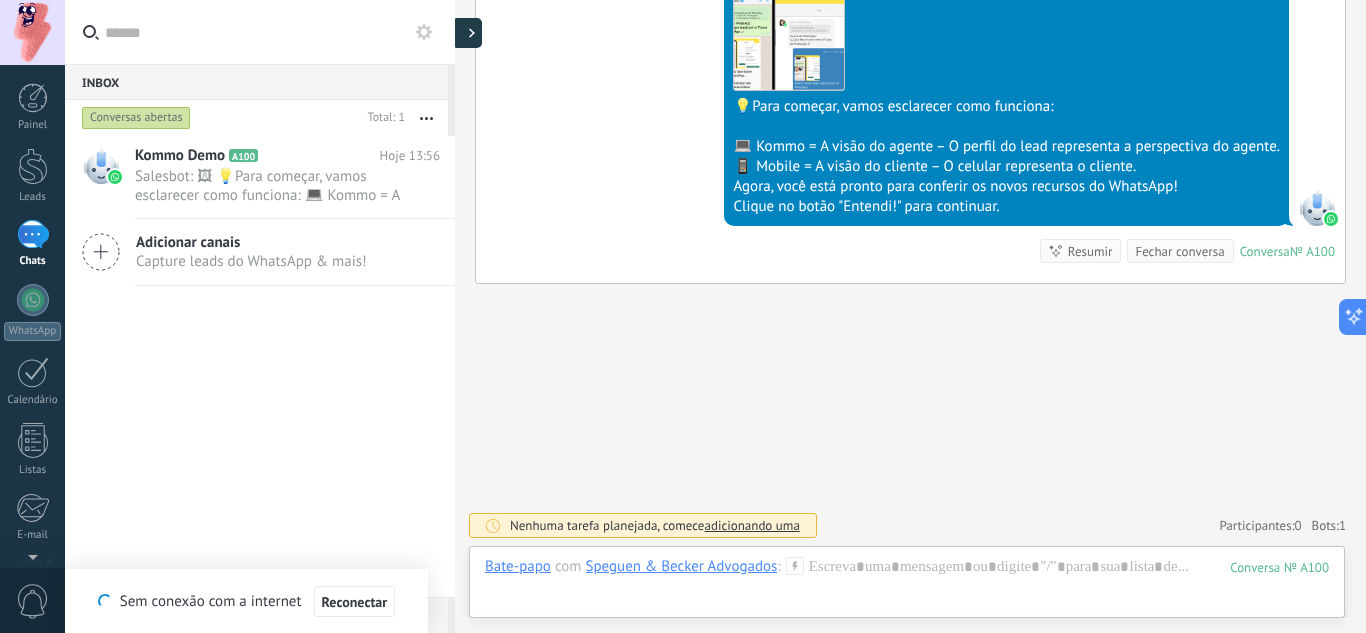 click at bounding box center (467, 33) 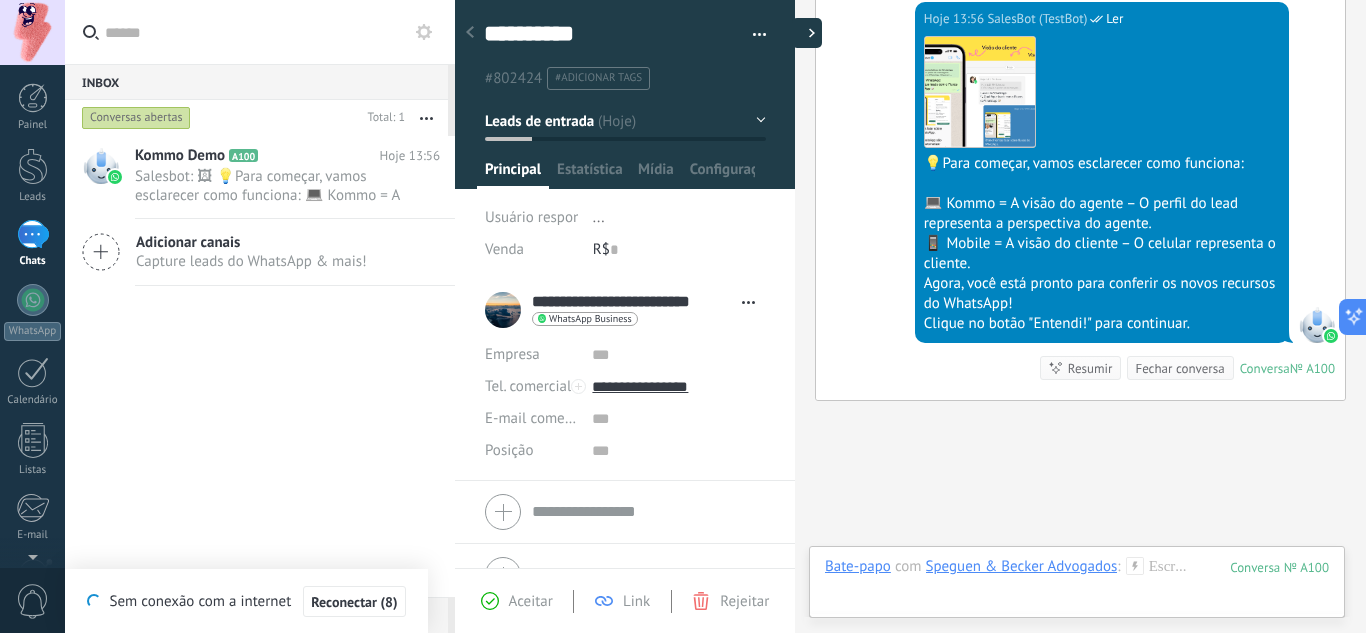 type on "**********" 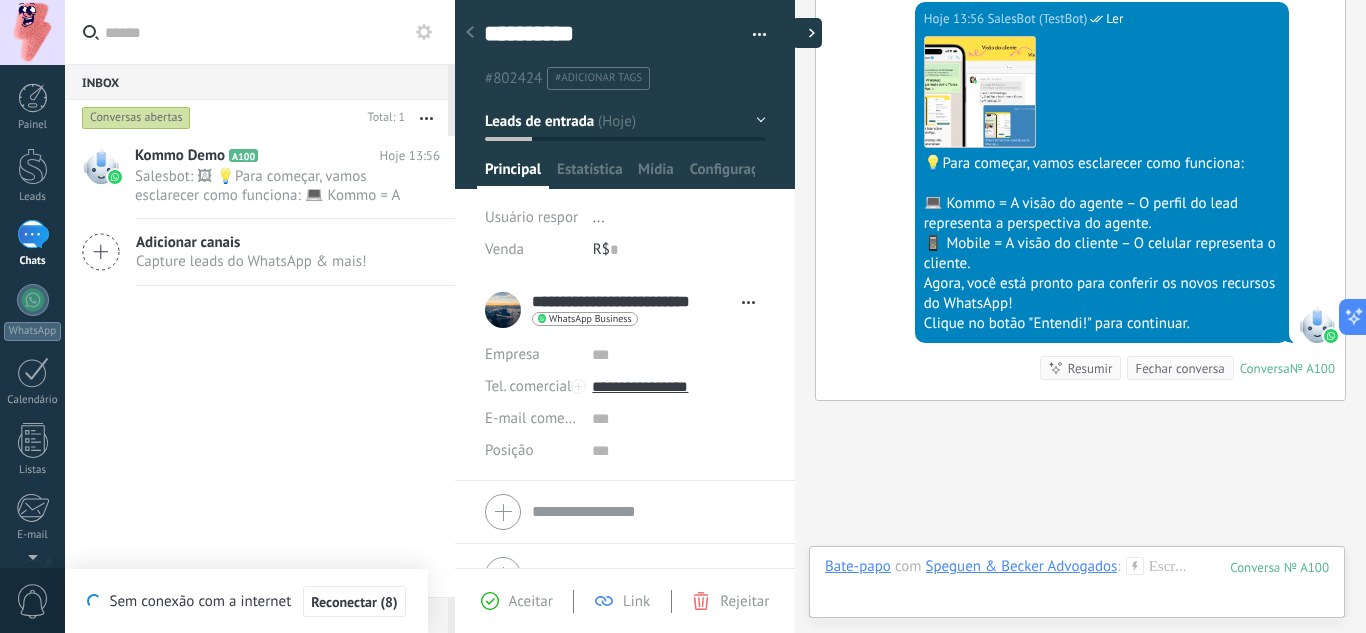 scroll, scrollTop: 30, scrollLeft: 0, axis: vertical 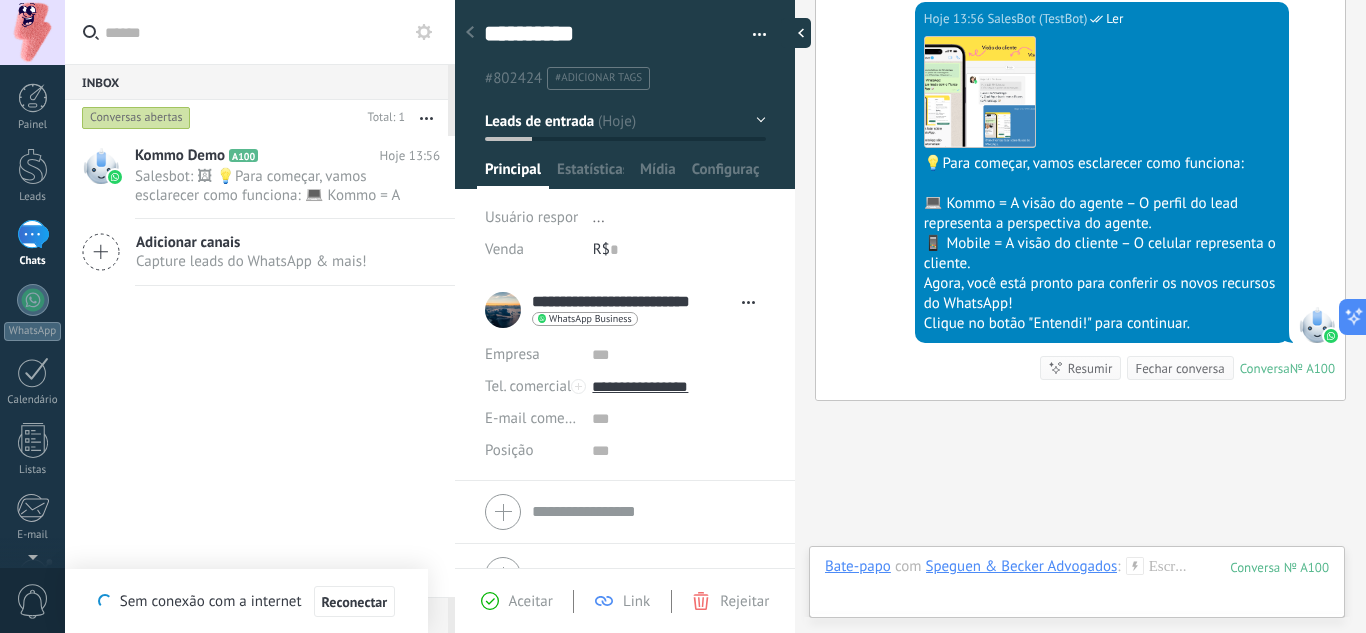 click at bounding box center (796, 33) 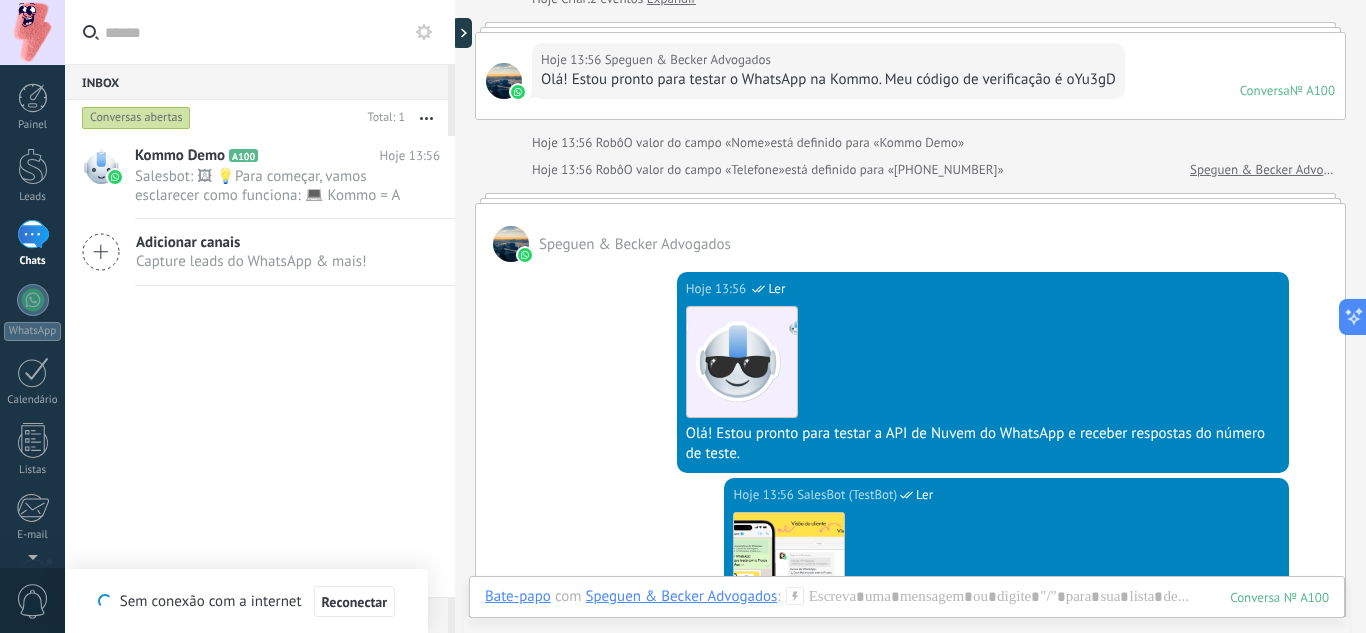 scroll, scrollTop: 0, scrollLeft: 0, axis: both 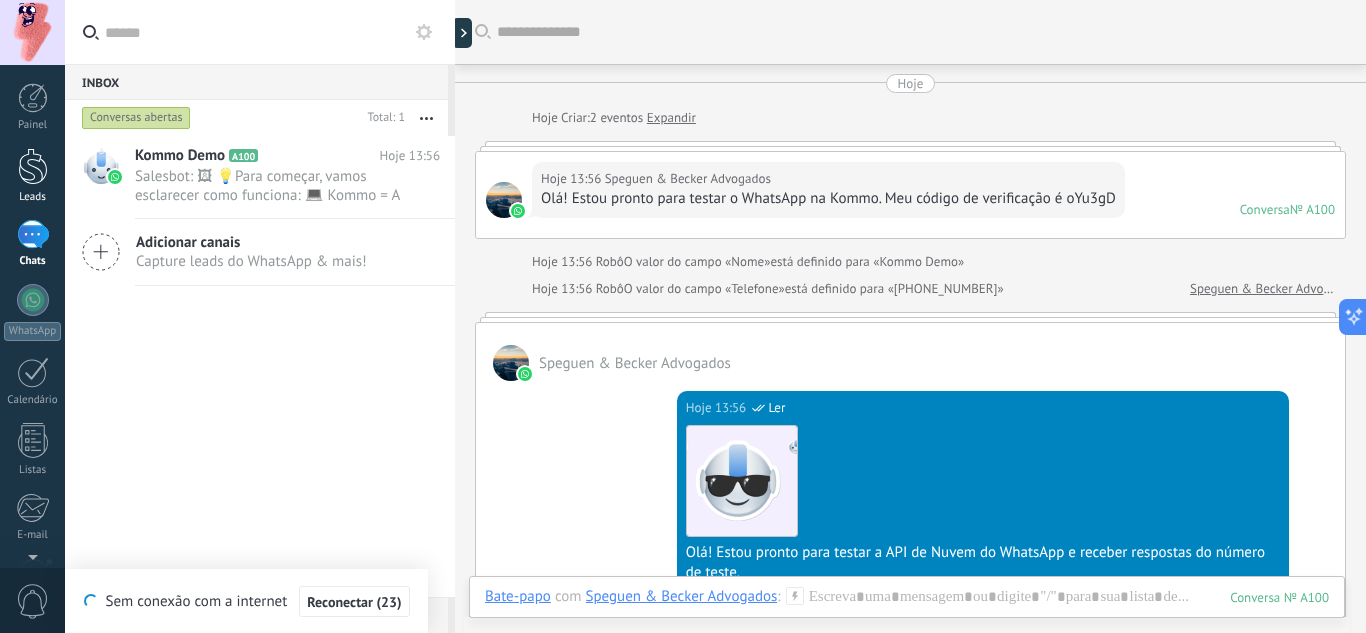 click at bounding box center [33, 166] 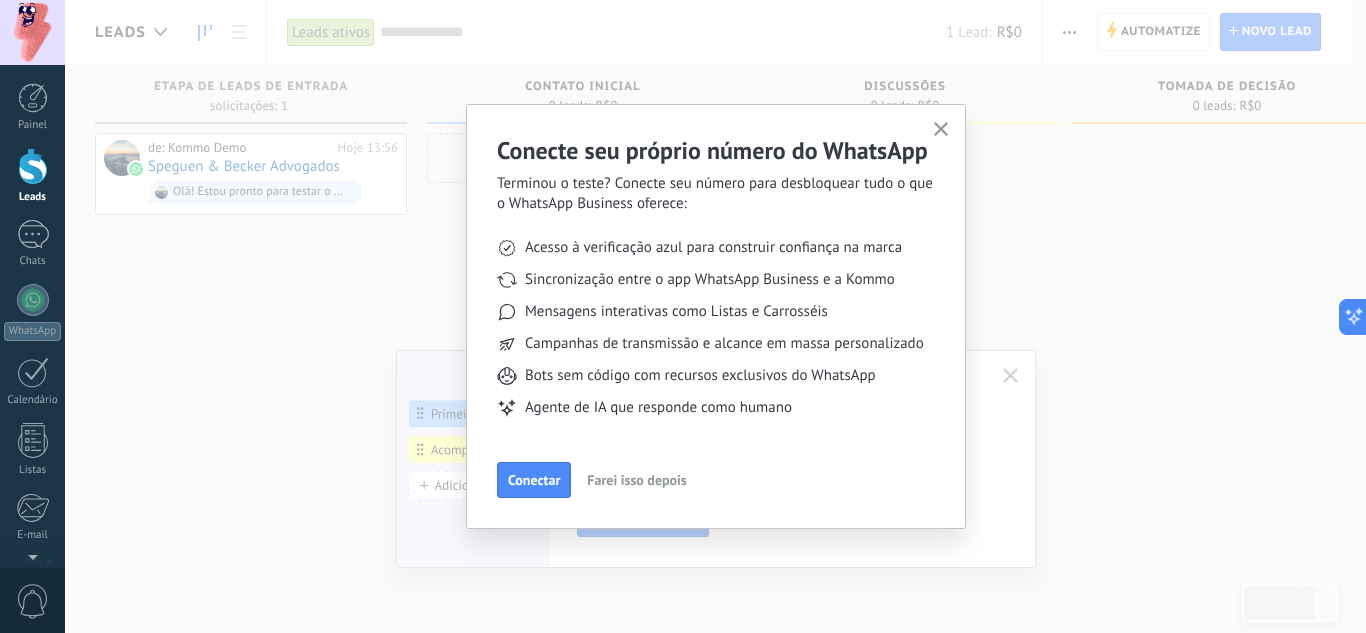 drag, startPoint x: 938, startPoint y: 134, endPoint x: 928, endPoint y: 185, distance: 51.971146 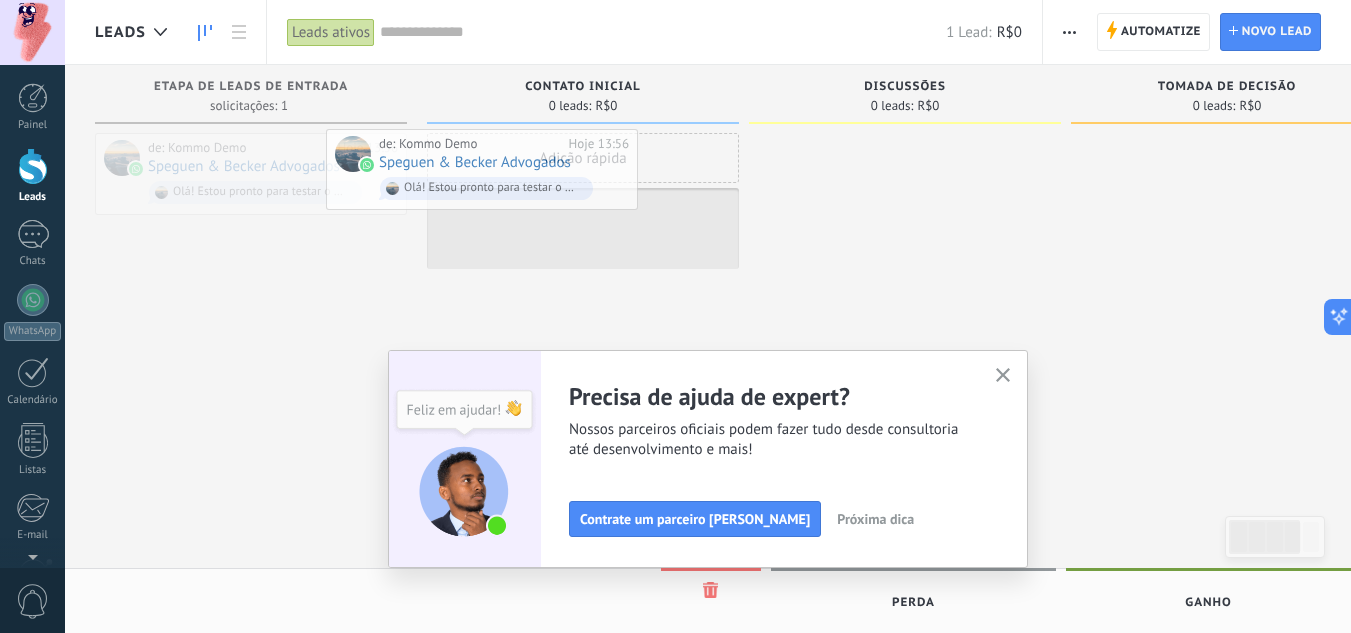 drag, startPoint x: 282, startPoint y: 165, endPoint x: 515, endPoint y: 160, distance: 233.05363 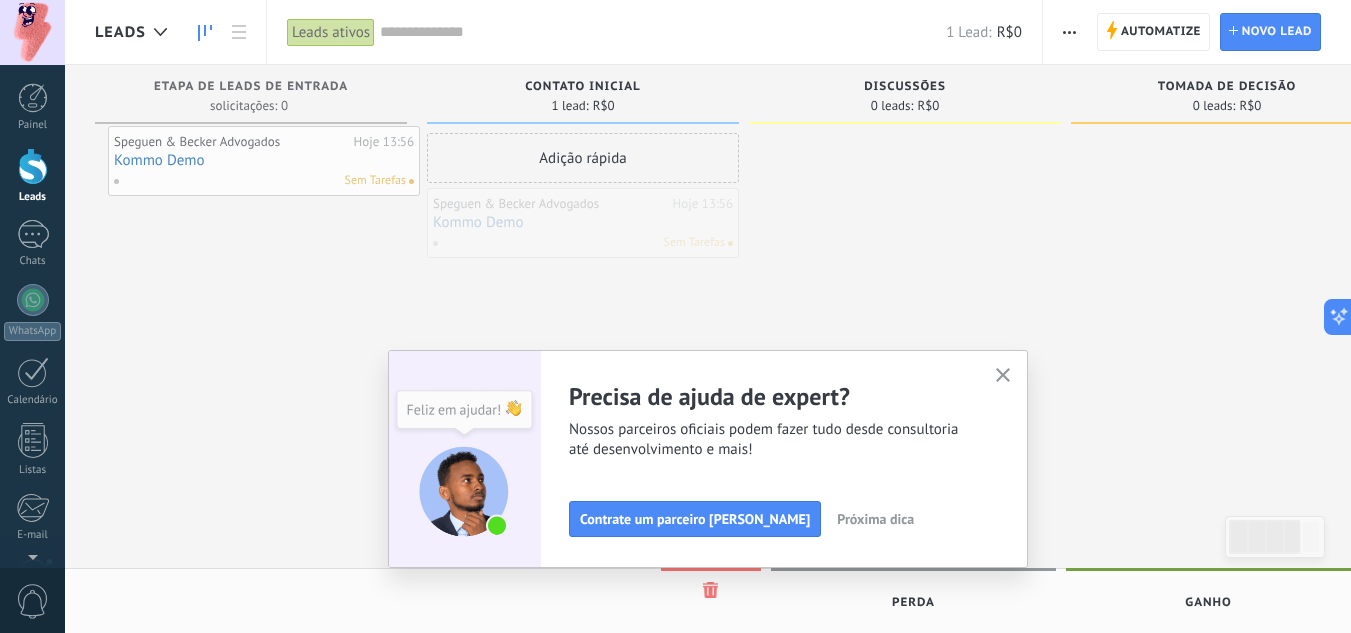drag, startPoint x: 614, startPoint y: 243, endPoint x: 283, endPoint y: 184, distance: 336.2172 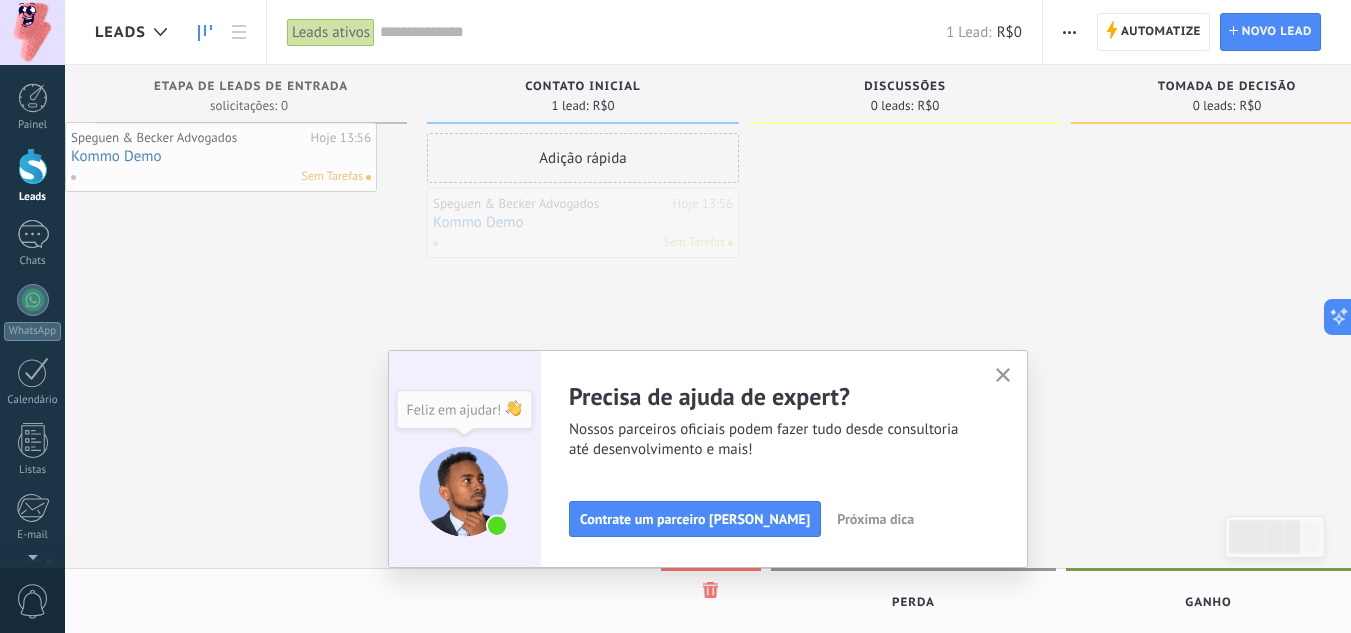 drag, startPoint x: 589, startPoint y: 237, endPoint x: 223, endPoint y: 171, distance: 371.9032 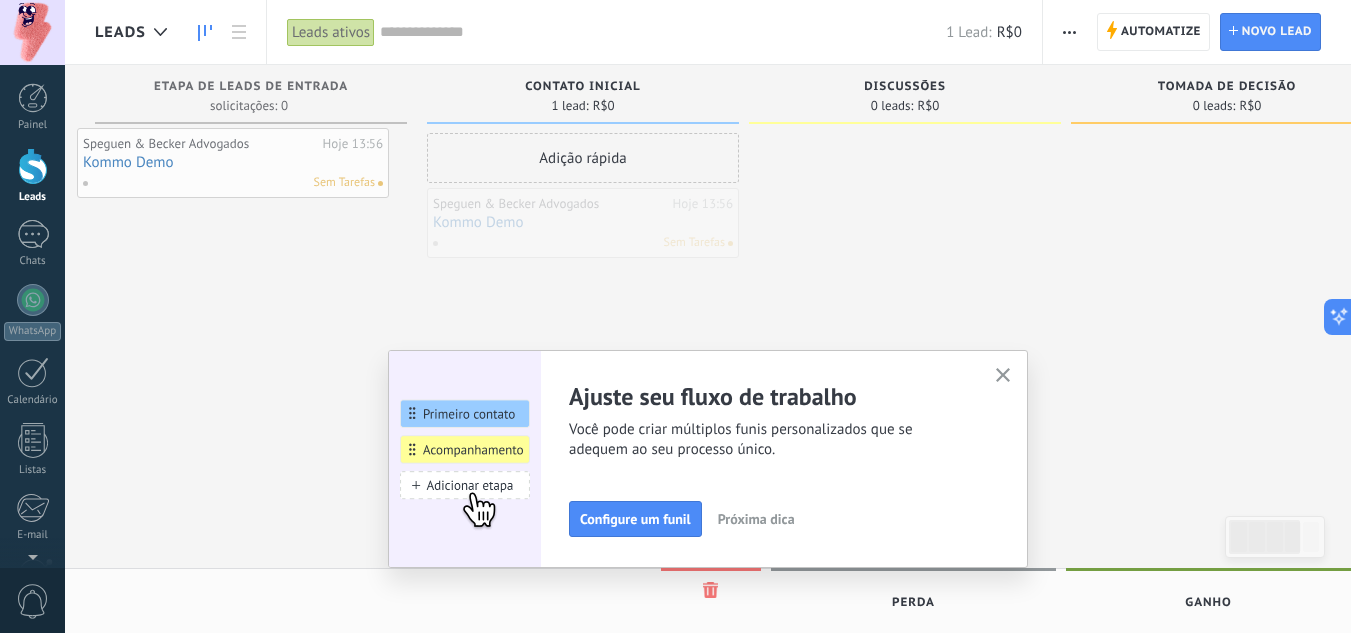 drag, startPoint x: 629, startPoint y: 235, endPoint x: 279, endPoint y: 174, distance: 355.27594 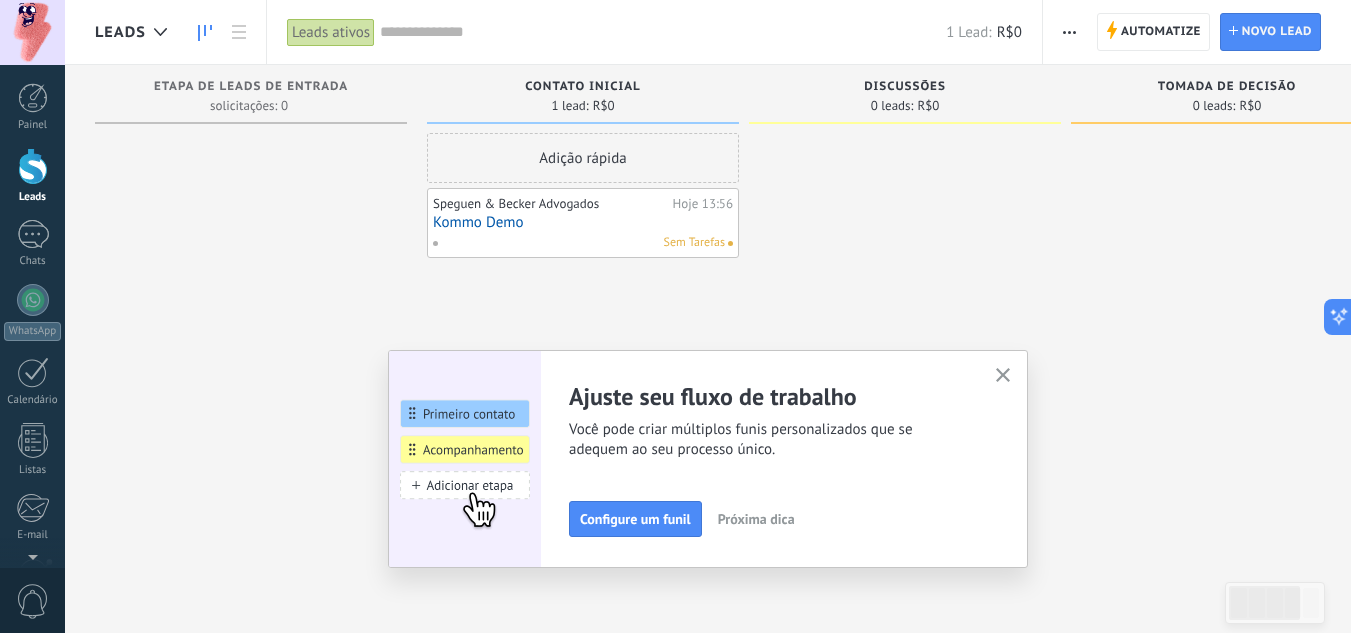 click on "Configure um funil" at bounding box center [635, 519] 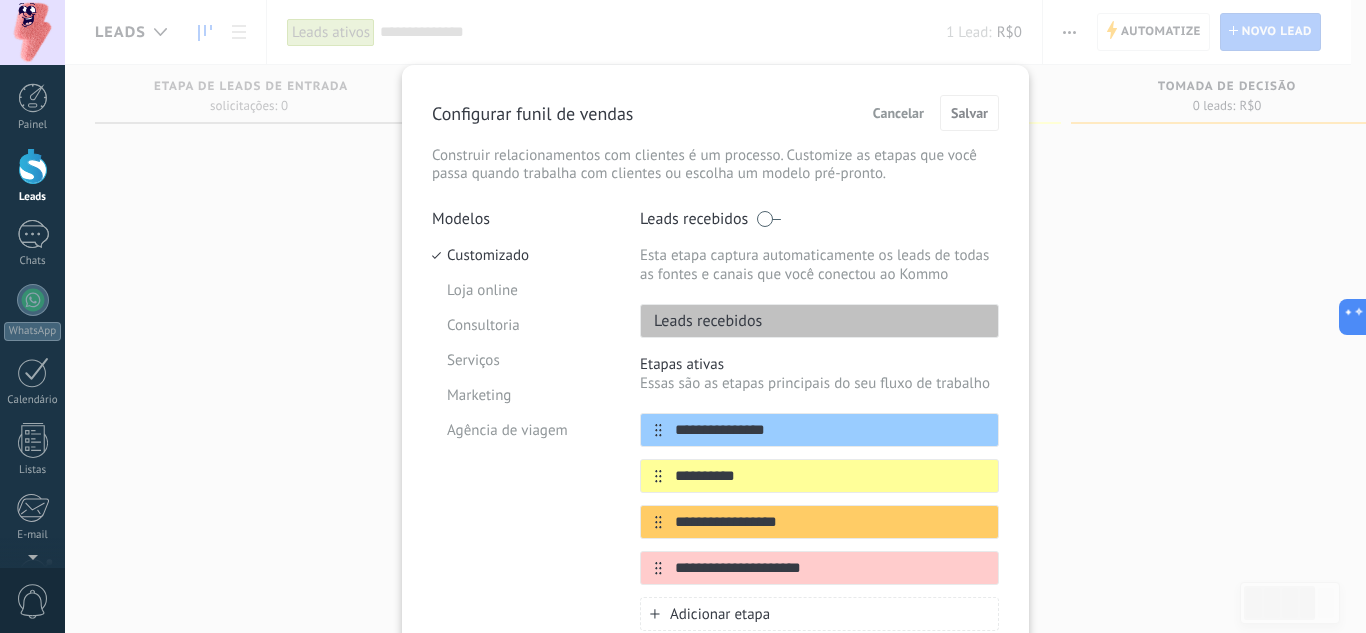 scroll, scrollTop: 133, scrollLeft: 0, axis: vertical 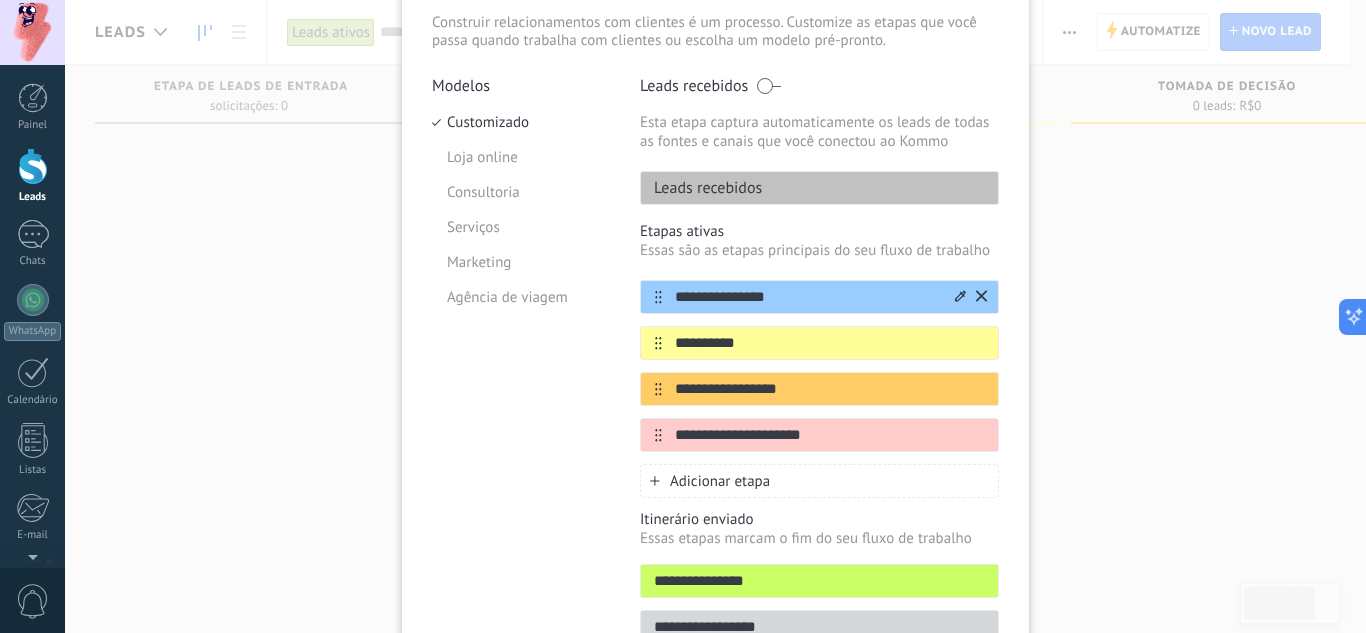 click on "**********" at bounding box center [807, 297] 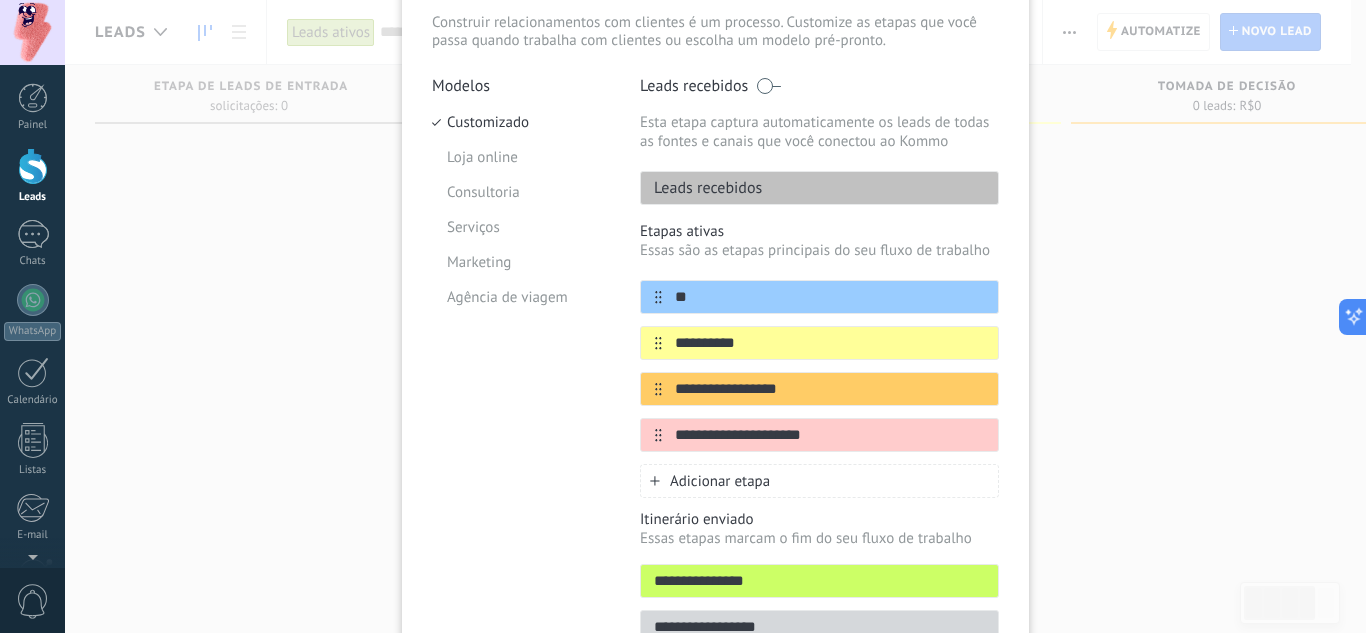 type on "*" 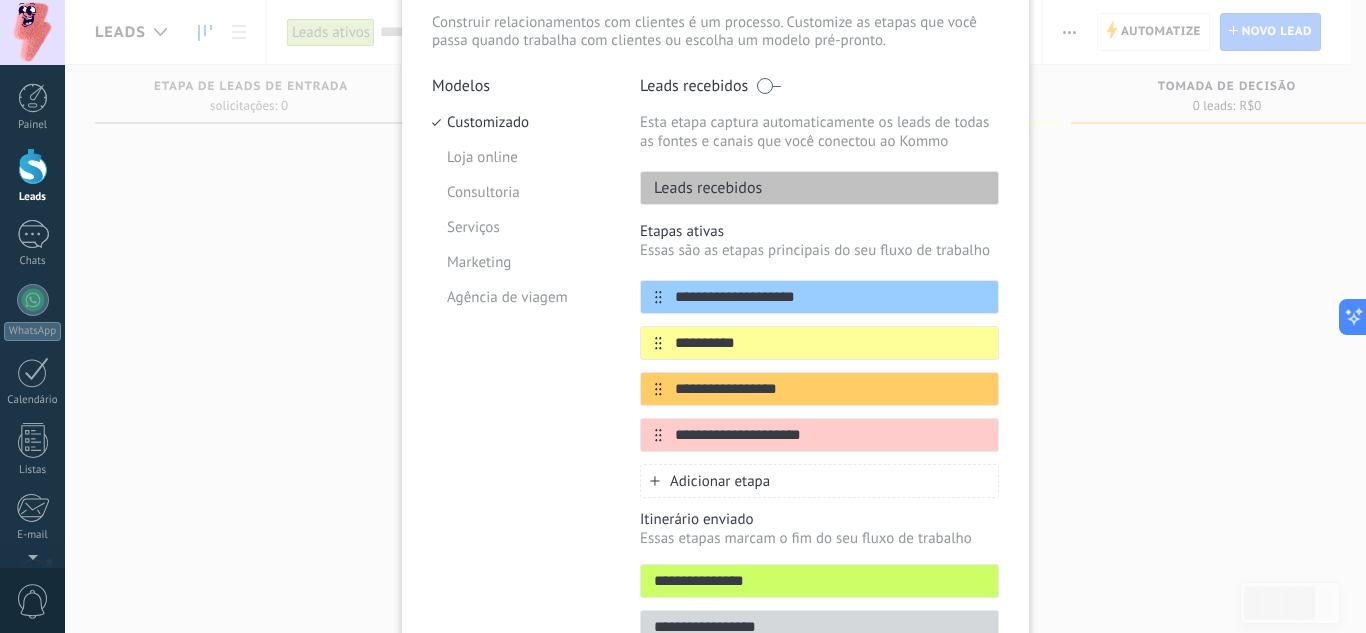type on "**********" 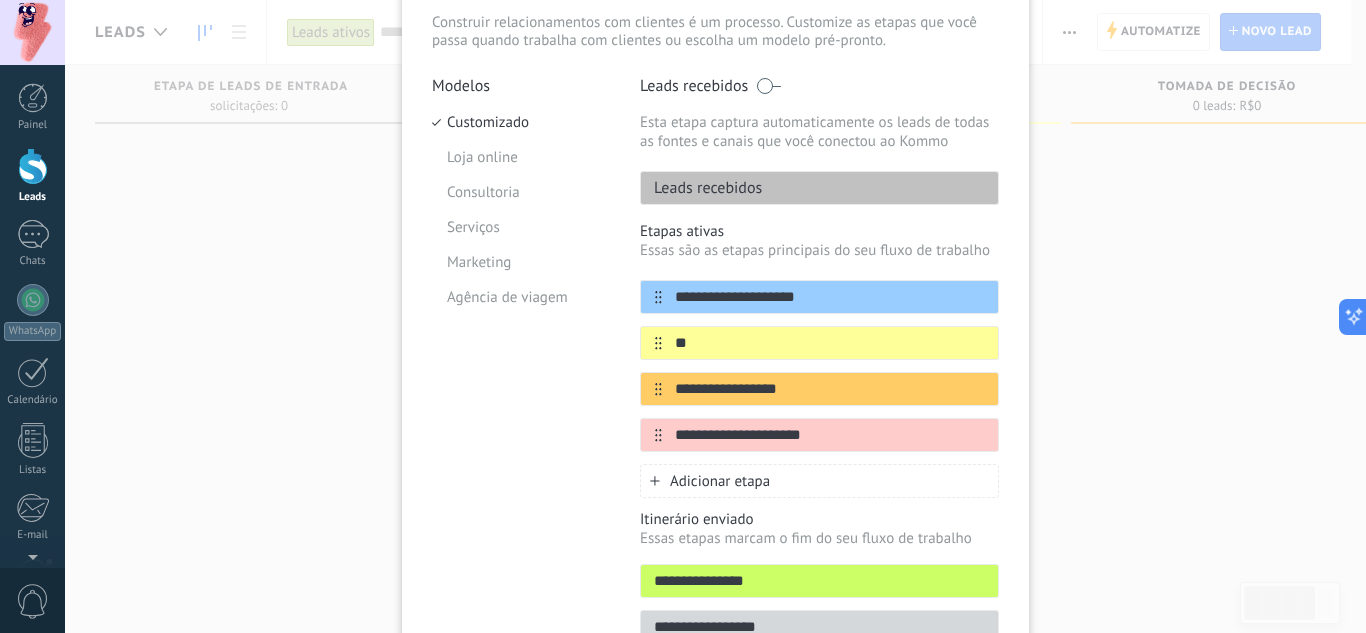 type on "**" 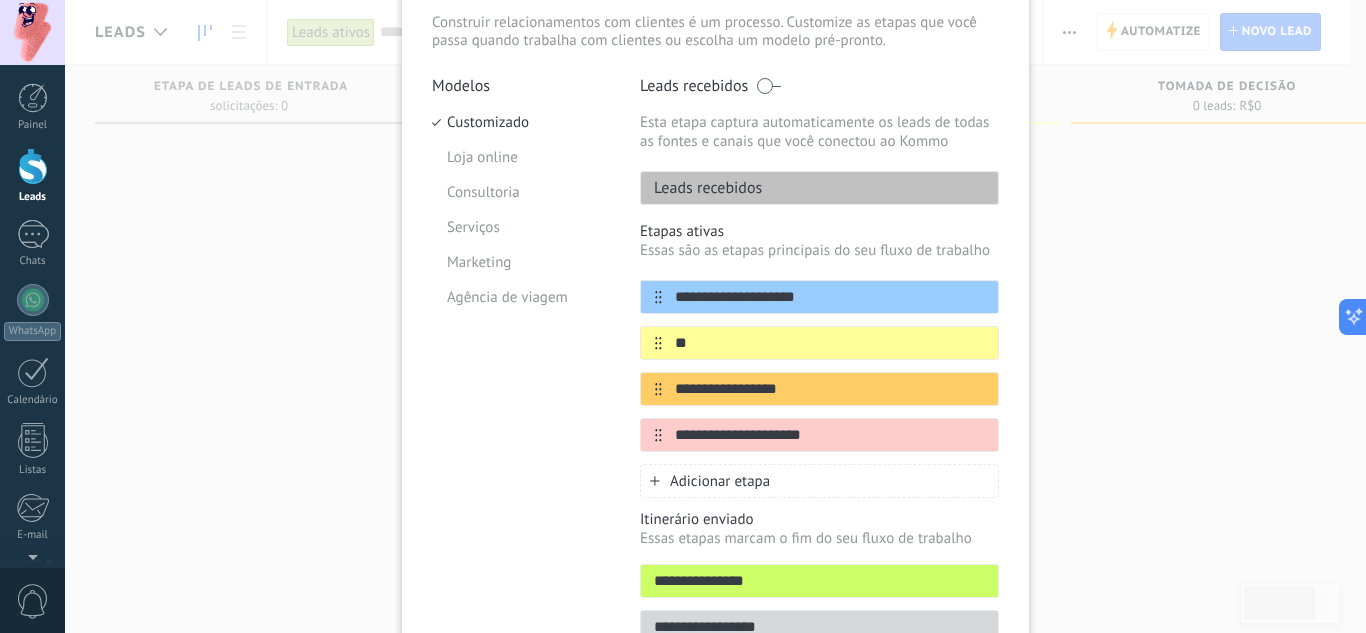 type on "**********" 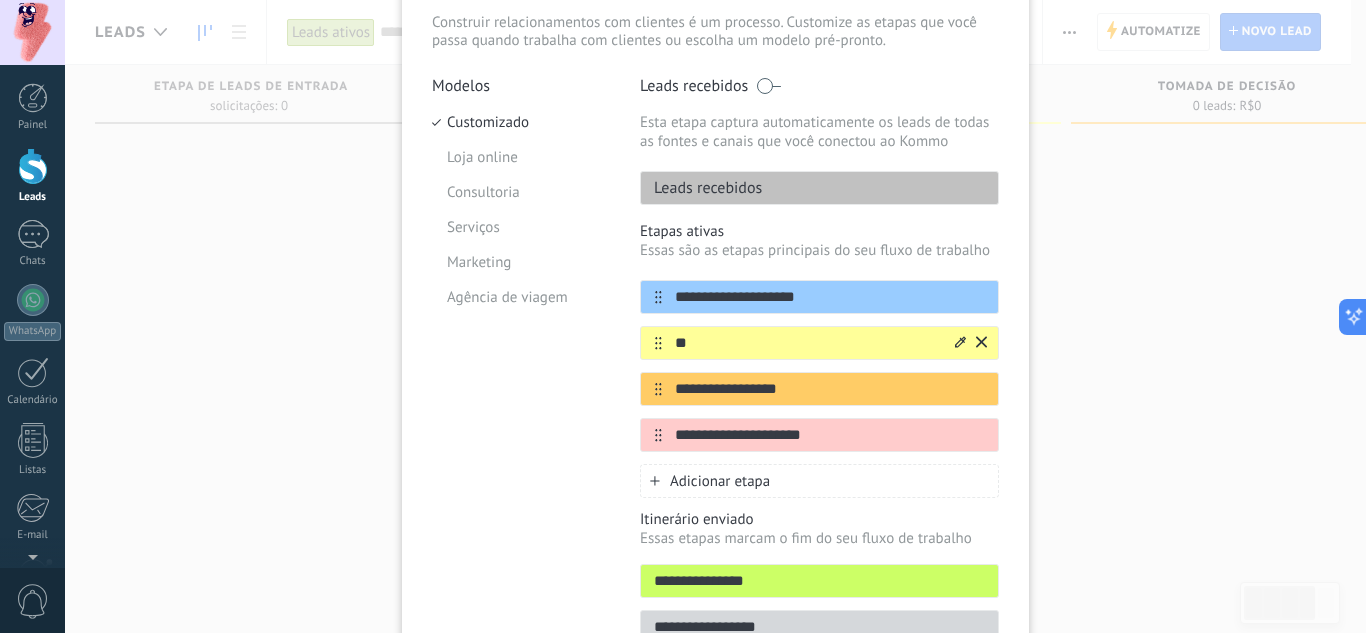 click on "**" at bounding box center [807, 343] 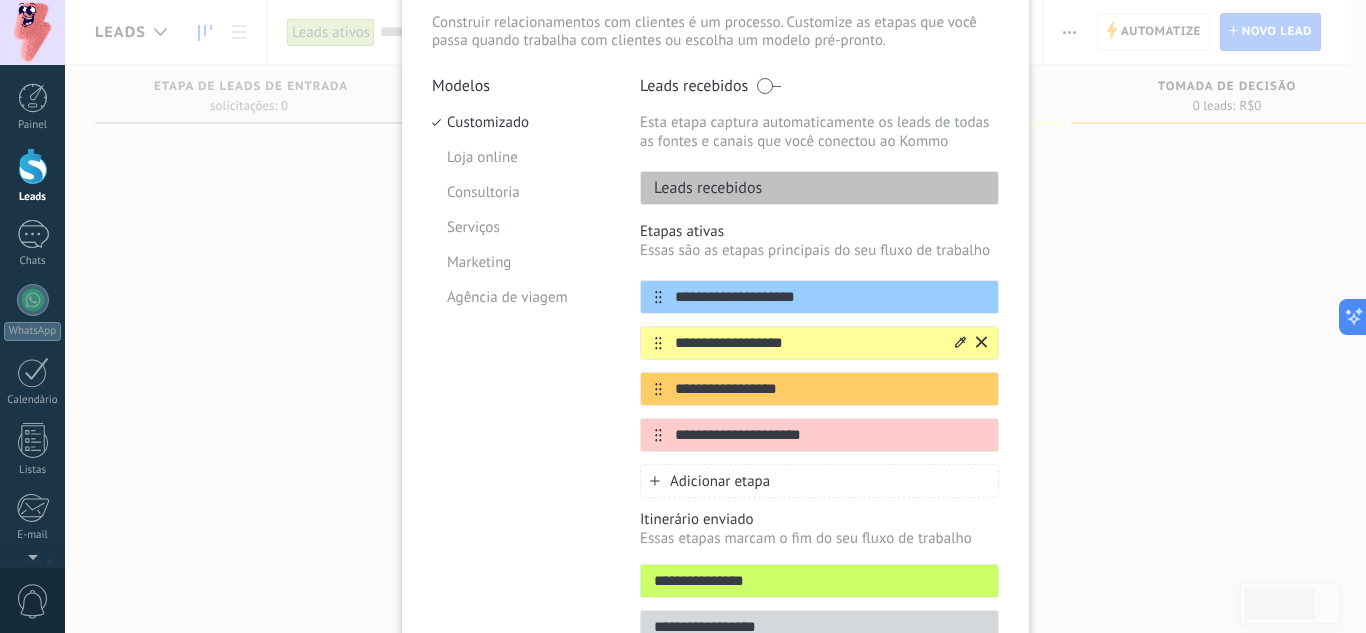 type on "**********" 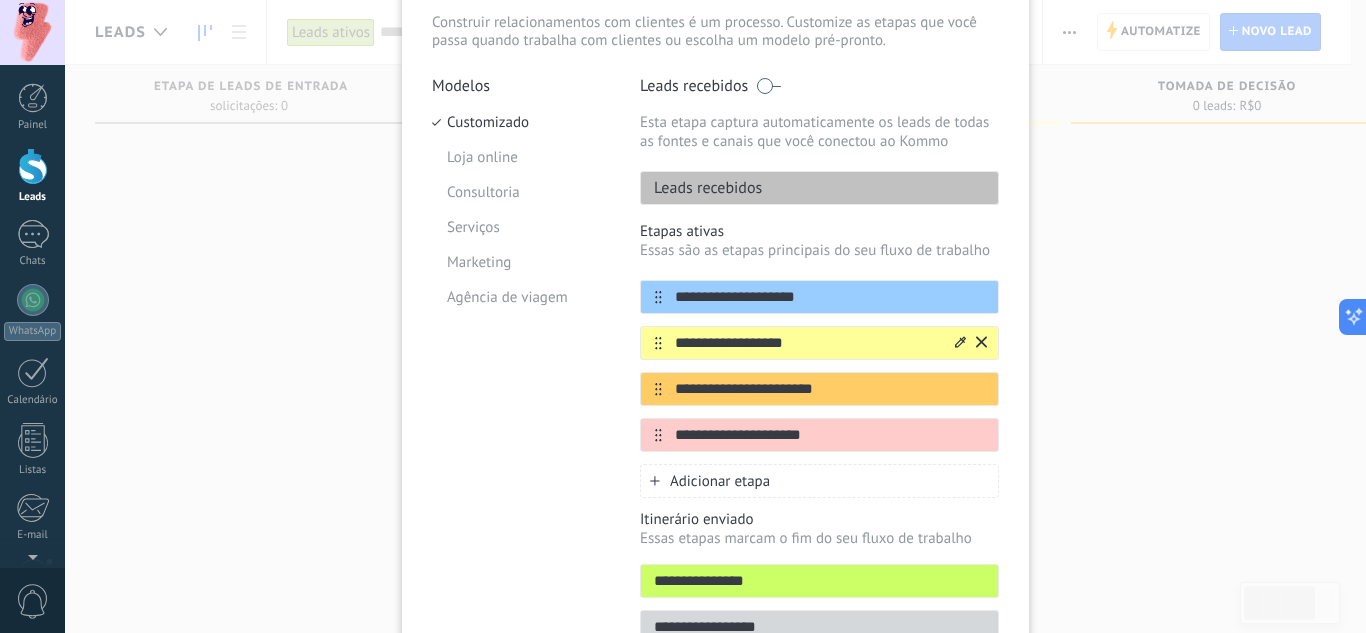 type on "**********" 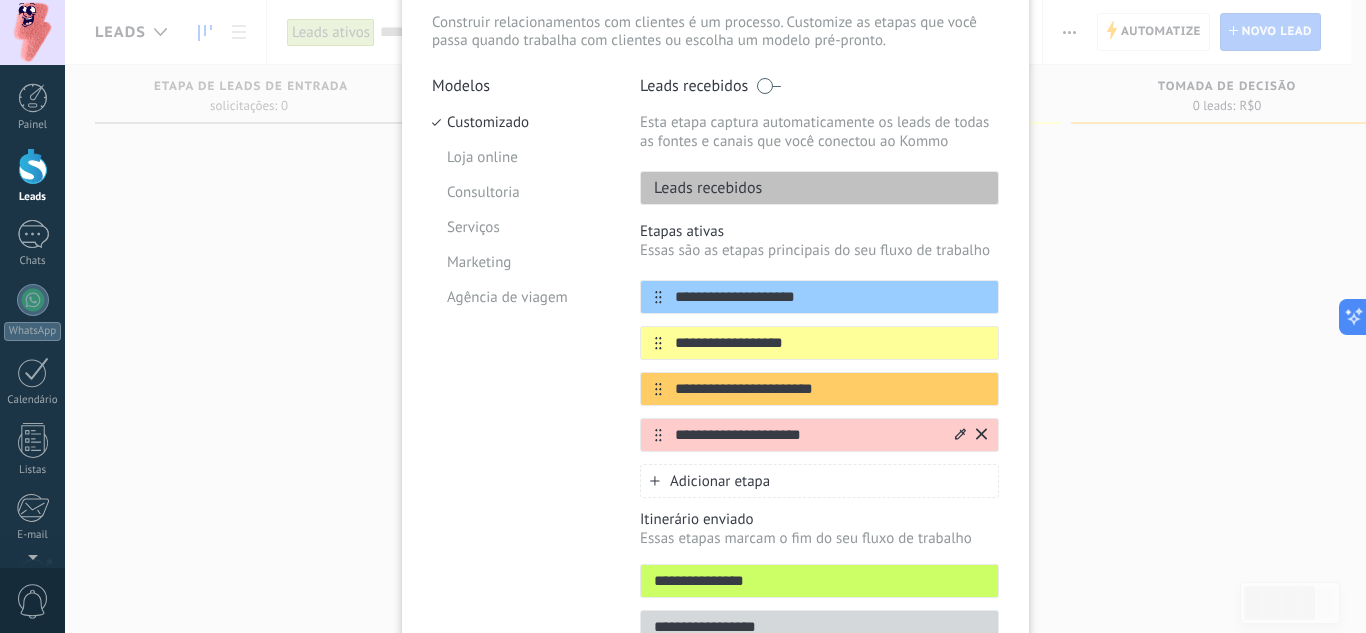 click on "**********" at bounding box center [807, 435] 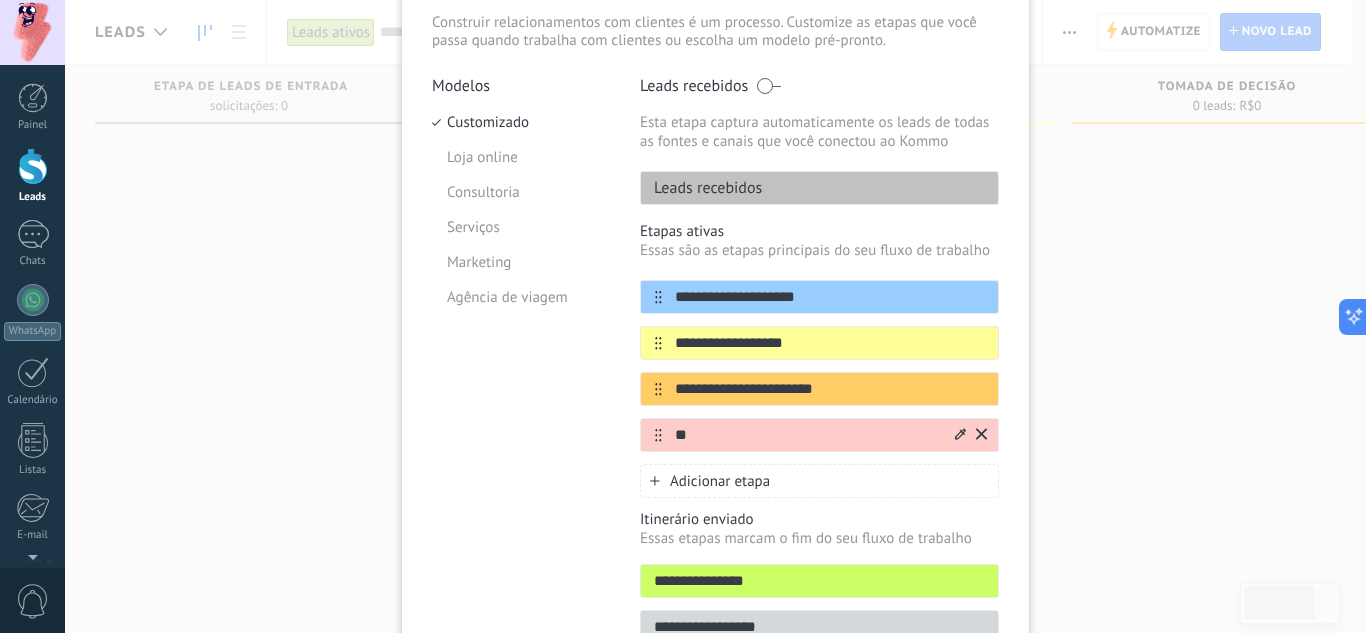 type on "*" 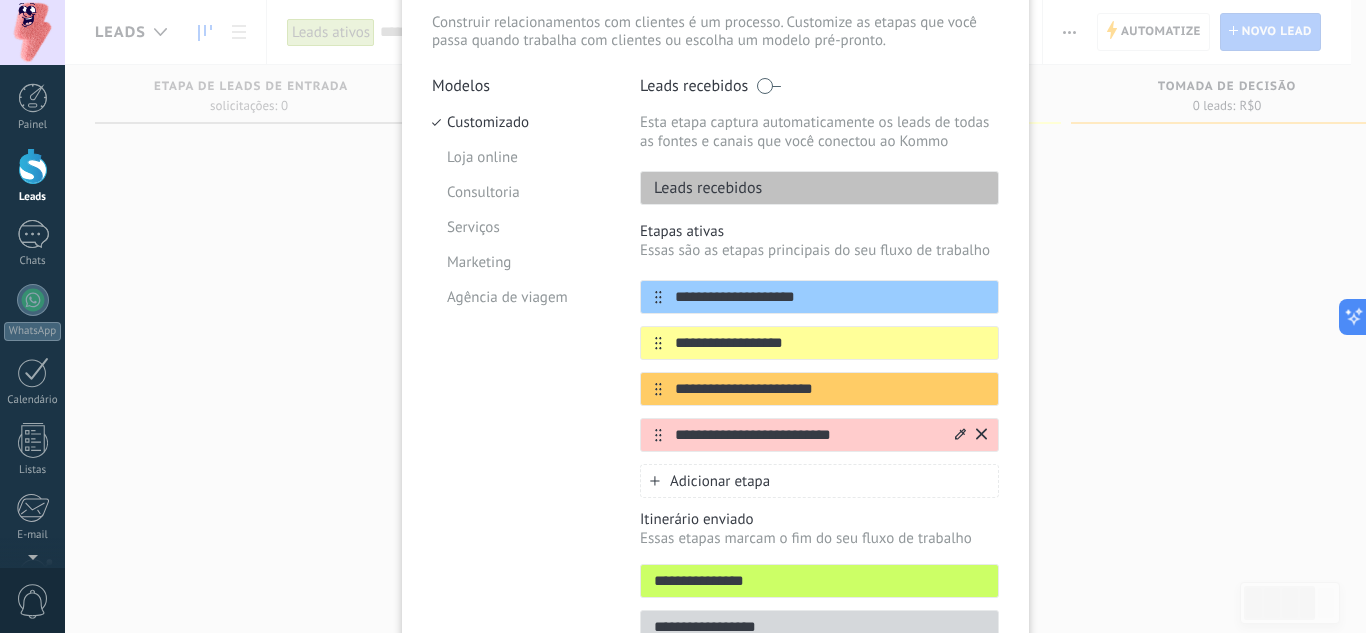 type on "**********" 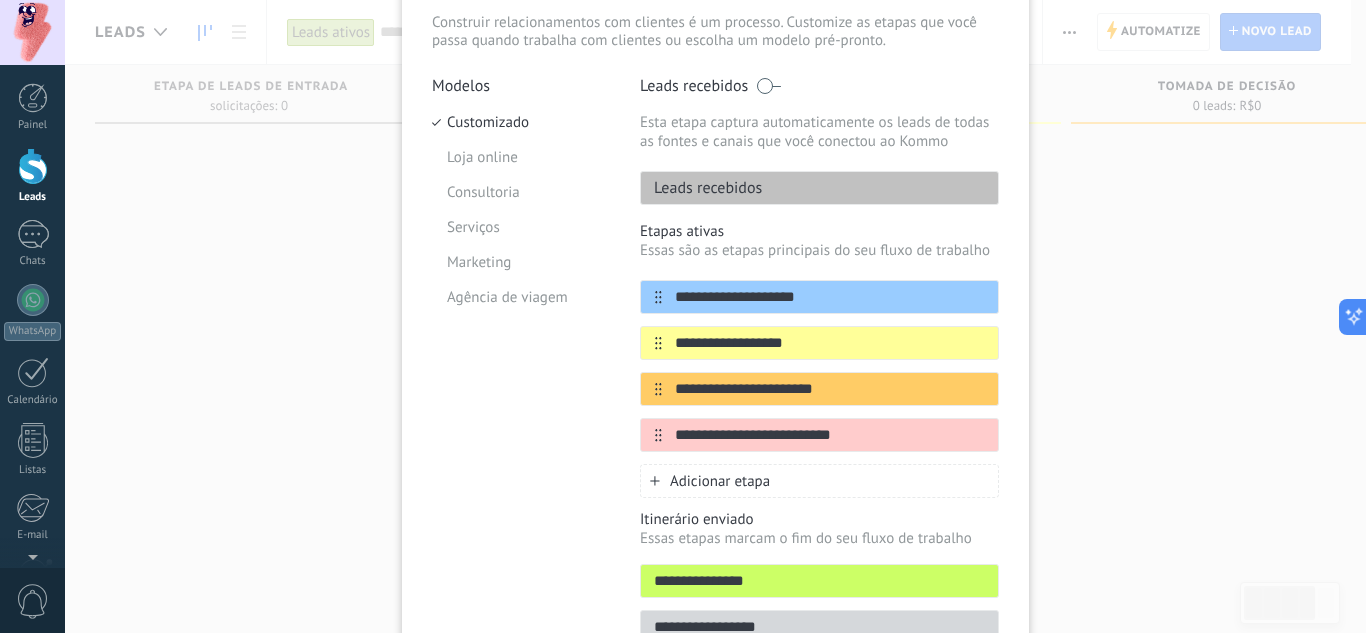 click on "Adicionar etapa" at bounding box center (819, 481) 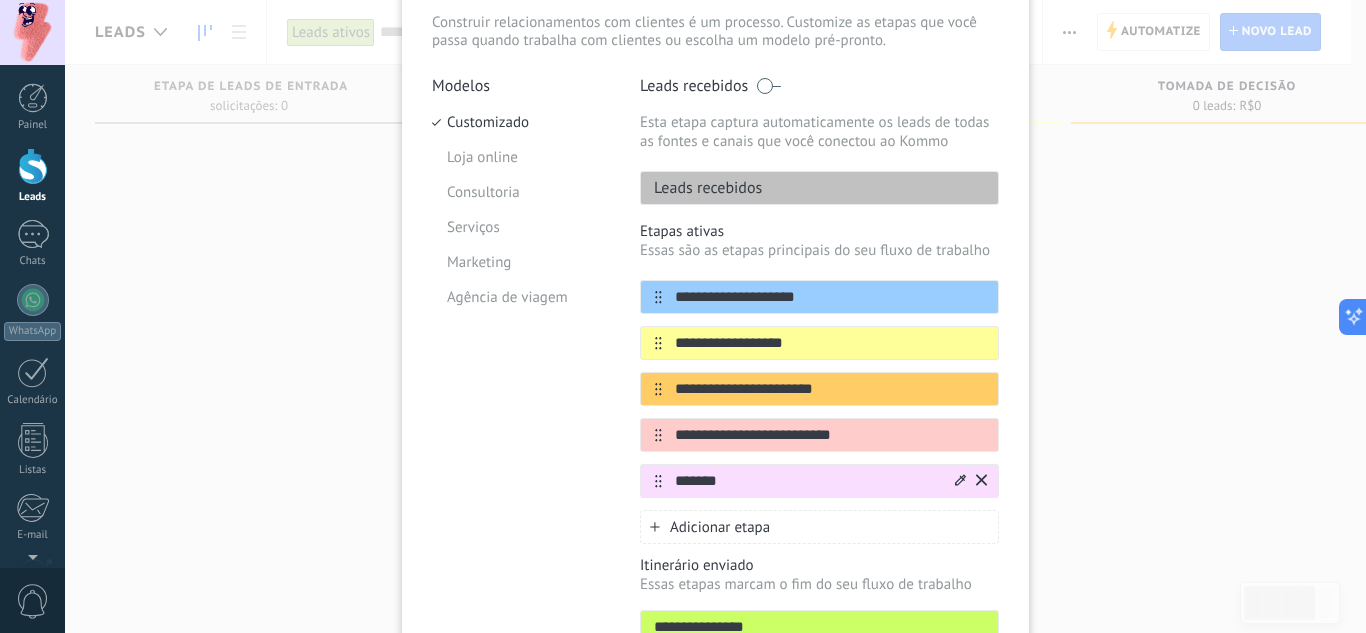 type on "*******" 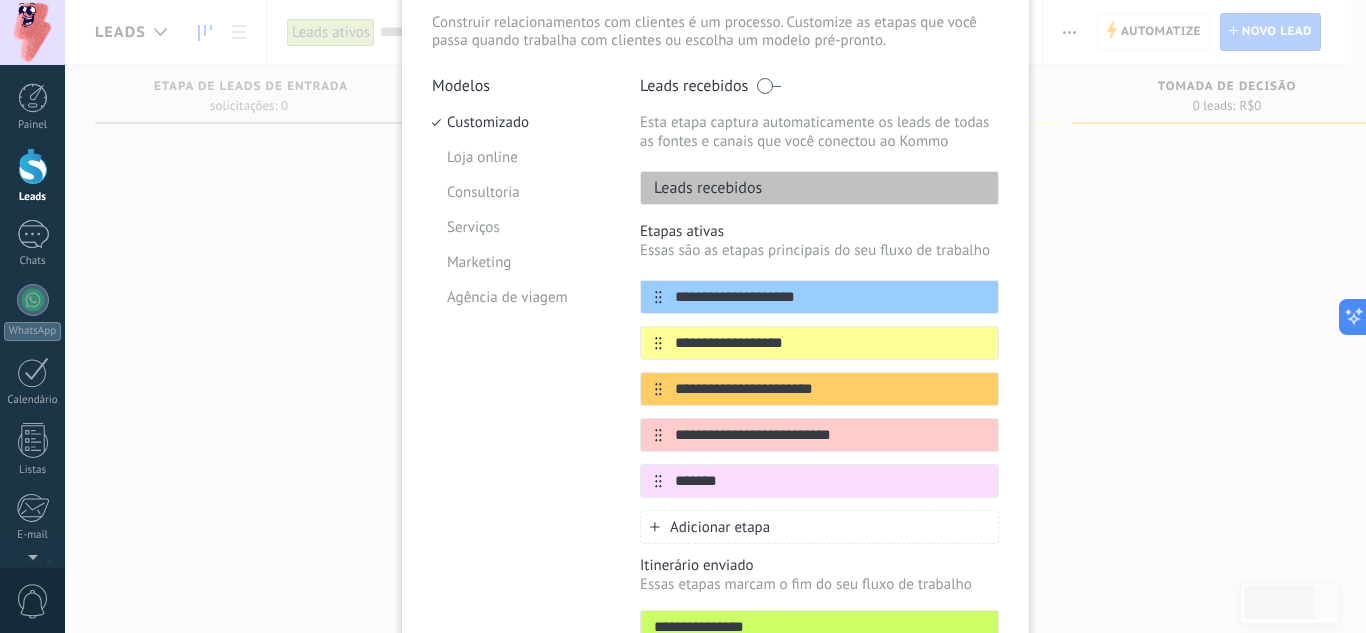 click on "Adicionar etapa" at bounding box center [720, 527] 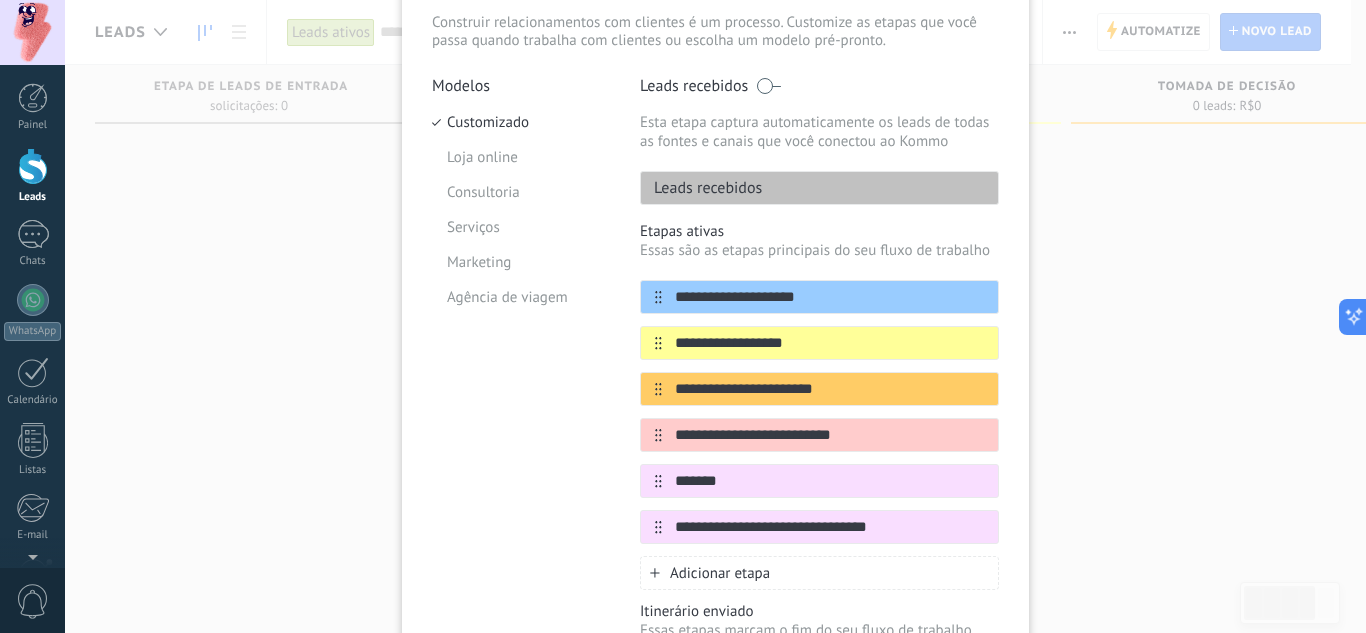 type on "**********" 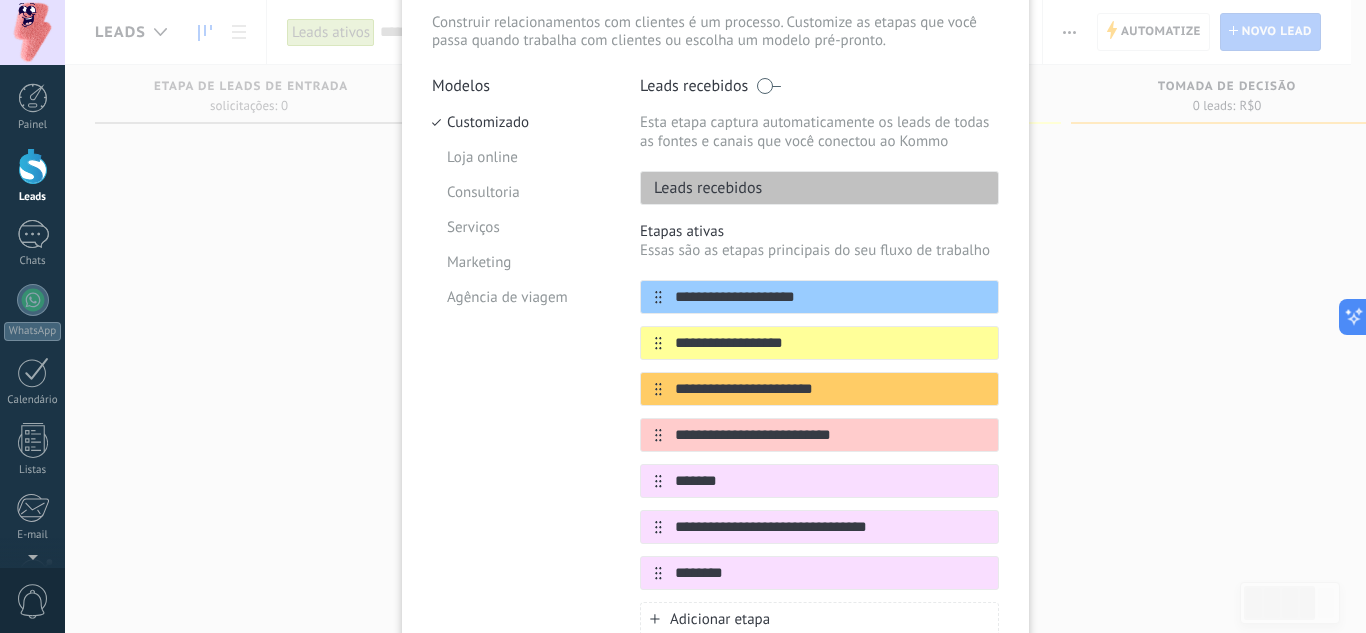 type on "********" 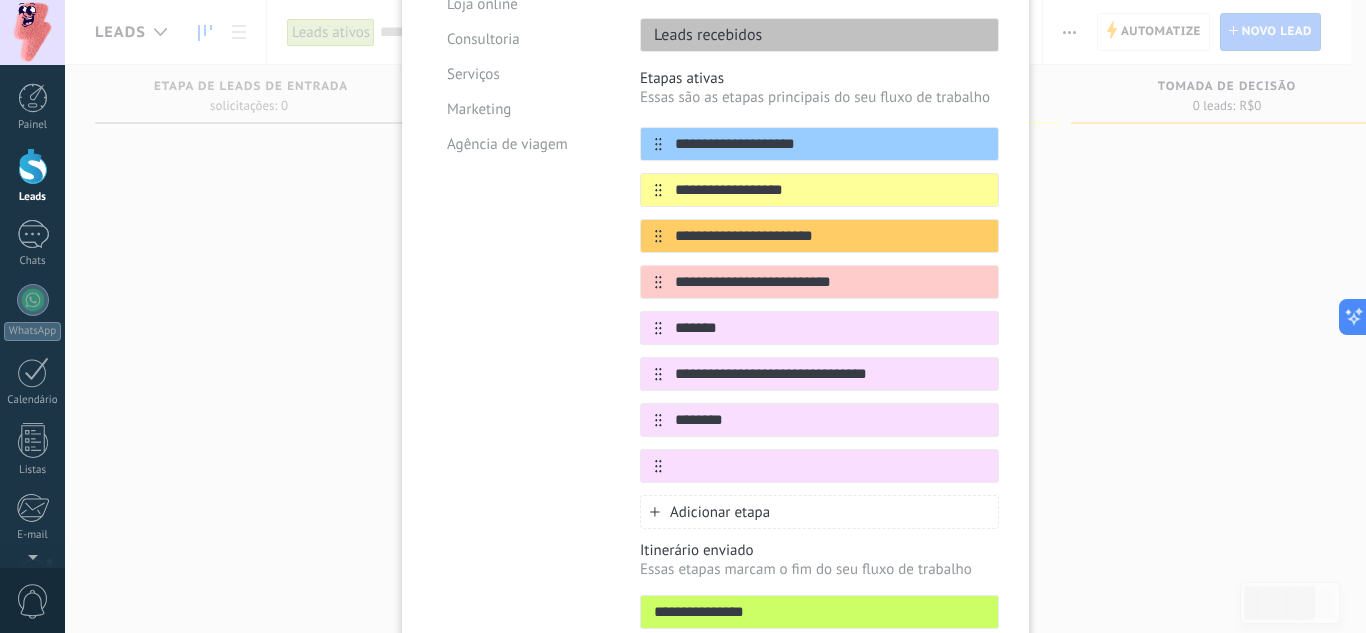 scroll, scrollTop: 435, scrollLeft: 0, axis: vertical 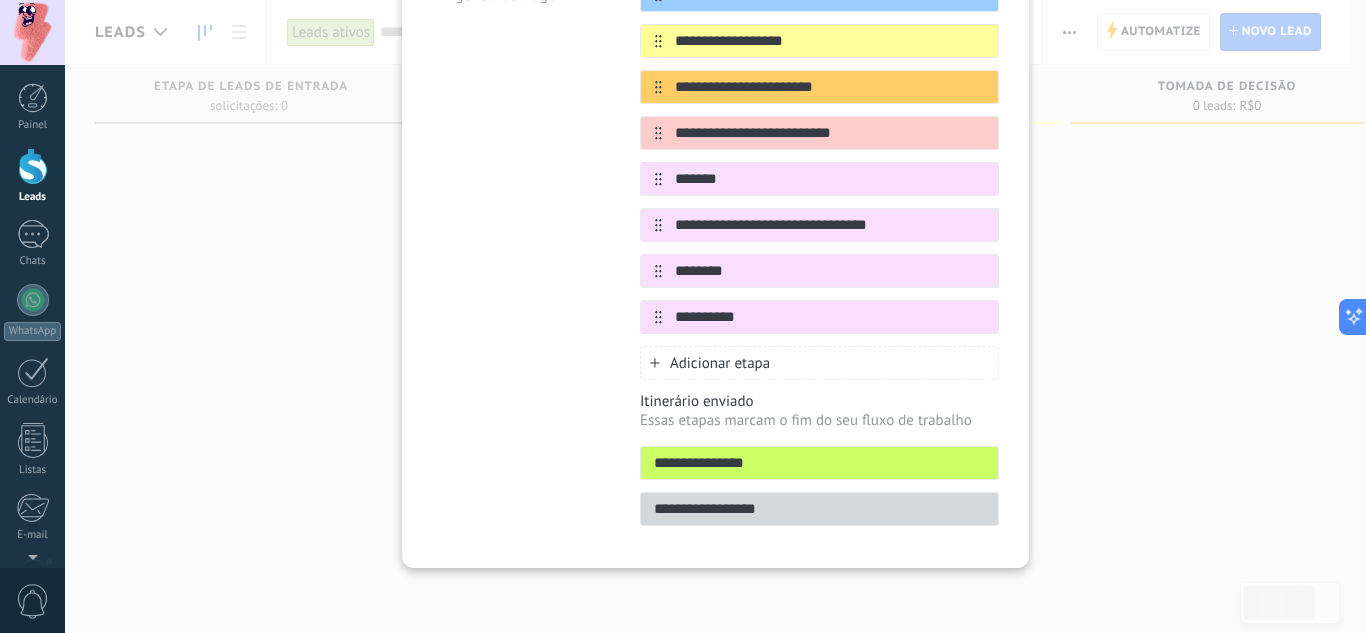 type on "**********" 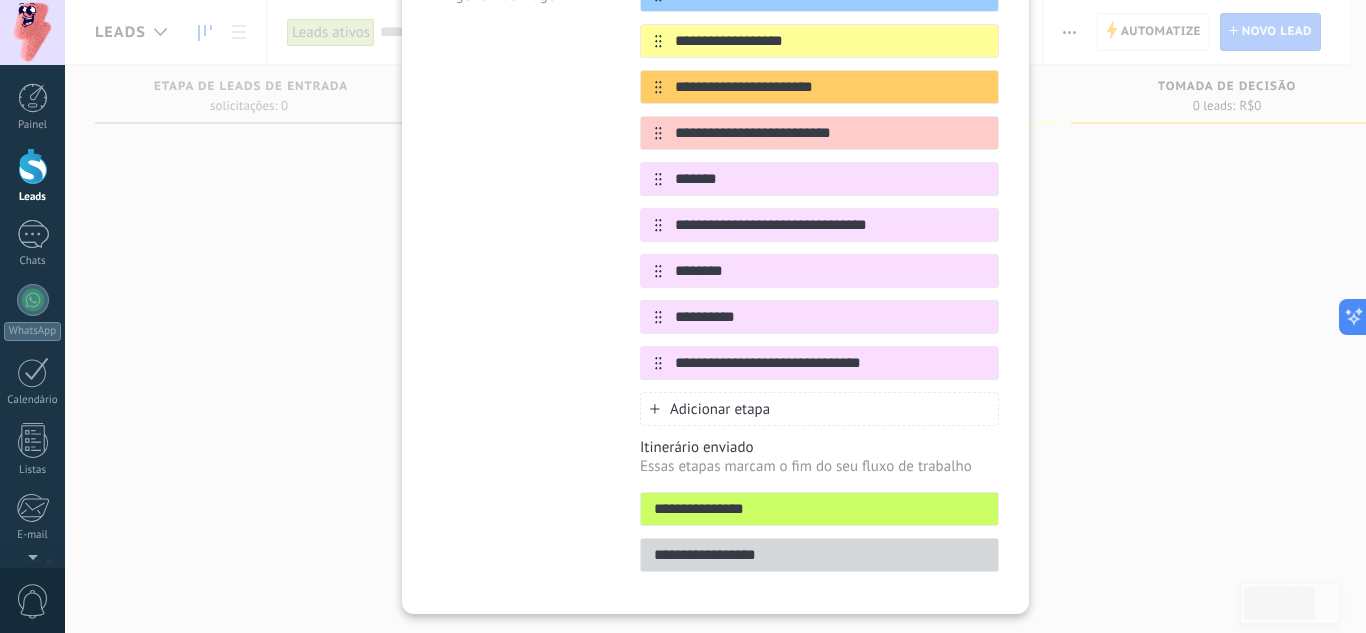 type on "**********" 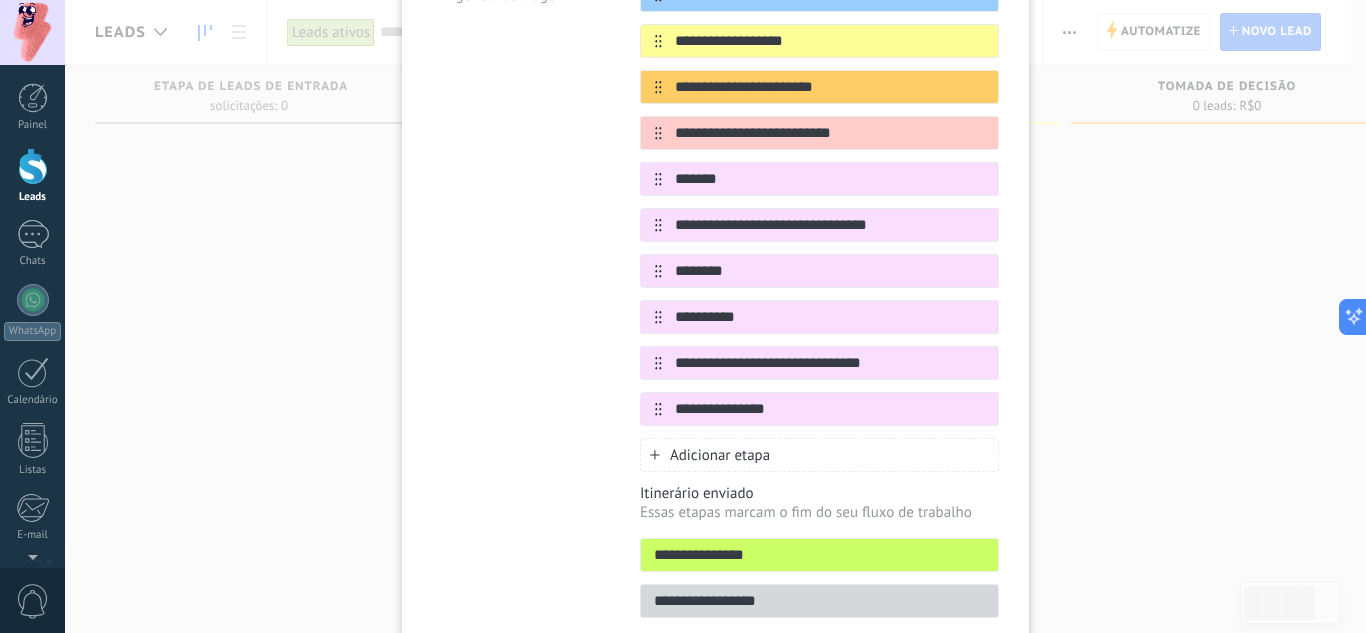 type on "**********" 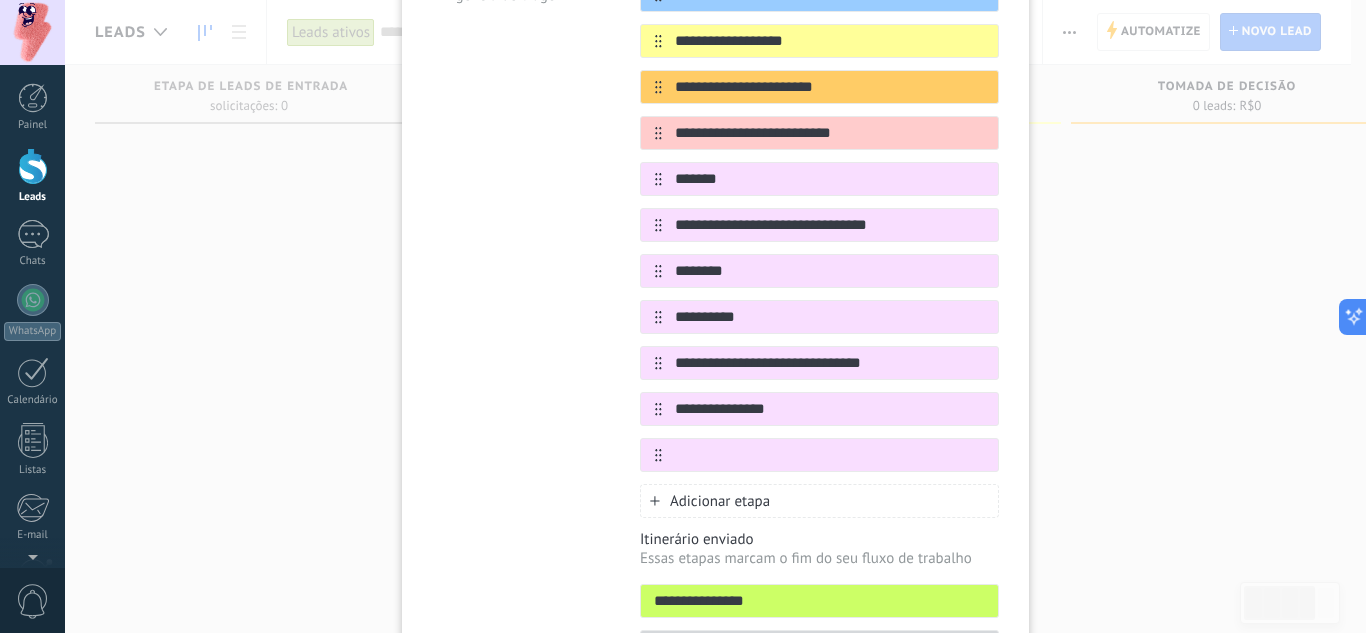 type on "*" 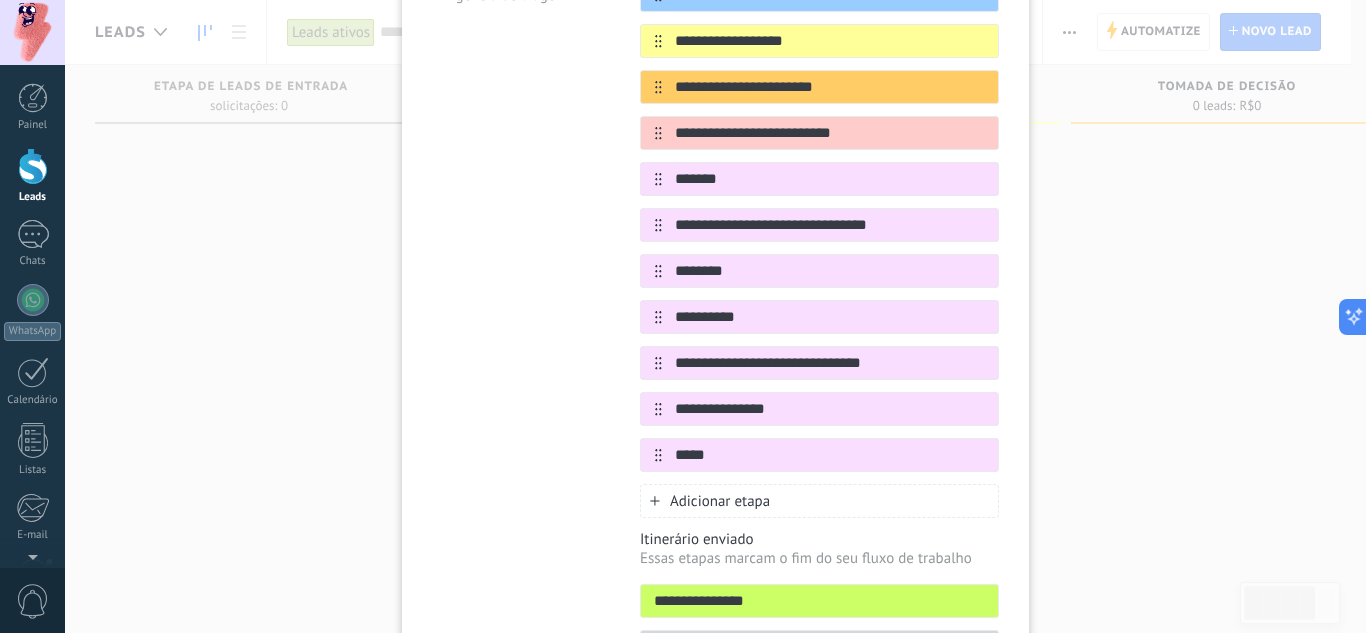 type on "*****" 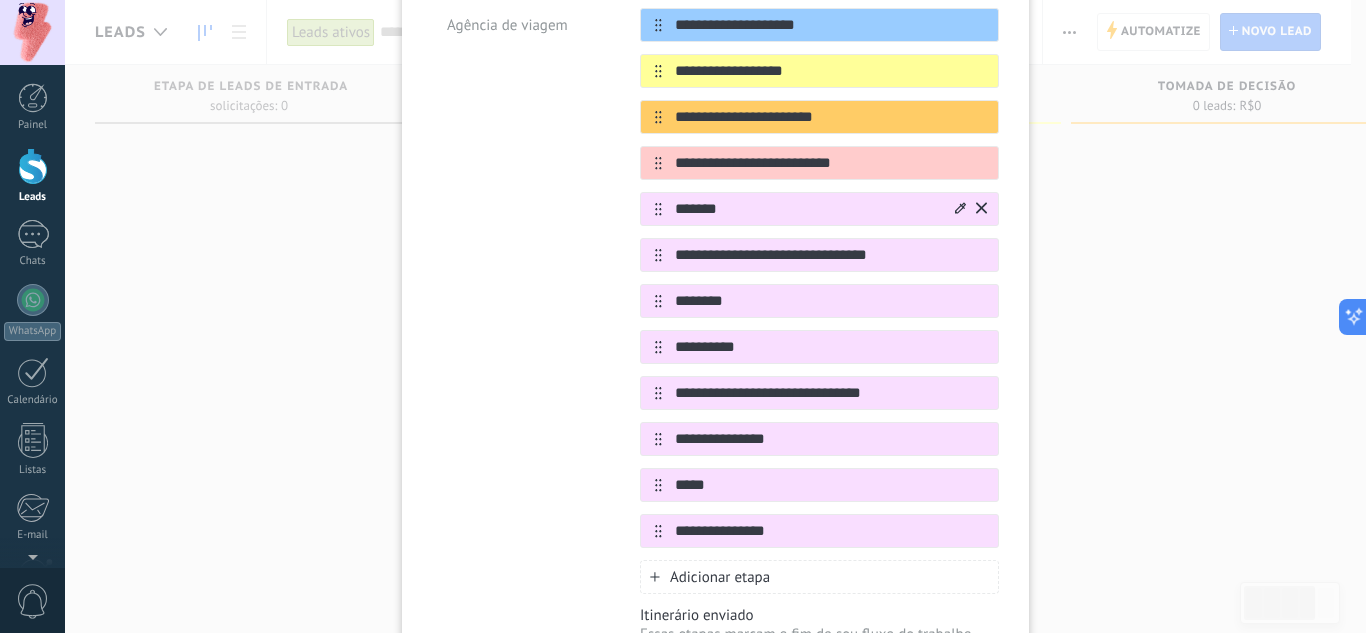 scroll, scrollTop: 435, scrollLeft: 0, axis: vertical 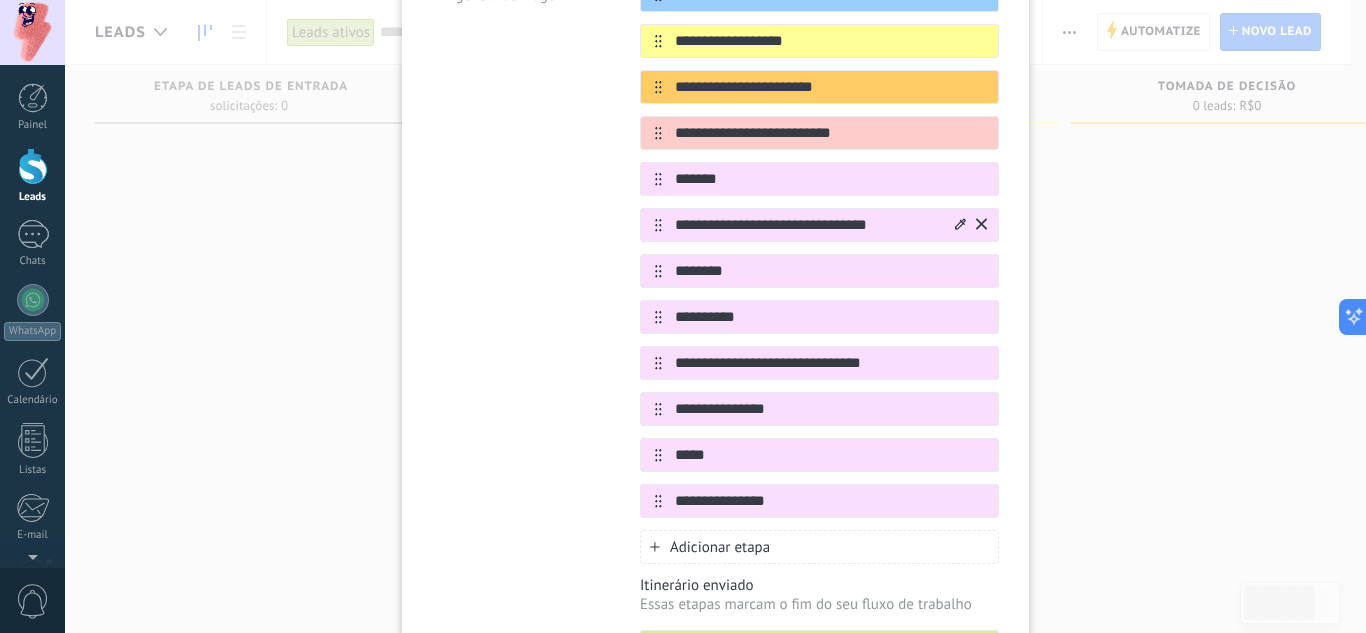type on "**********" 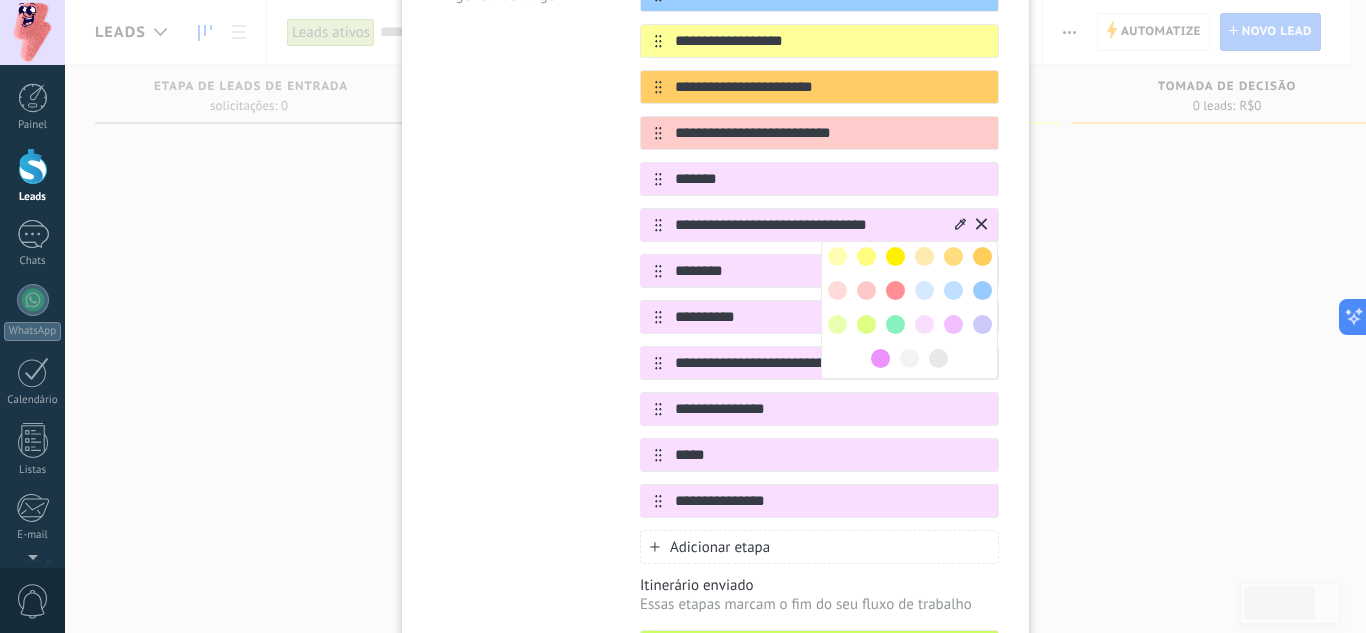 scroll, scrollTop: 302, scrollLeft: 0, axis: vertical 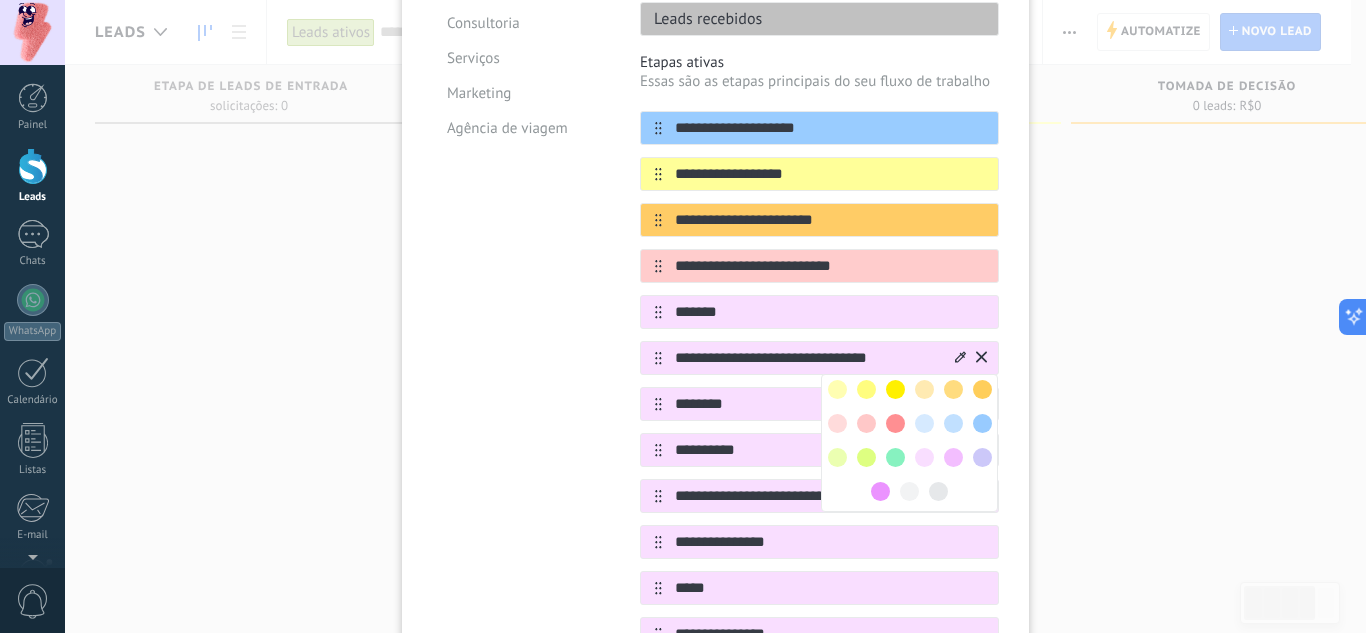 click at bounding box center (953, 423) 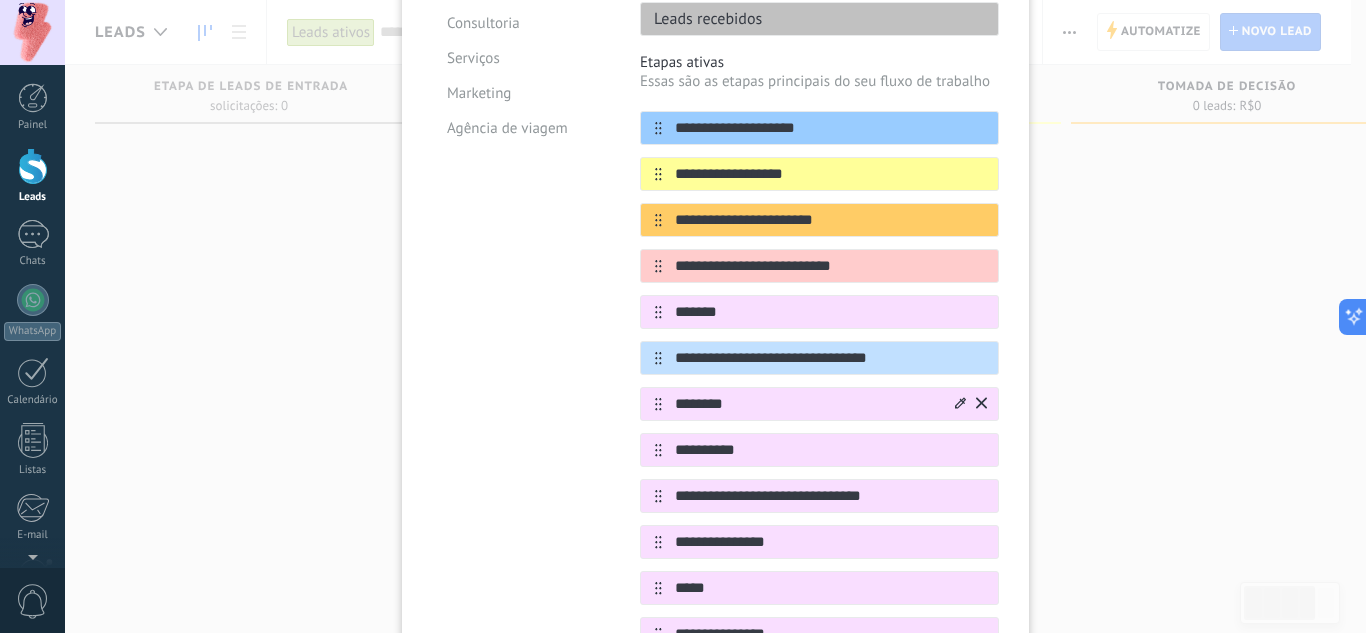 click at bounding box center [960, 404] 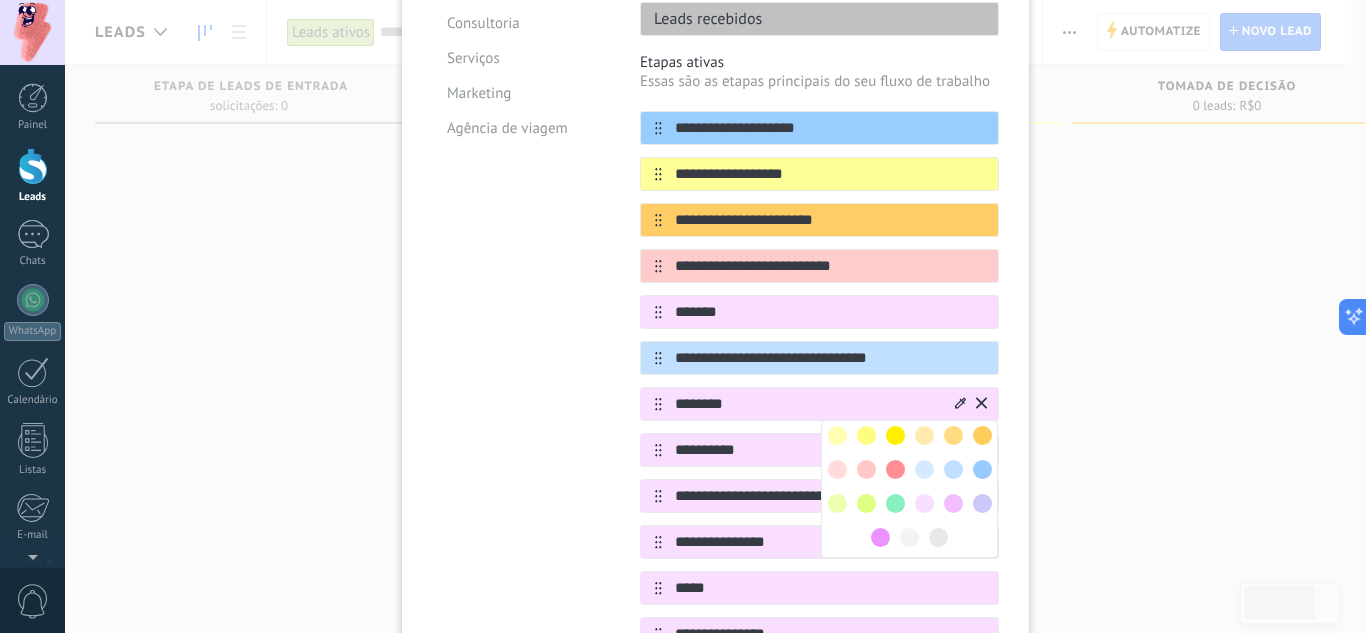 click at bounding box center [953, 435] 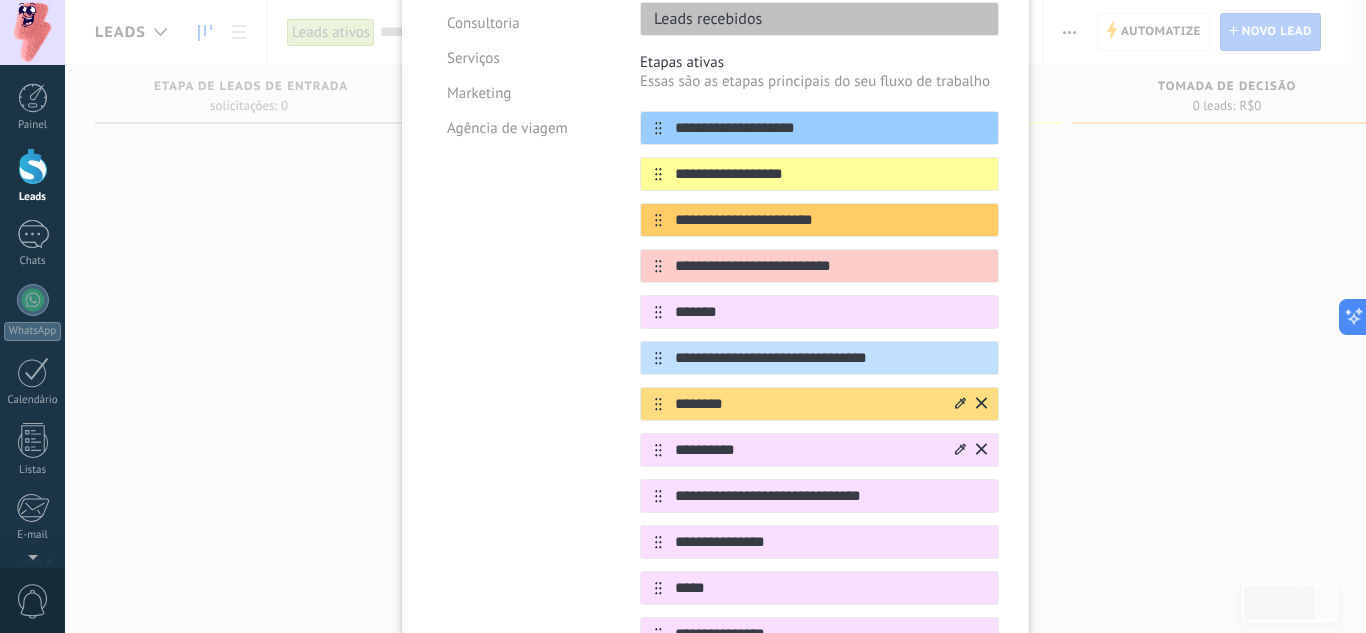 click 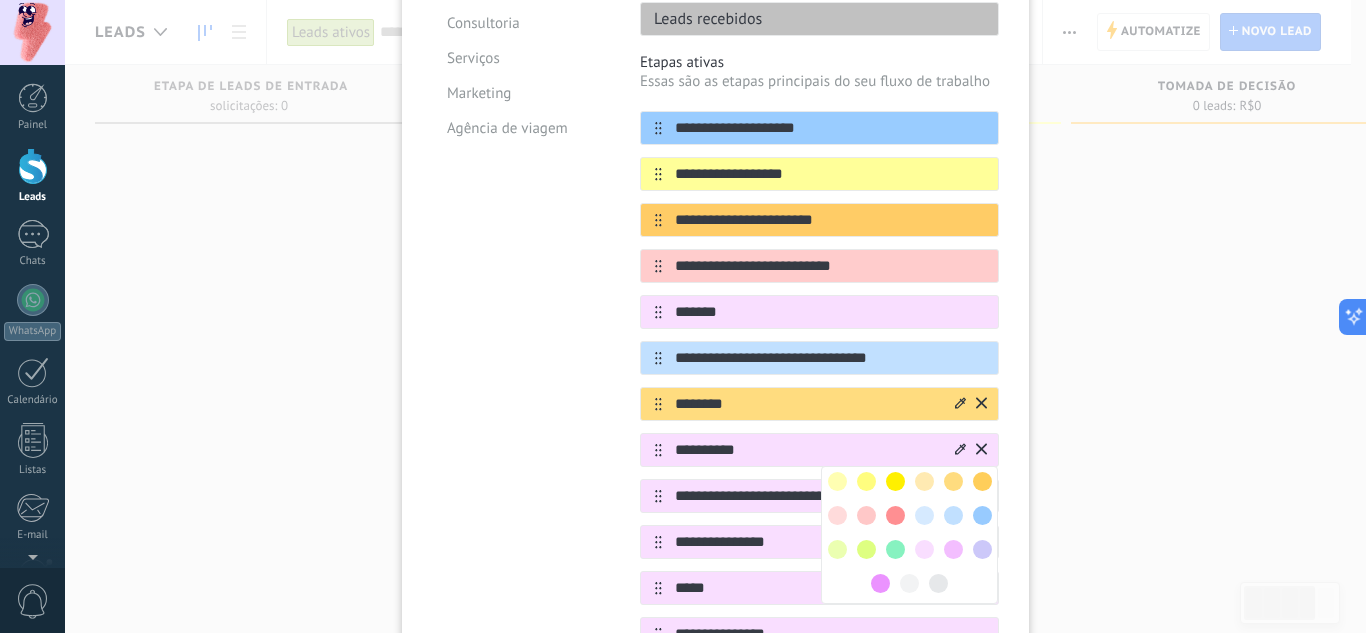 click at bounding box center (866, 481) 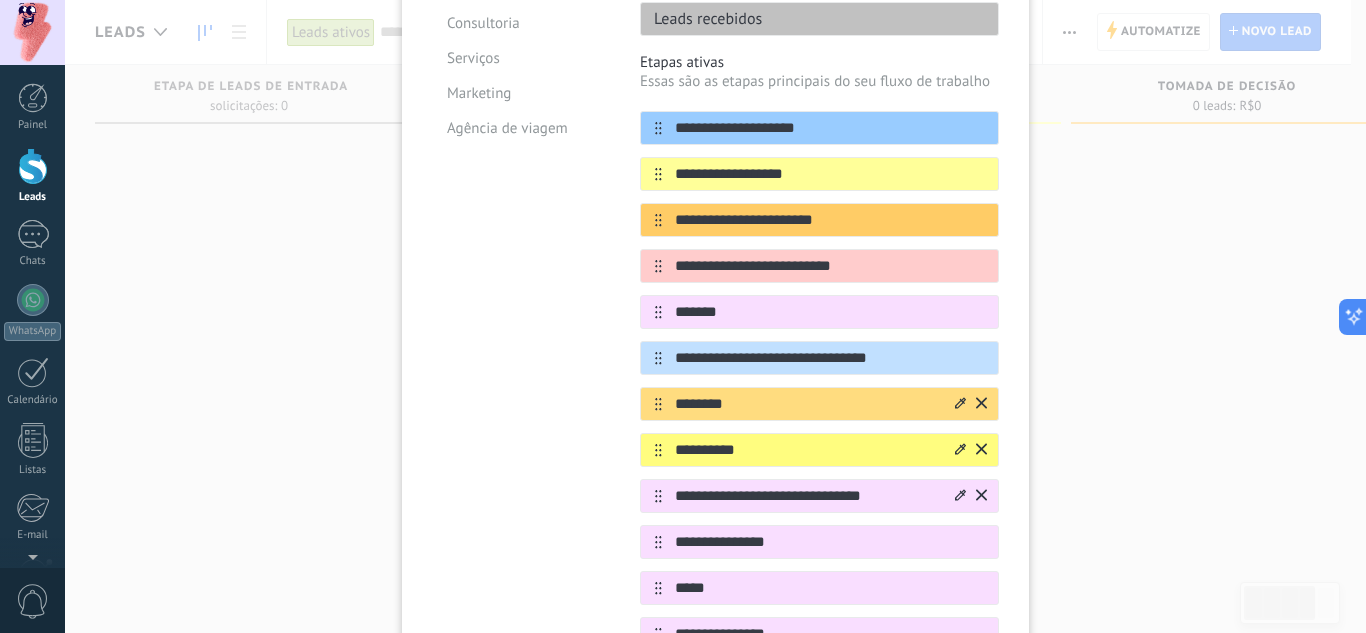 click at bounding box center (969, 496) 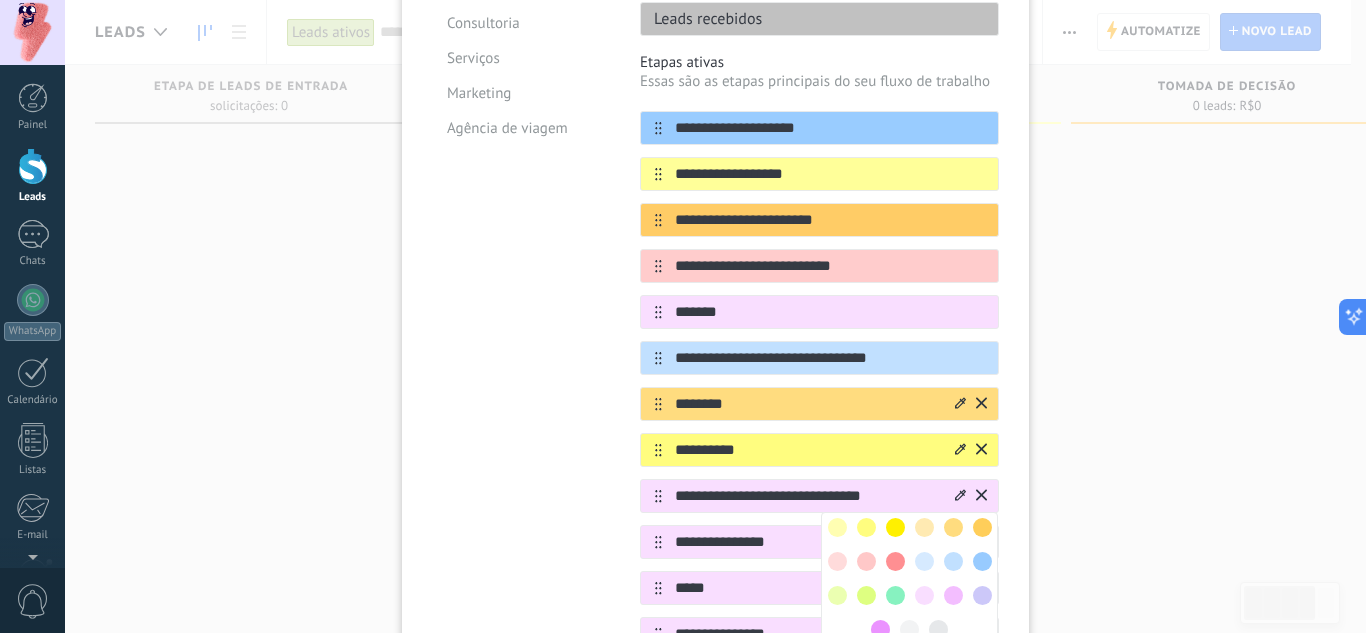 click at bounding box center (924, 527) 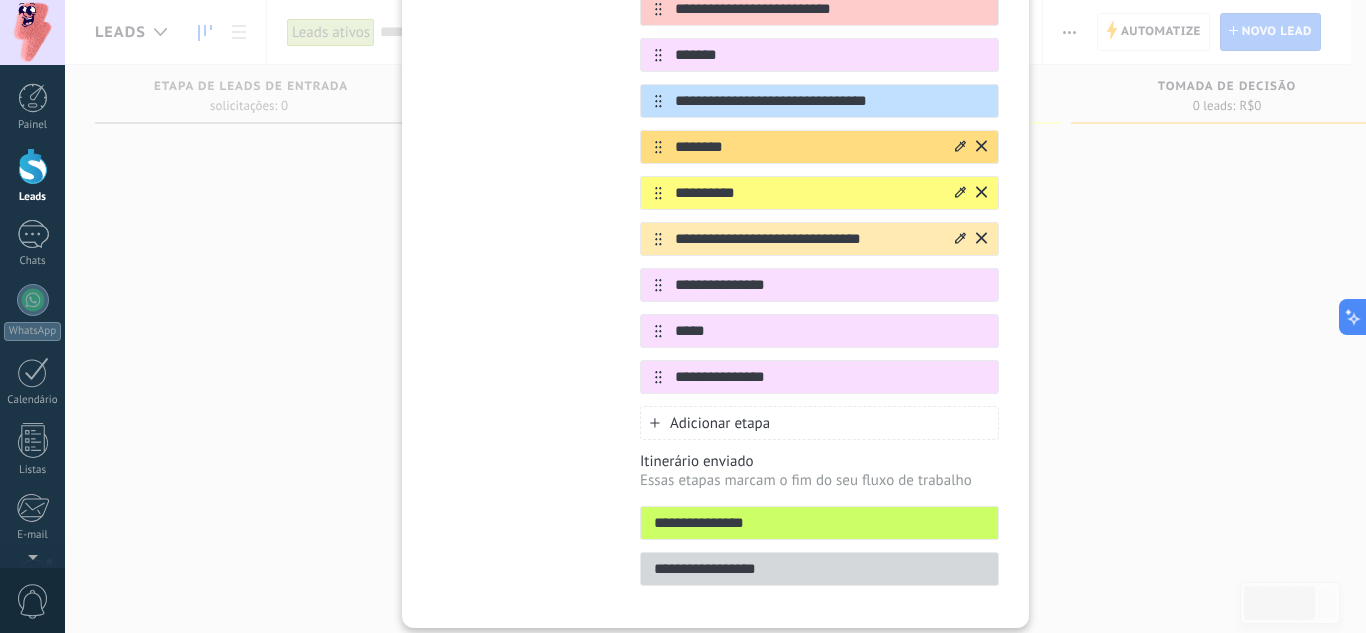 scroll, scrollTop: 568, scrollLeft: 0, axis: vertical 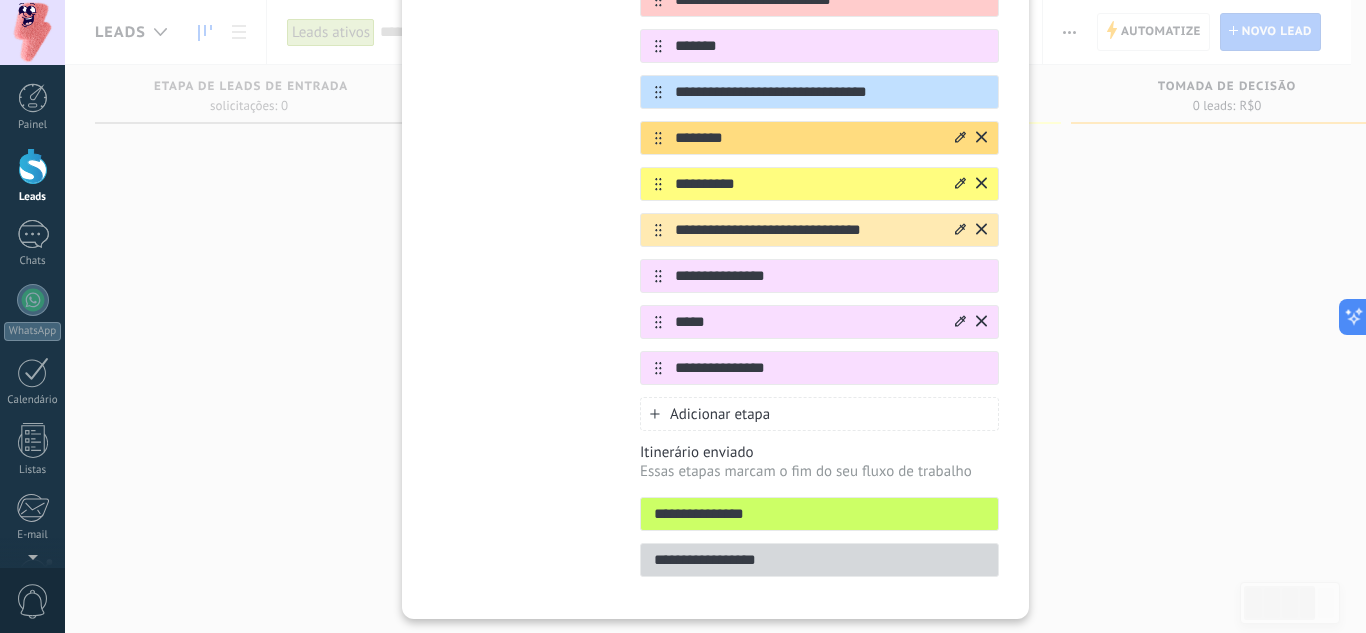 click 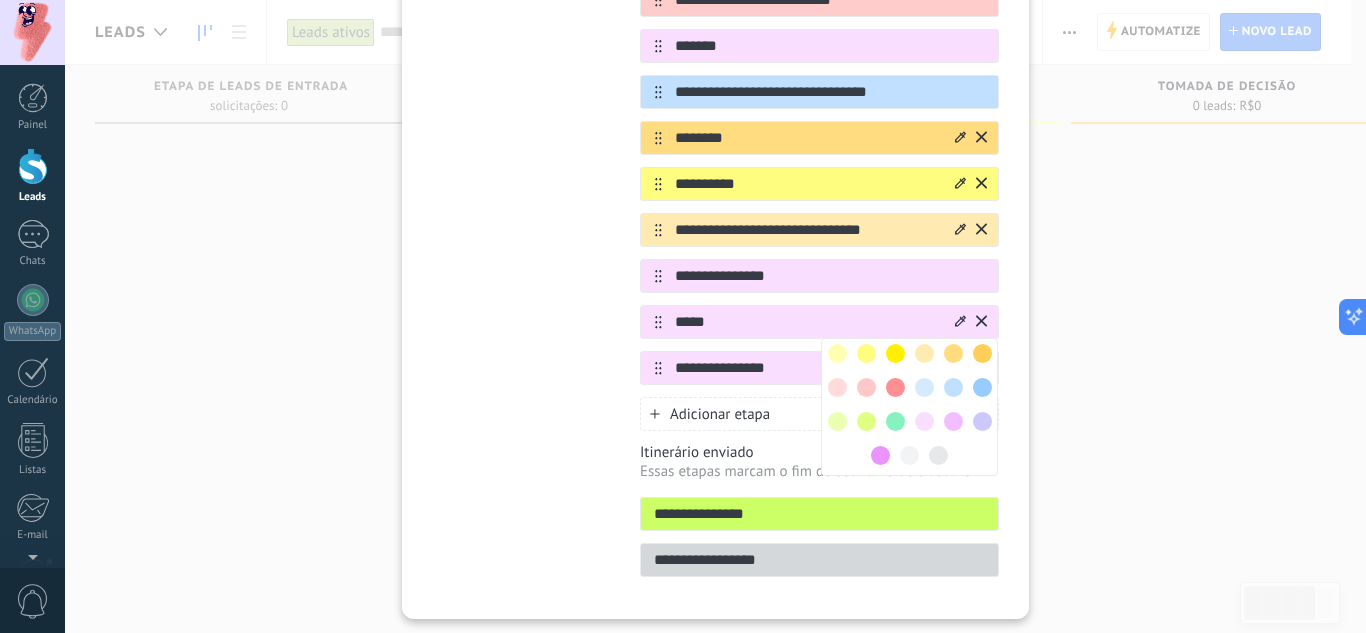click at bounding box center (837, 353) 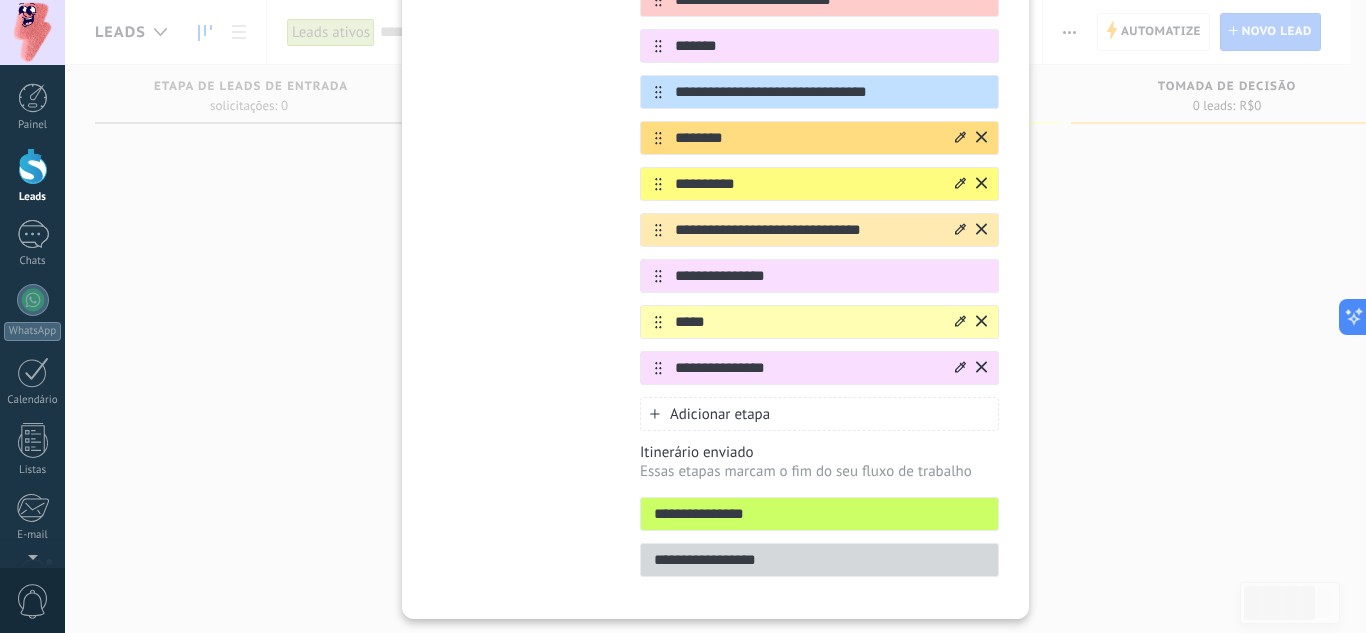 drag, startPoint x: 963, startPoint y: 367, endPoint x: 952, endPoint y: 365, distance: 11.18034 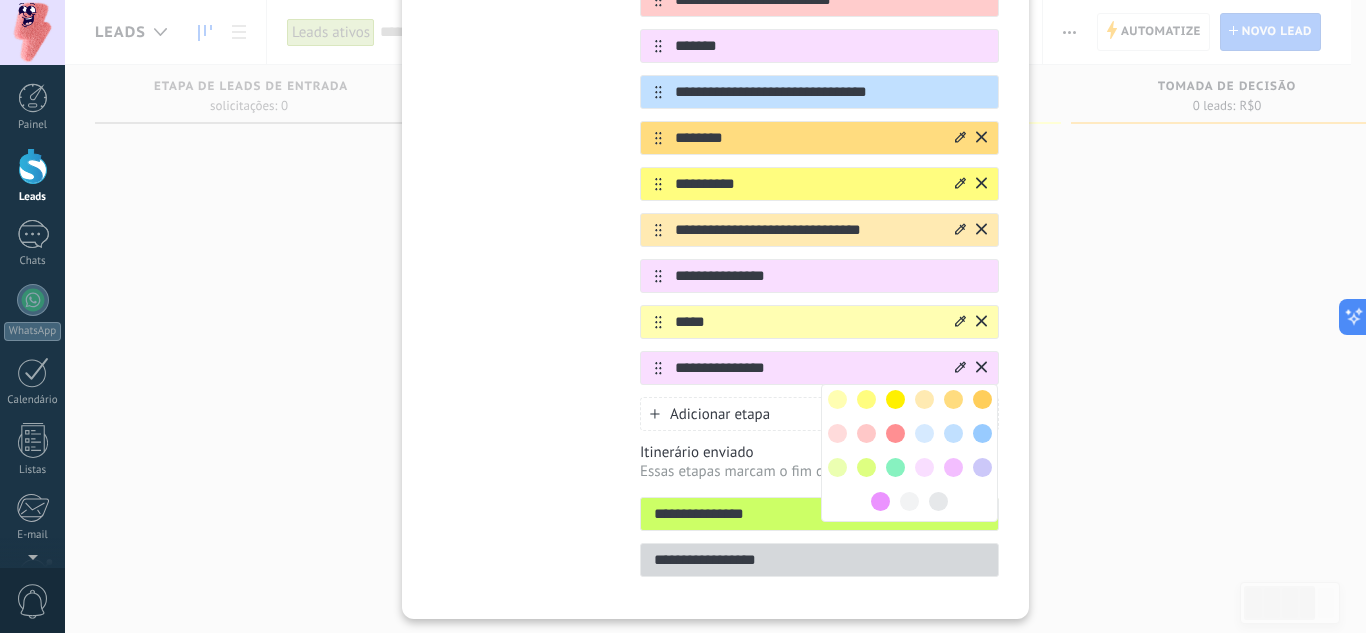 click at bounding box center (866, 467) 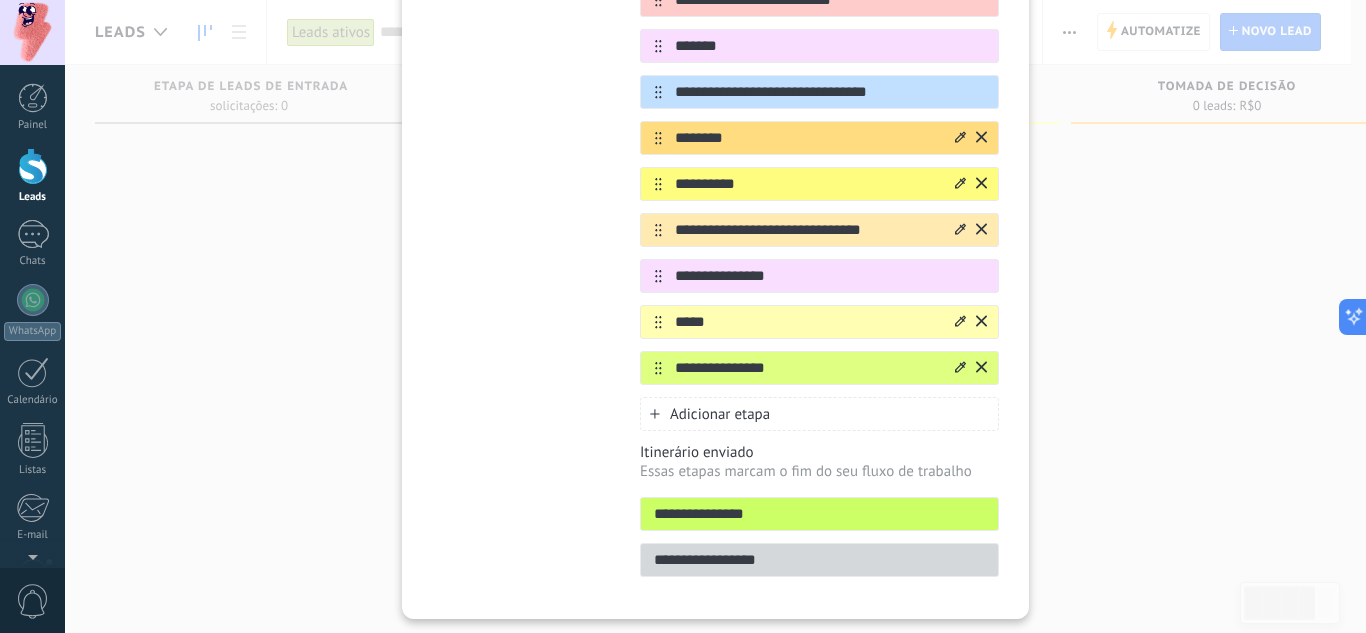 click 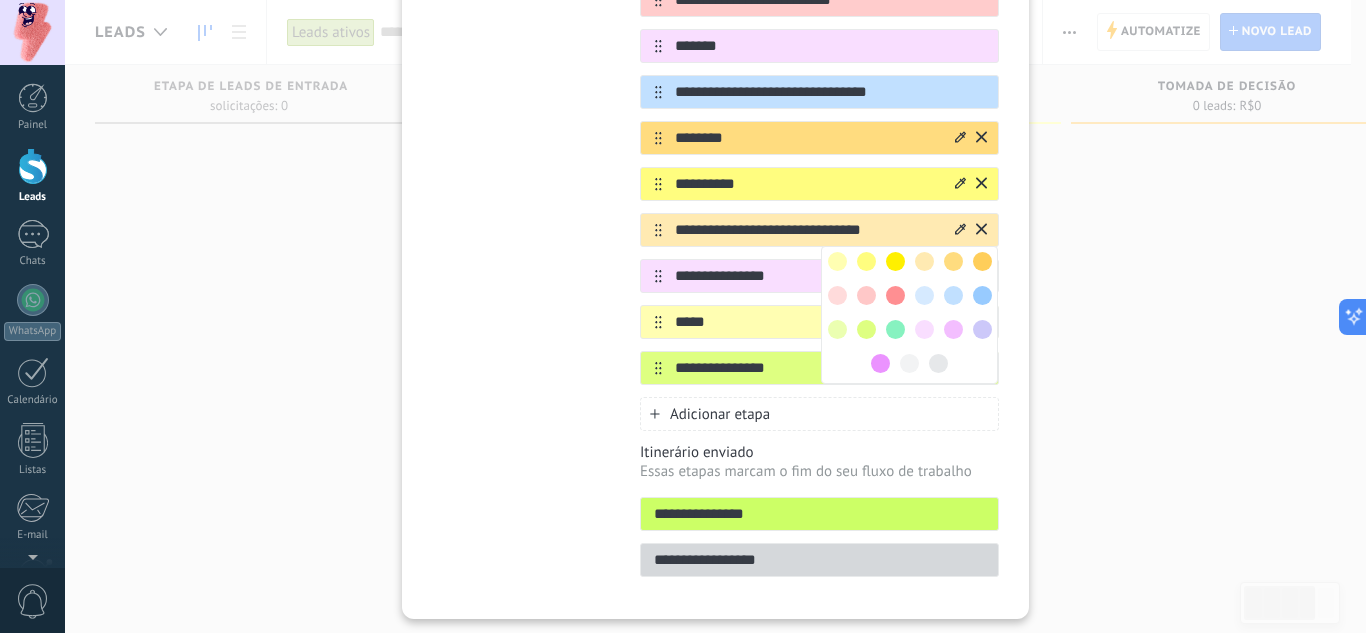 click at bounding box center (866, 329) 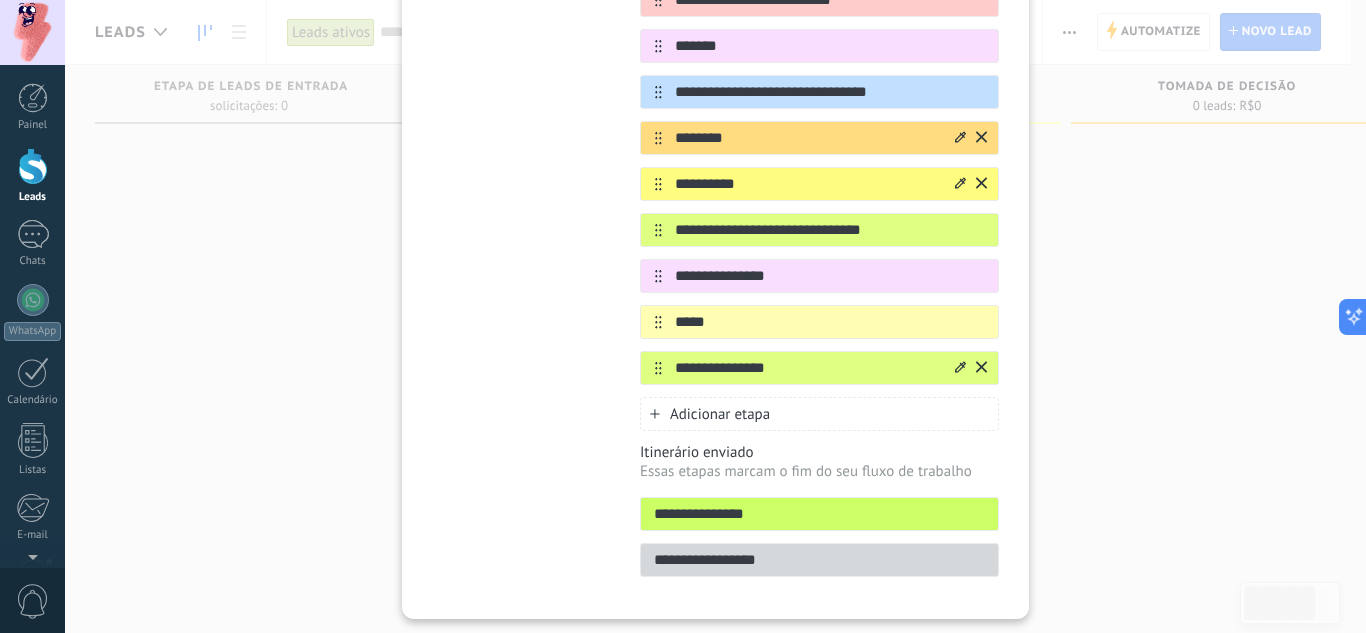 click 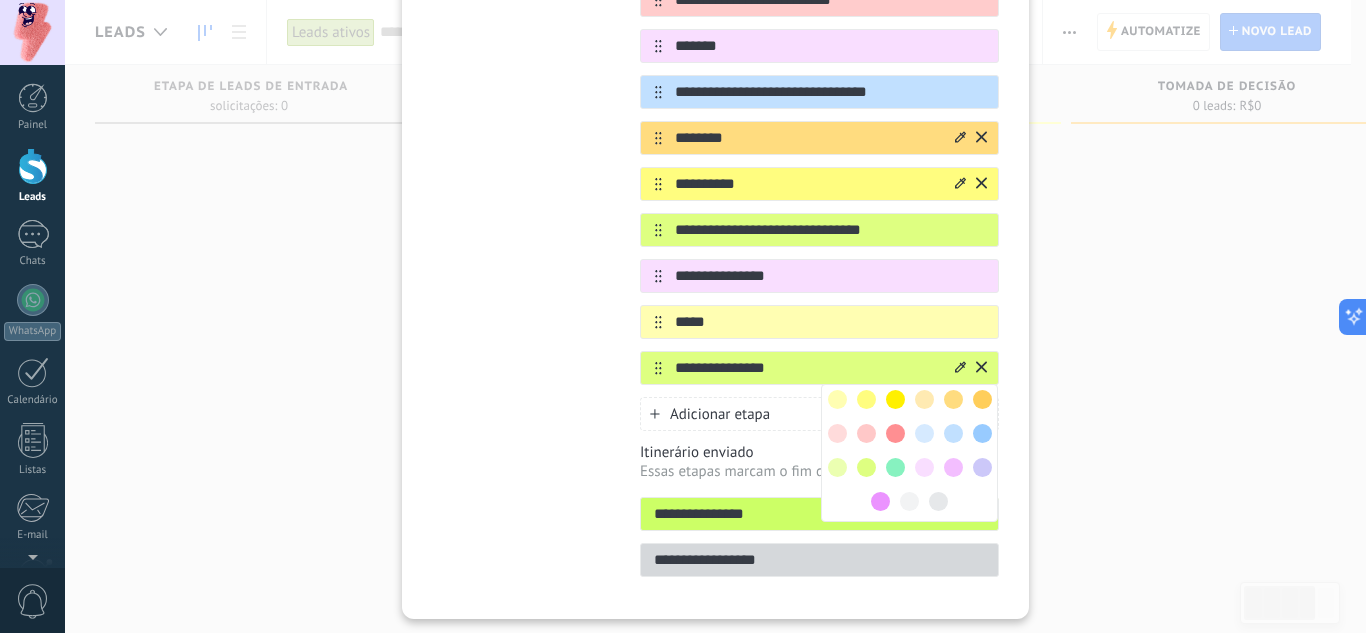 click at bounding box center [938, 501] 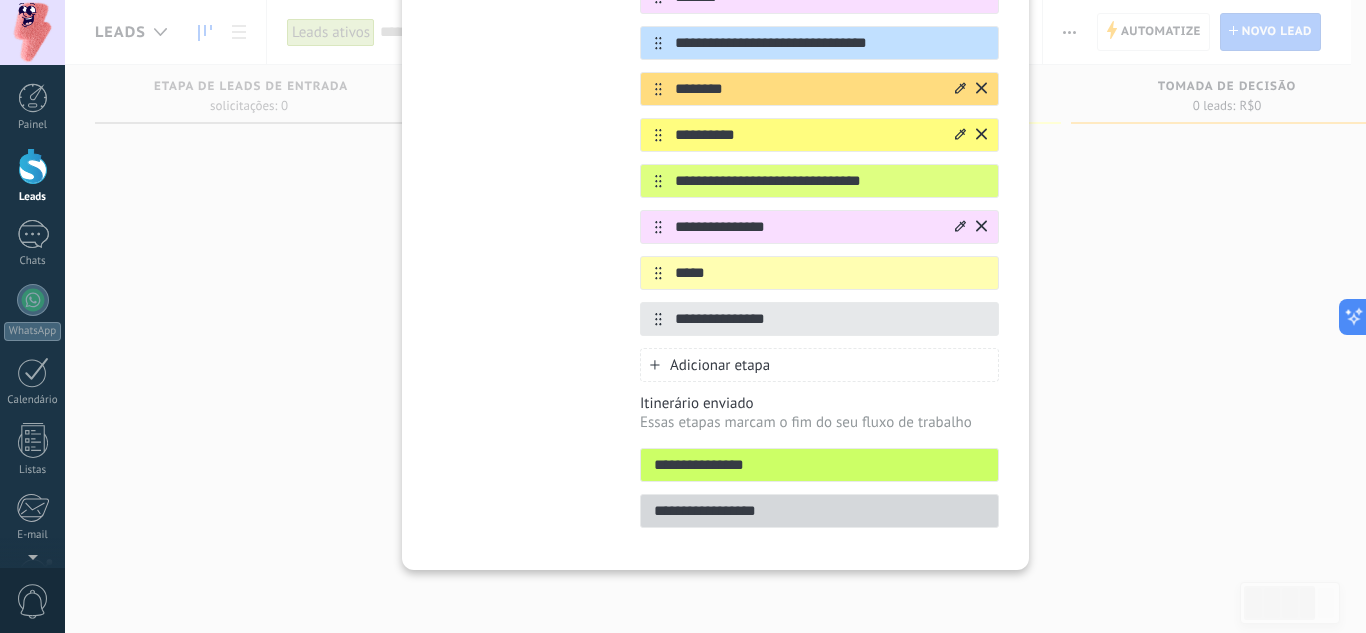 scroll, scrollTop: 619, scrollLeft: 0, axis: vertical 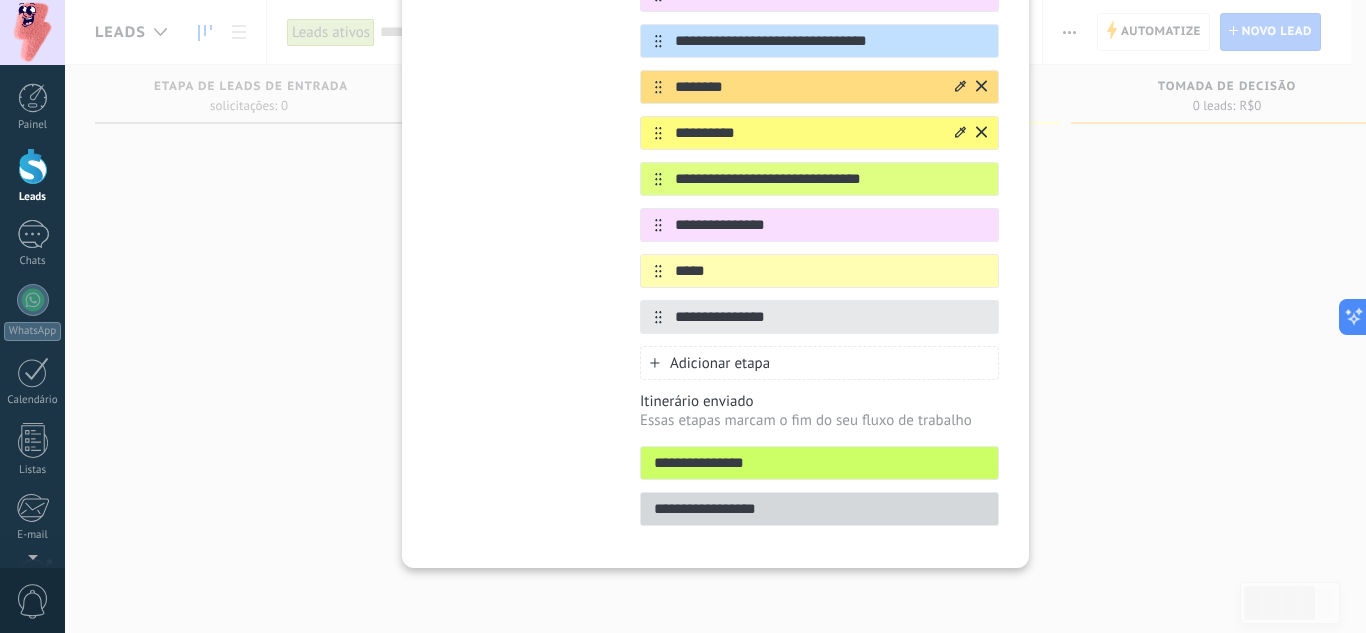 click 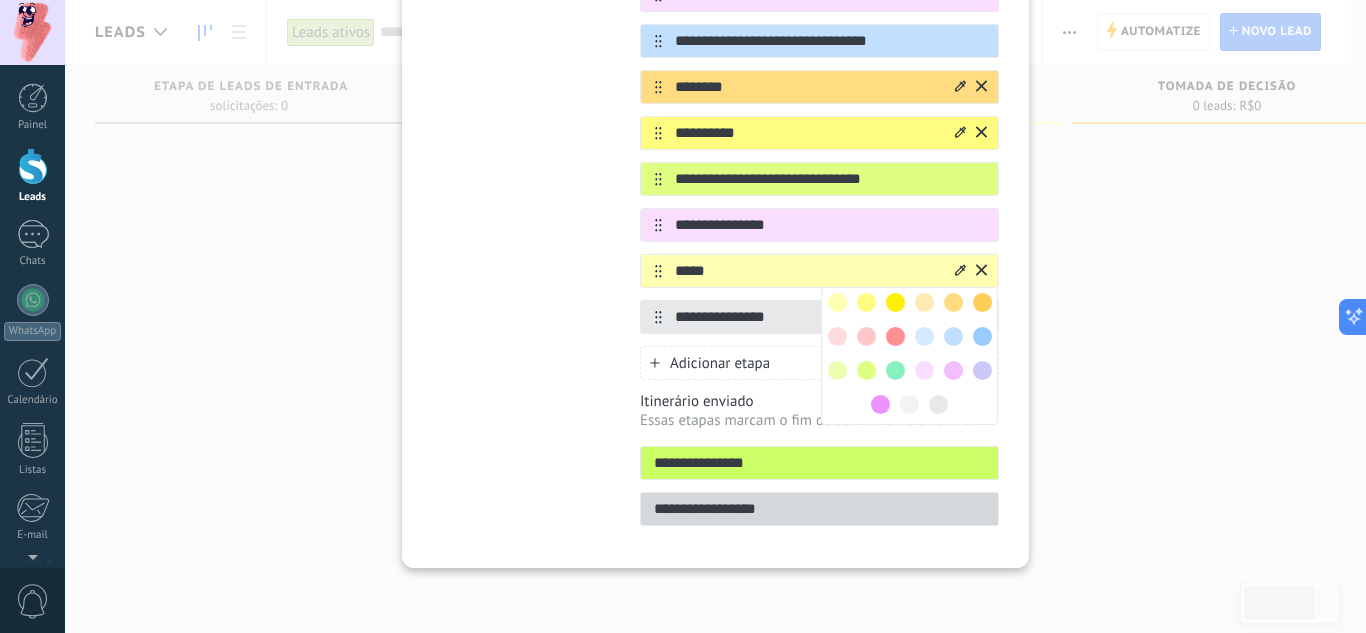 click at bounding box center (866, 370) 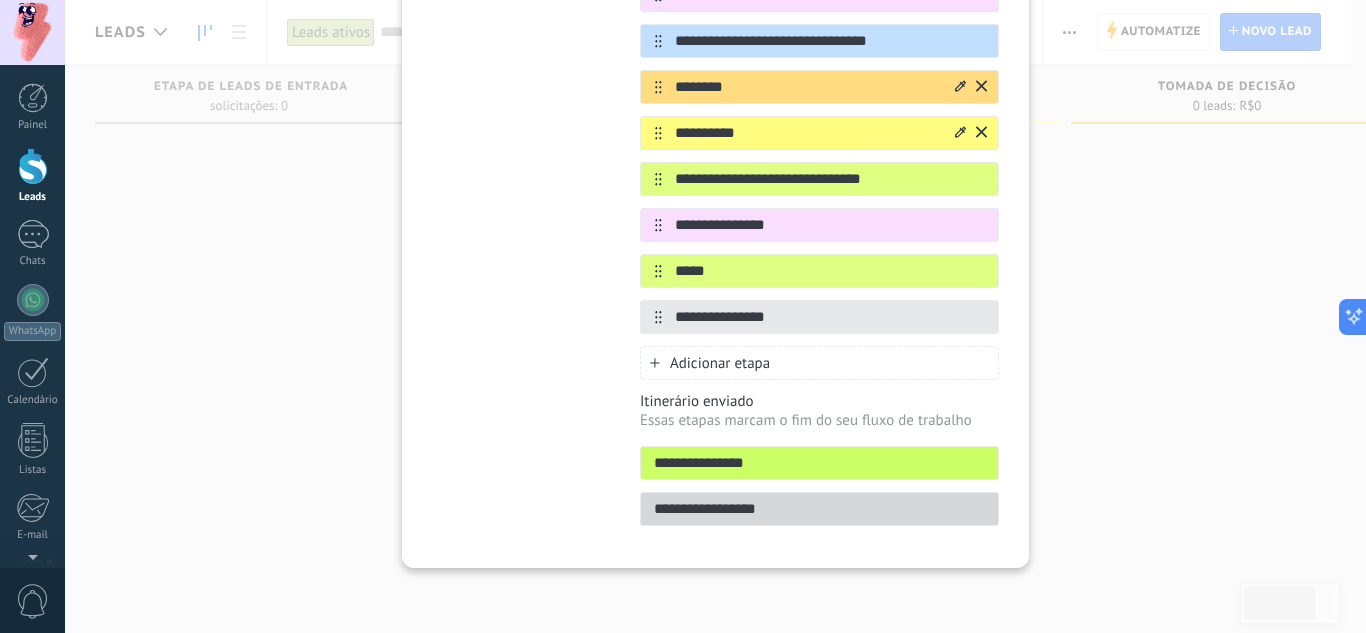 click 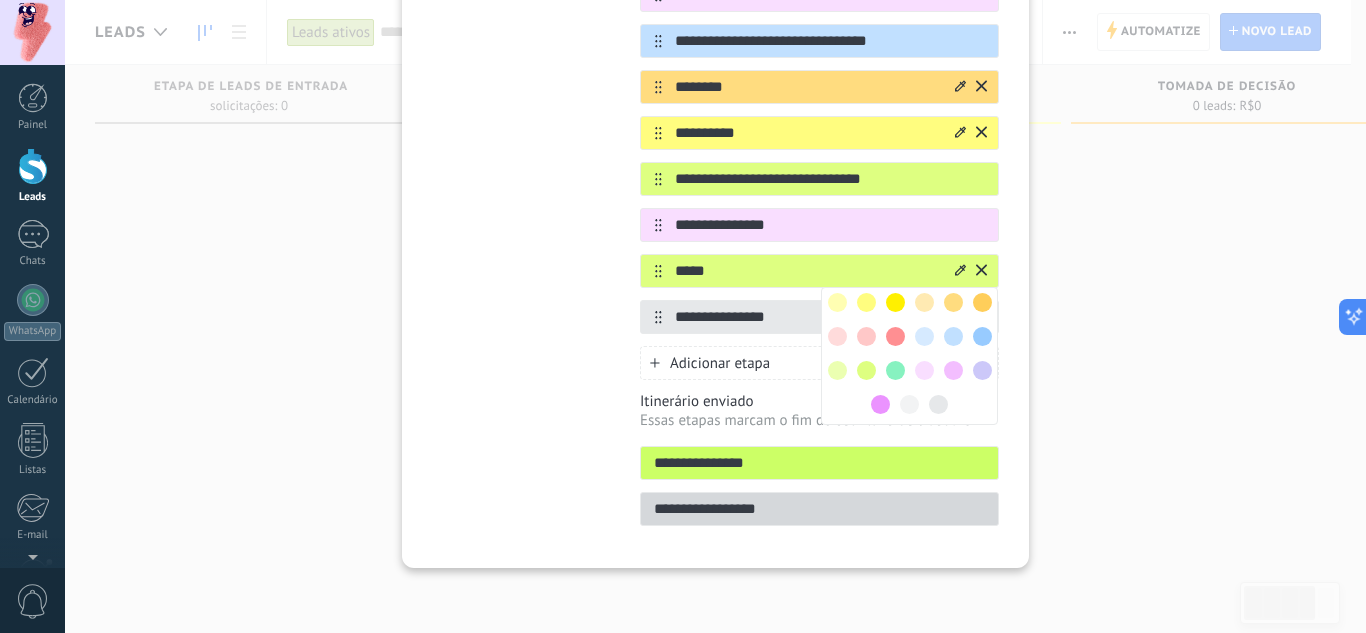 click at bounding box center [837, 370] 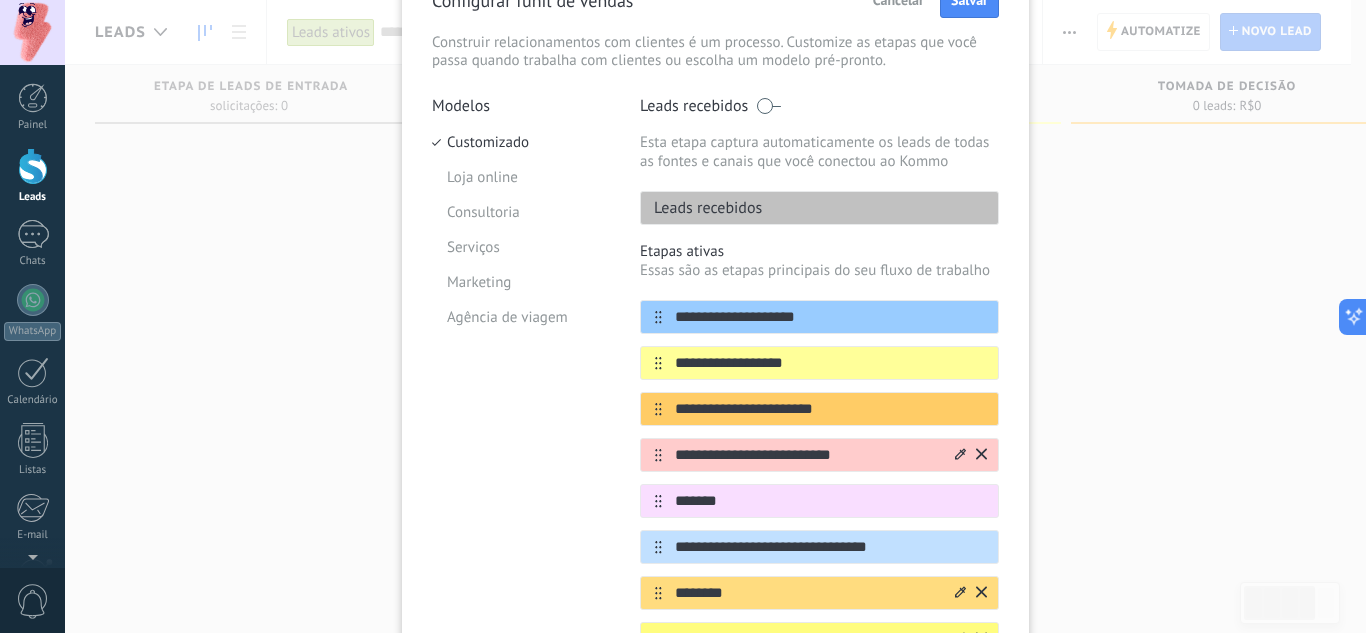 scroll, scrollTop: 86, scrollLeft: 0, axis: vertical 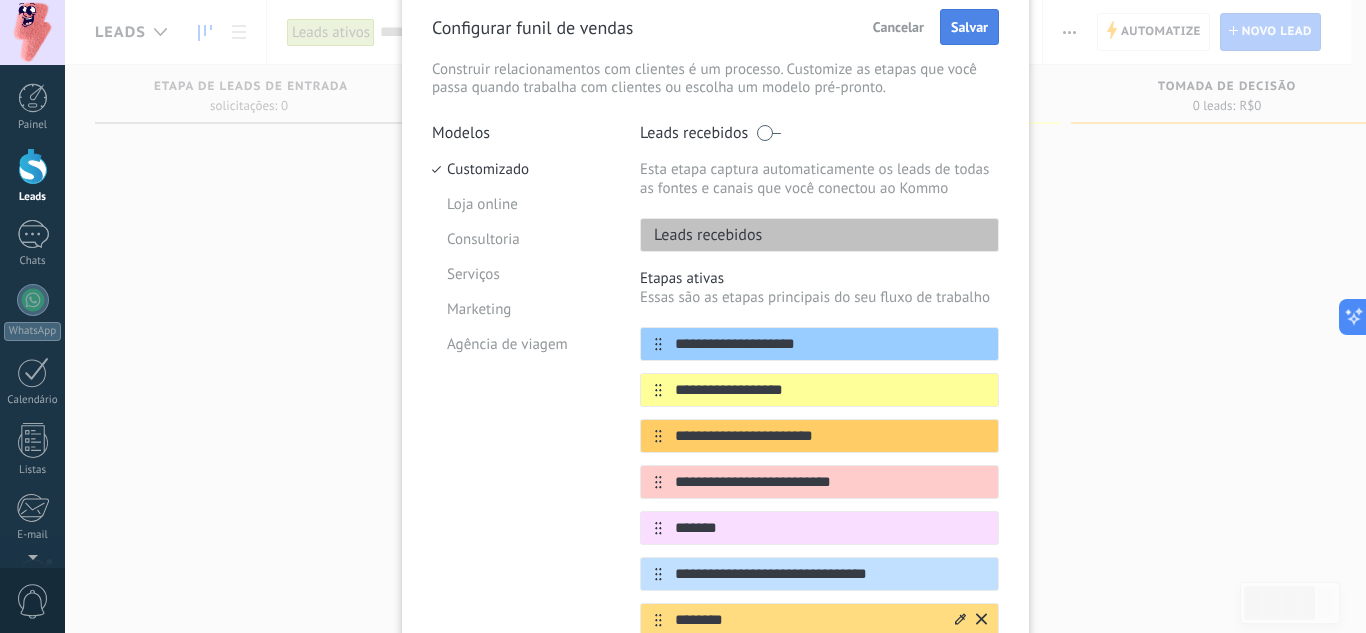 click on "Salvar" at bounding box center (969, 27) 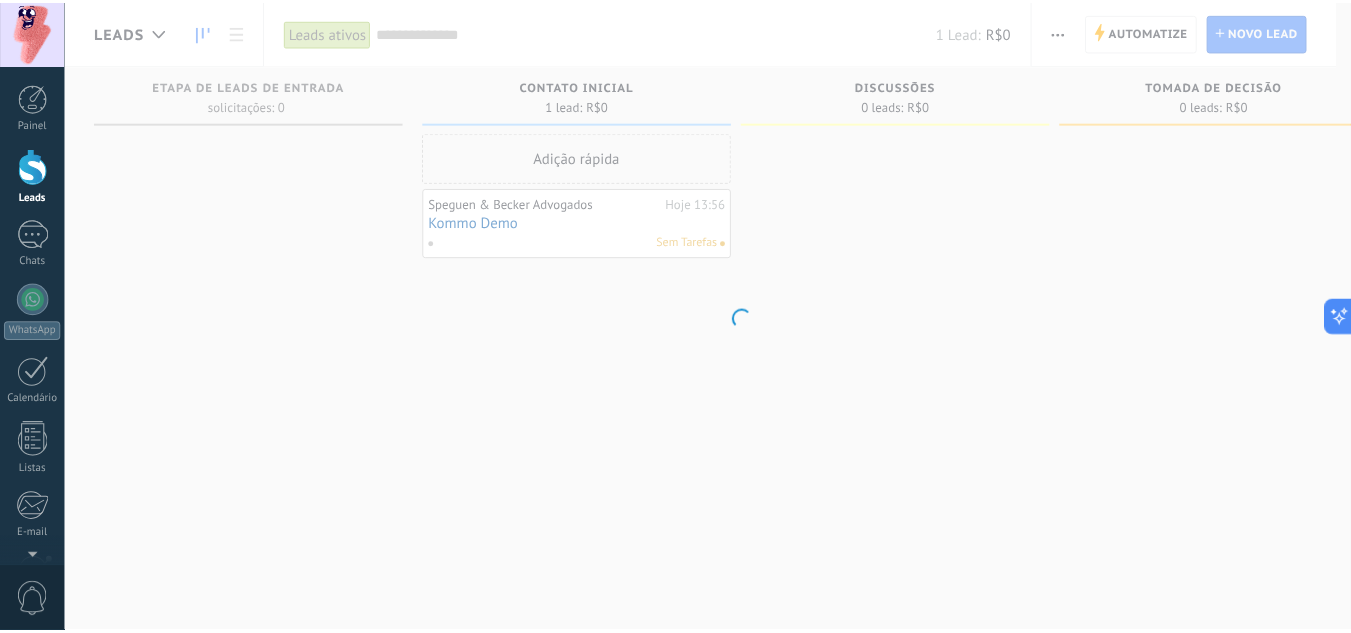 scroll, scrollTop: 0, scrollLeft: 0, axis: both 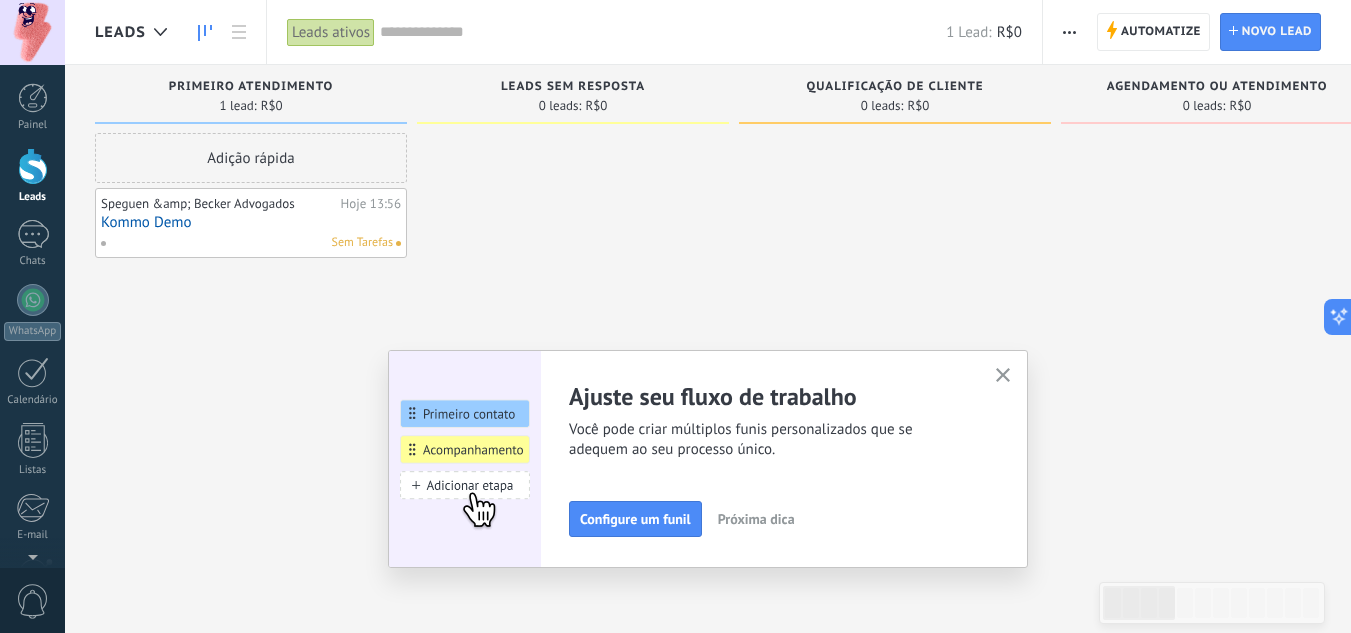 click at bounding box center [1003, 376] 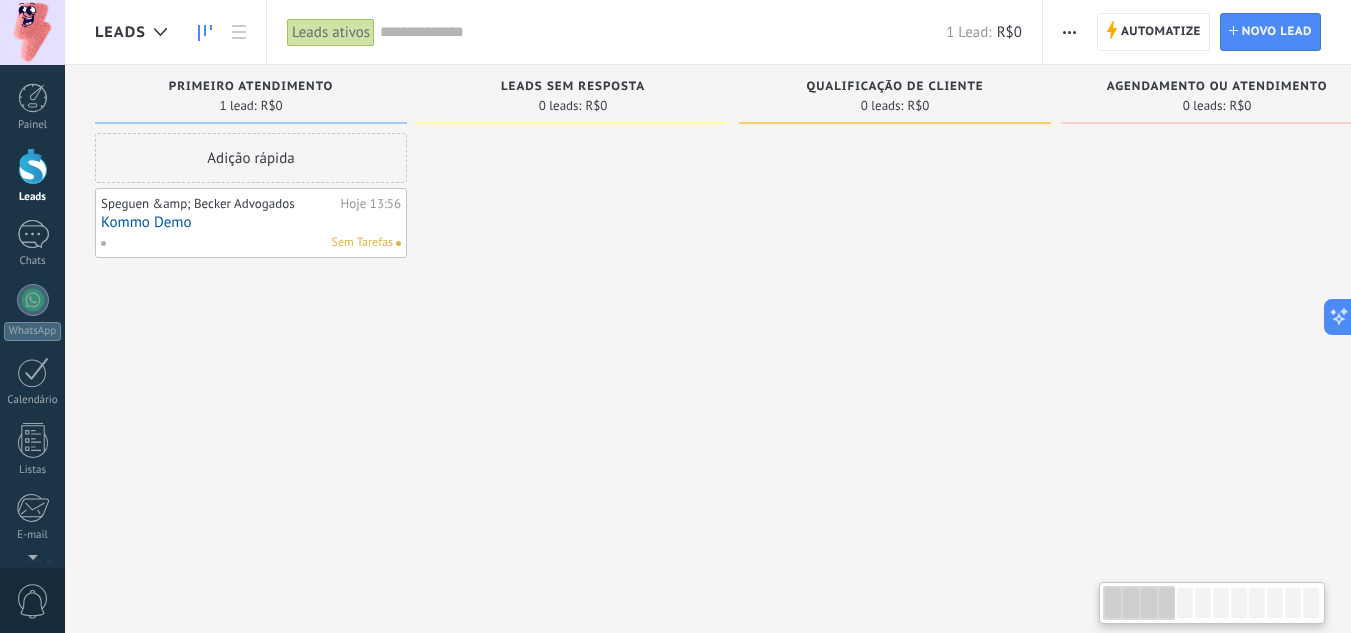 drag, startPoint x: 1174, startPoint y: 625, endPoint x: 1159, endPoint y: 632, distance: 16.552946 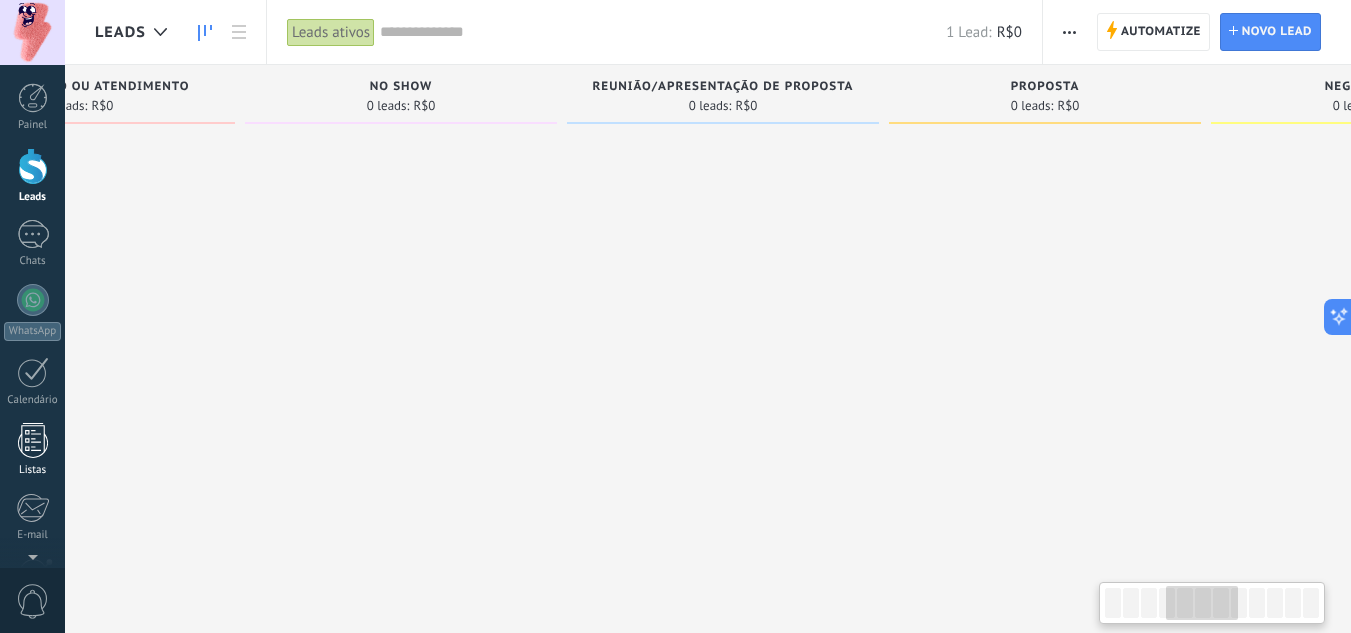scroll, scrollTop: 0, scrollLeft: 1158, axis: horizontal 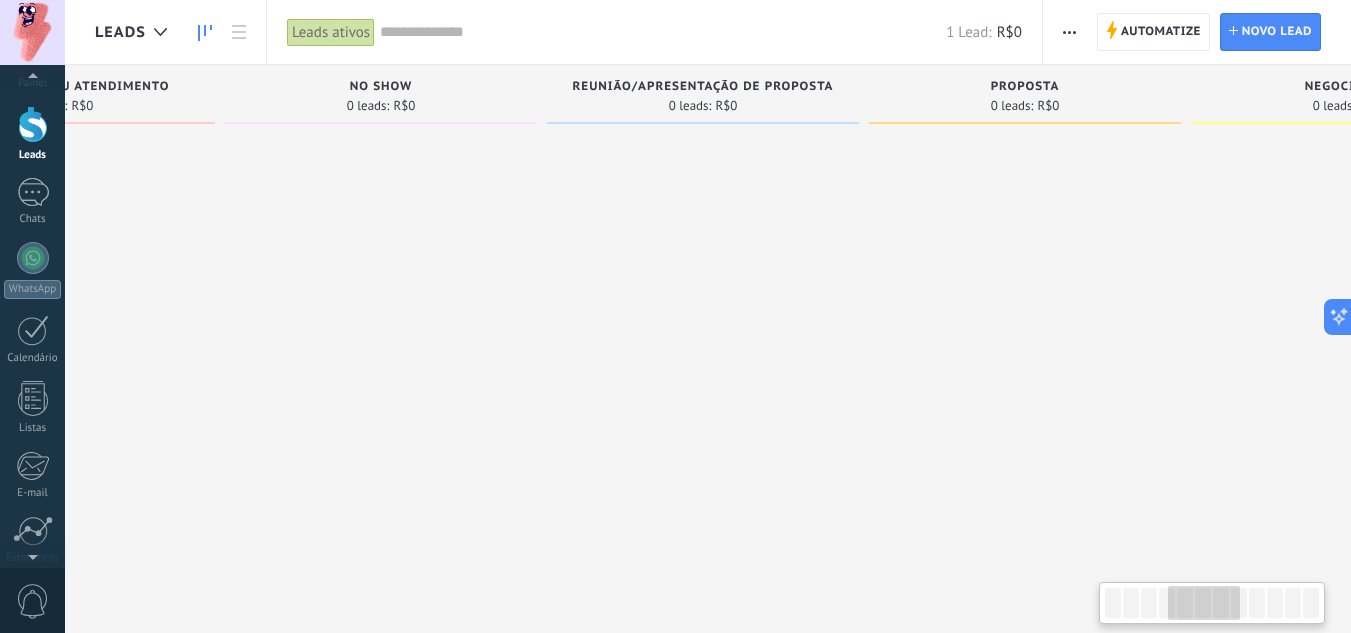 drag, startPoint x: 1206, startPoint y: 483, endPoint x: 0, endPoint y: 575, distance: 1209.504 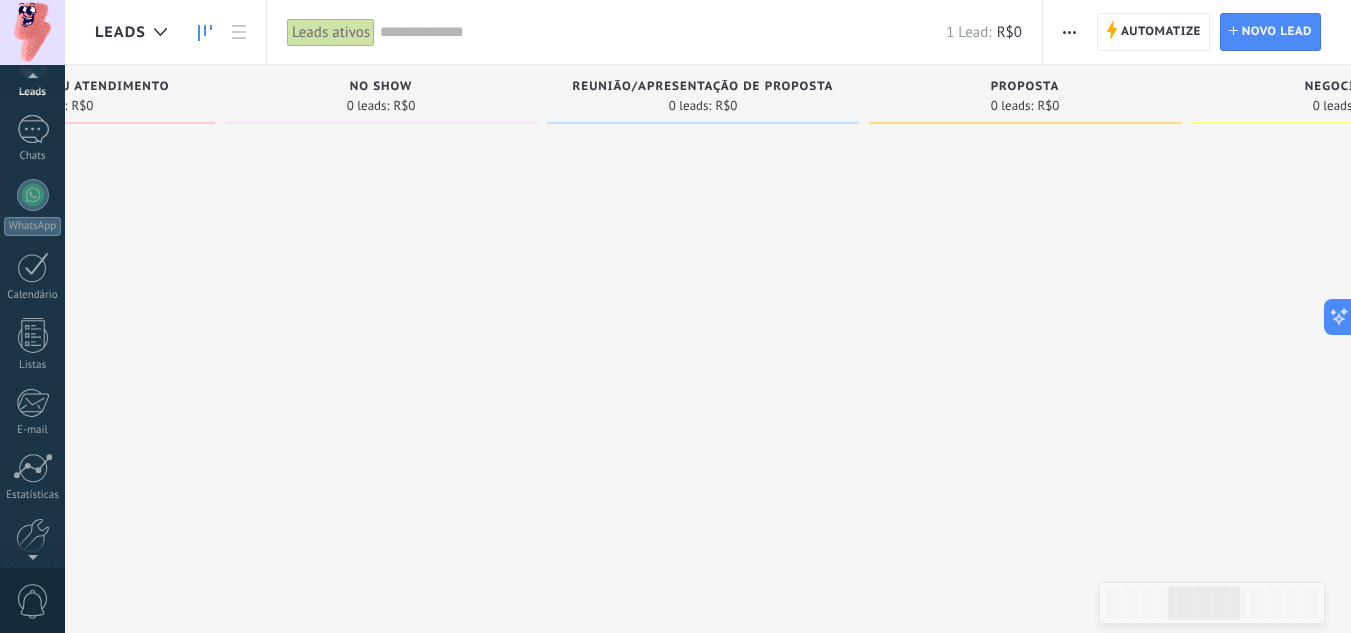 scroll, scrollTop: 0, scrollLeft: 0, axis: both 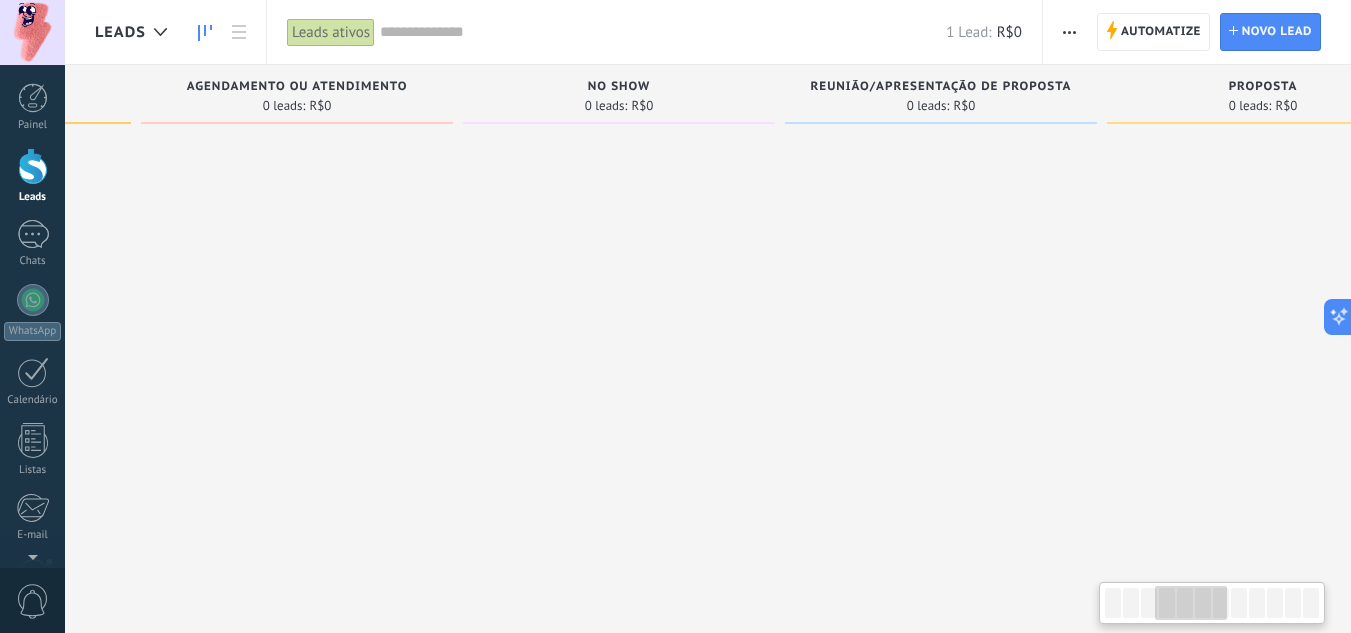 drag, startPoint x: 1109, startPoint y: 471, endPoint x: 1510, endPoint y: 472, distance: 401.00125 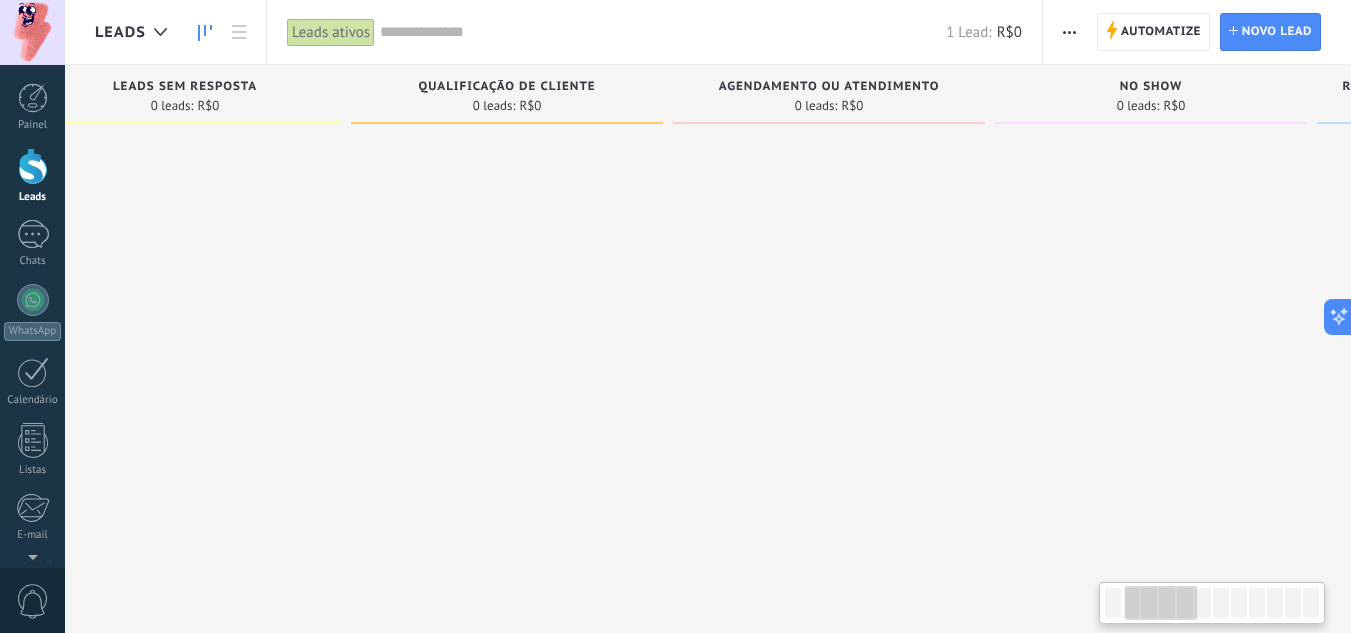 drag, startPoint x: 435, startPoint y: 319, endPoint x: 967, endPoint y: 332, distance: 532.1588 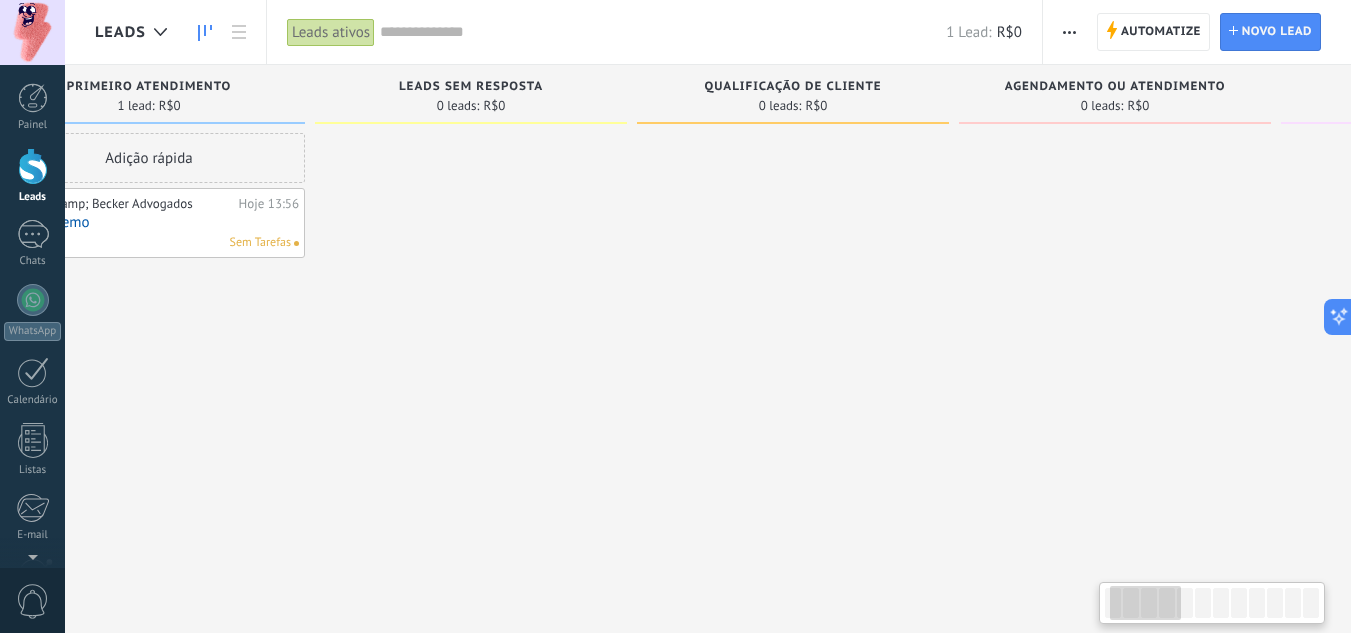 scroll, scrollTop: 0, scrollLeft: 93, axis: horizontal 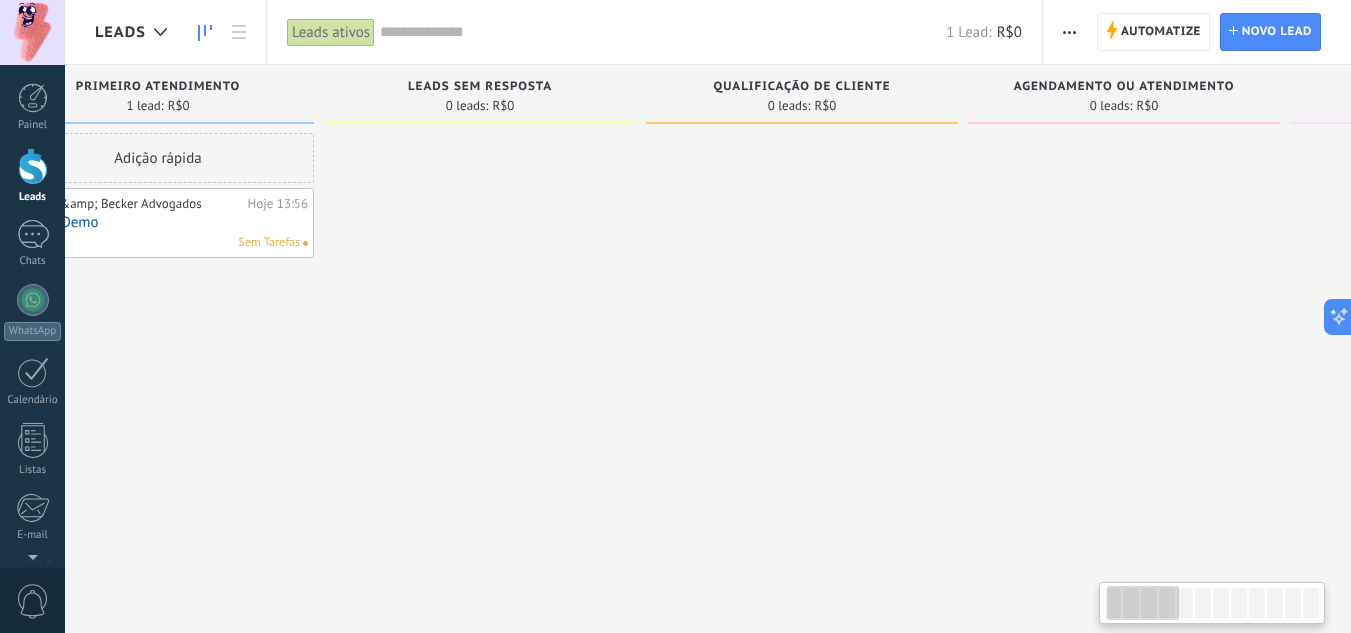 drag, startPoint x: 394, startPoint y: 307, endPoint x: 689, endPoint y: 323, distance: 295.4336 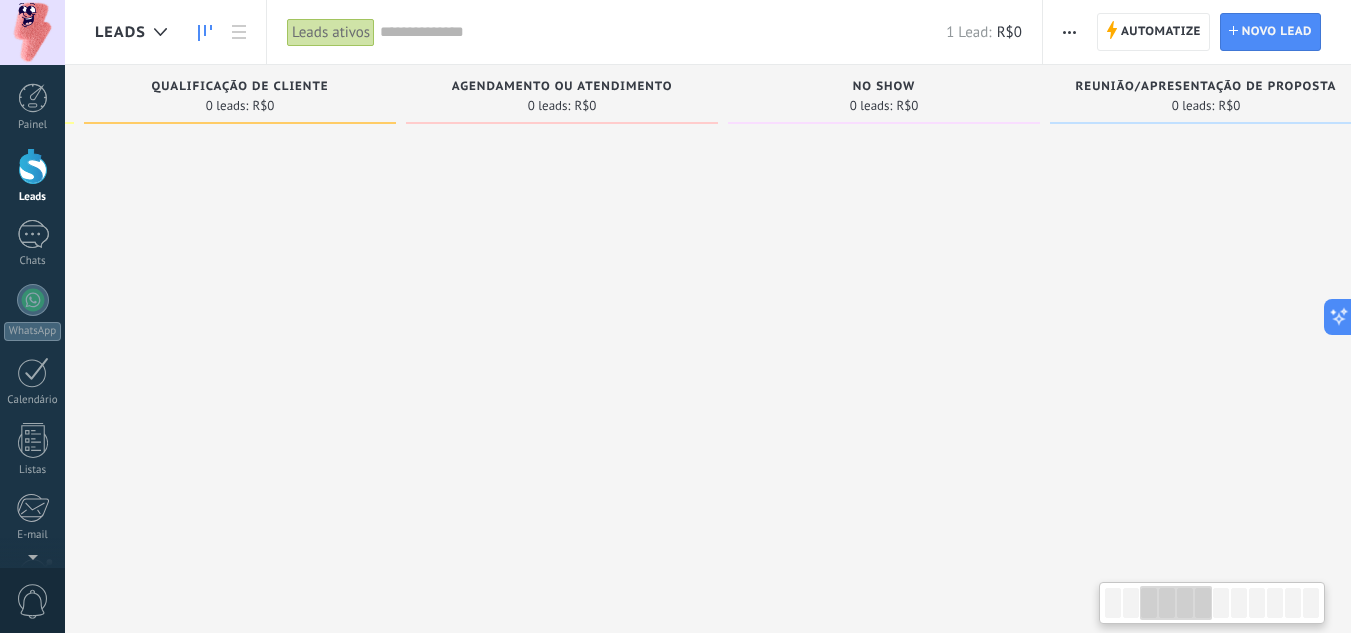scroll, scrollTop: 0, scrollLeft: 654, axis: horizontal 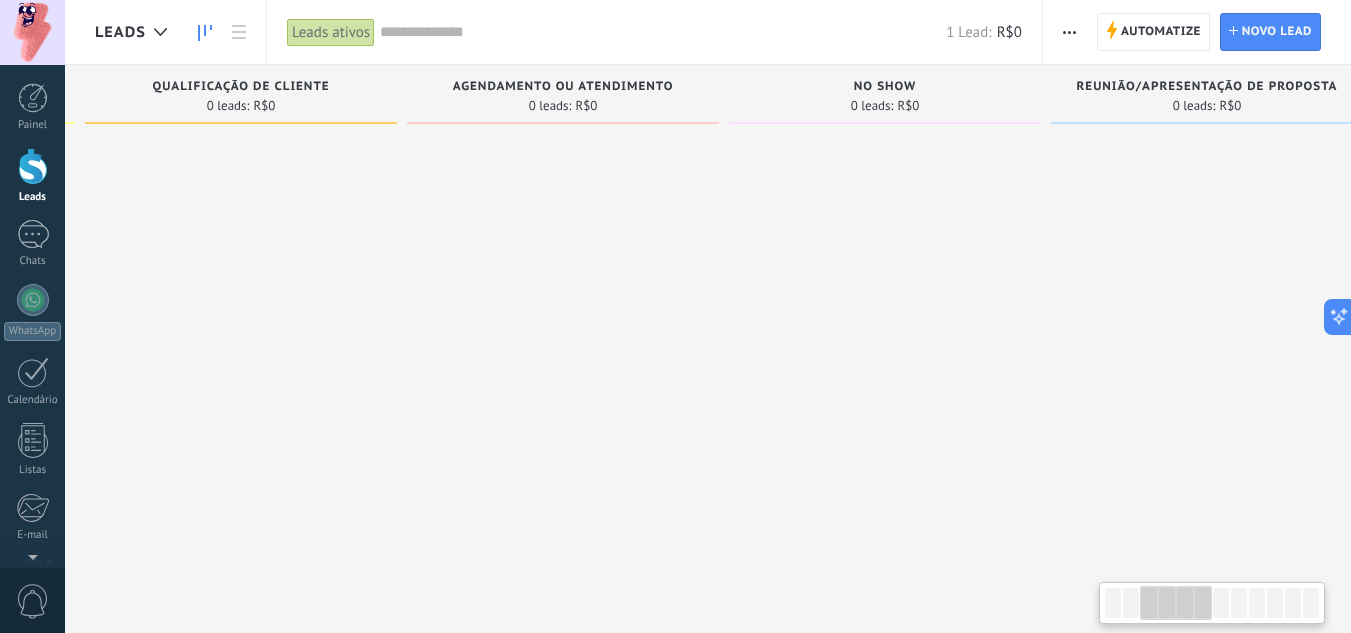 drag, startPoint x: 1137, startPoint y: 258, endPoint x: 578, endPoint y: 273, distance: 559.20123 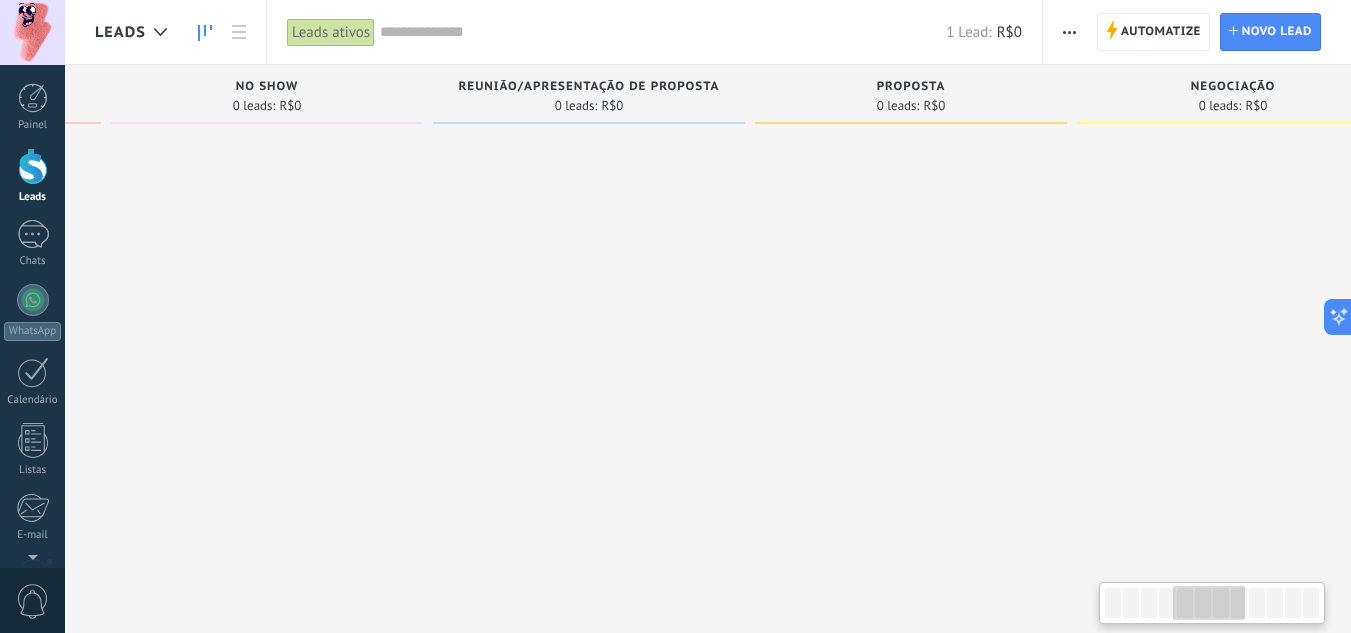 drag, startPoint x: 1128, startPoint y: 194, endPoint x: 517, endPoint y: 260, distance: 614.5543 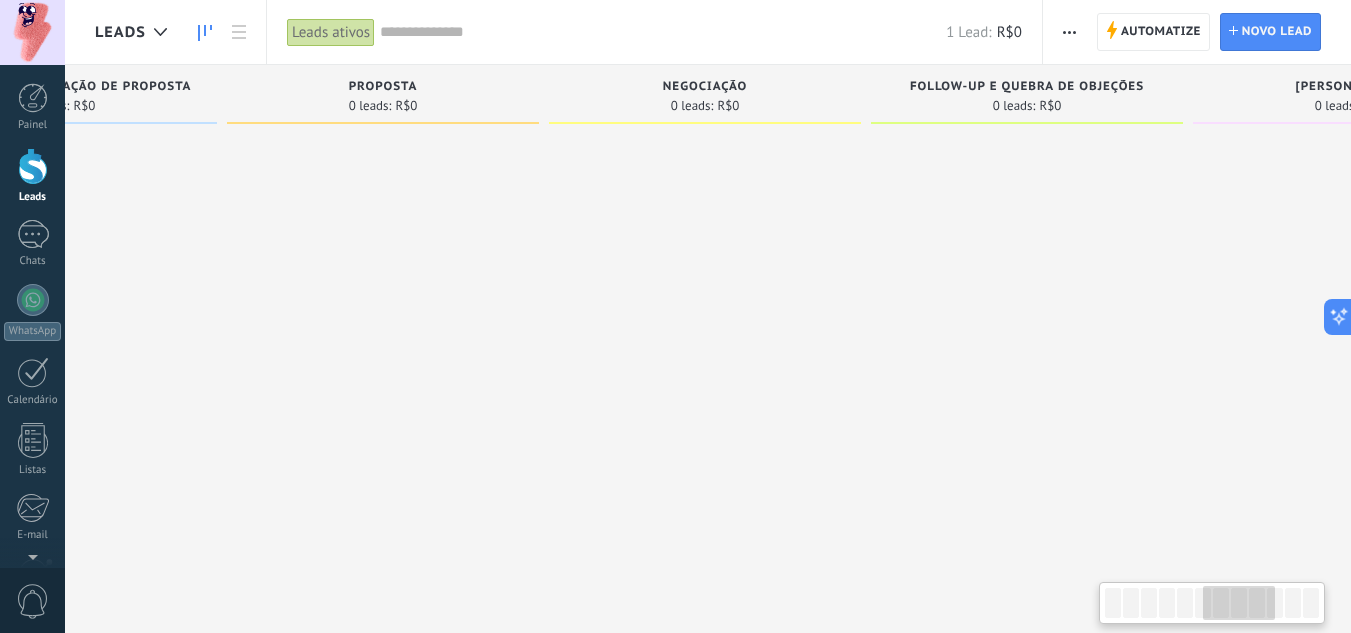 scroll, scrollTop: 0, scrollLeft: 1839, axis: horizontal 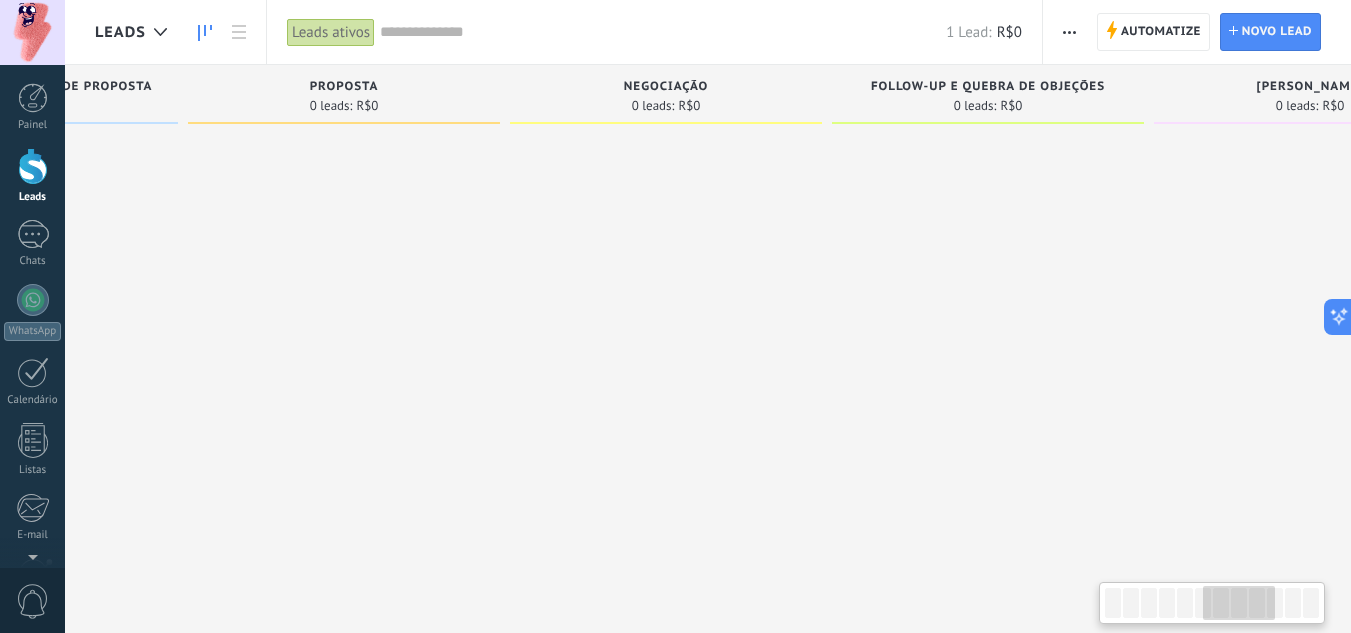 drag, startPoint x: 1128, startPoint y: 223, endPoint x: 561, endPoint y: 246, distance: 567.4663 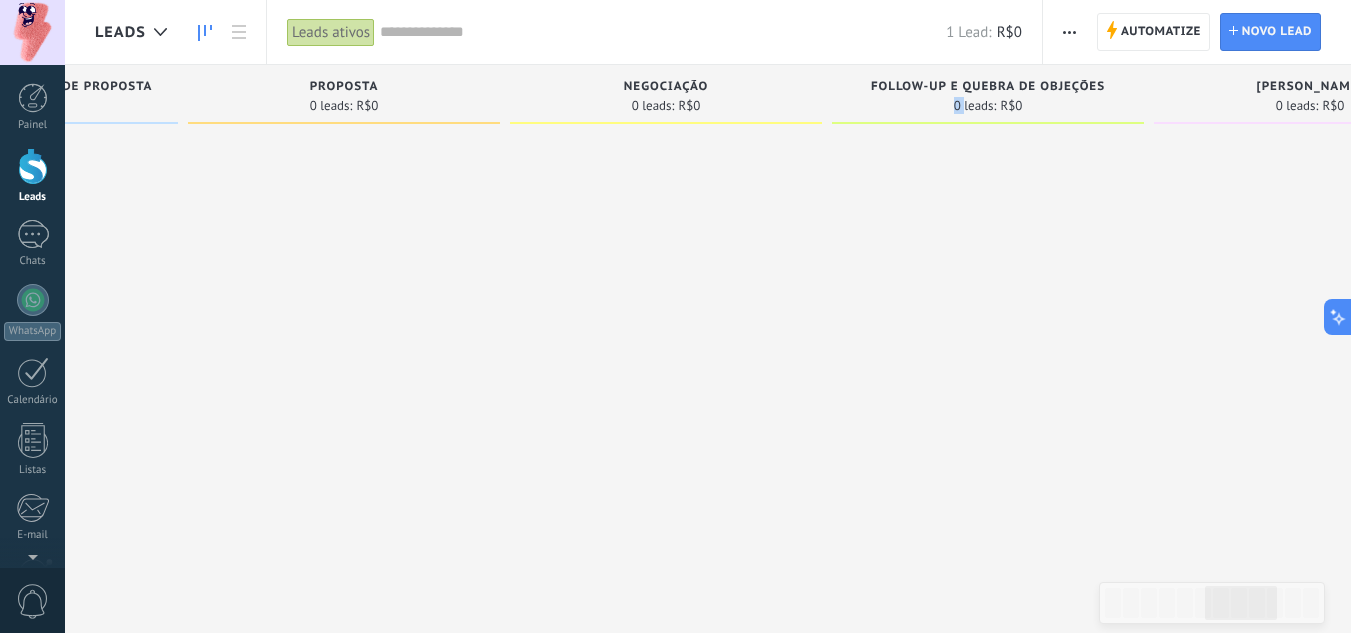 drag, startPoint x: 963, startPoint y: 103, endPoint x: 903, endPoint y: 119, distance: 62.0967 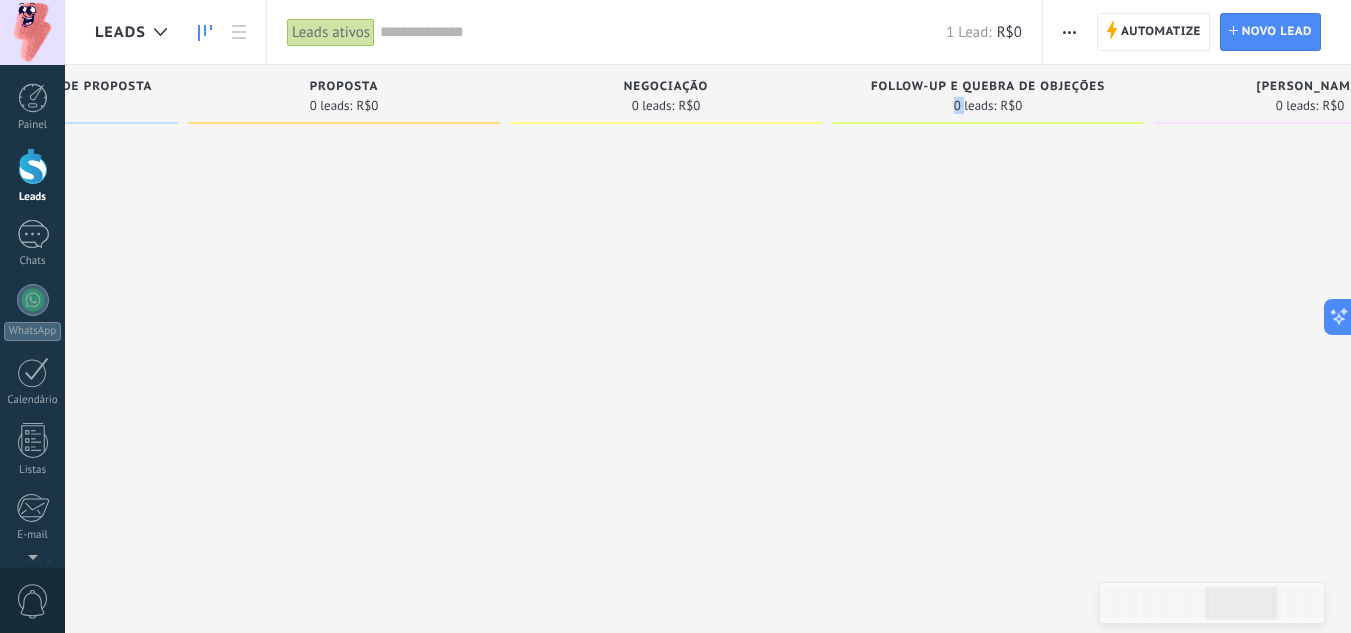 click on "Follow-up e quebra de objeções" at bounding box center (988, 88) 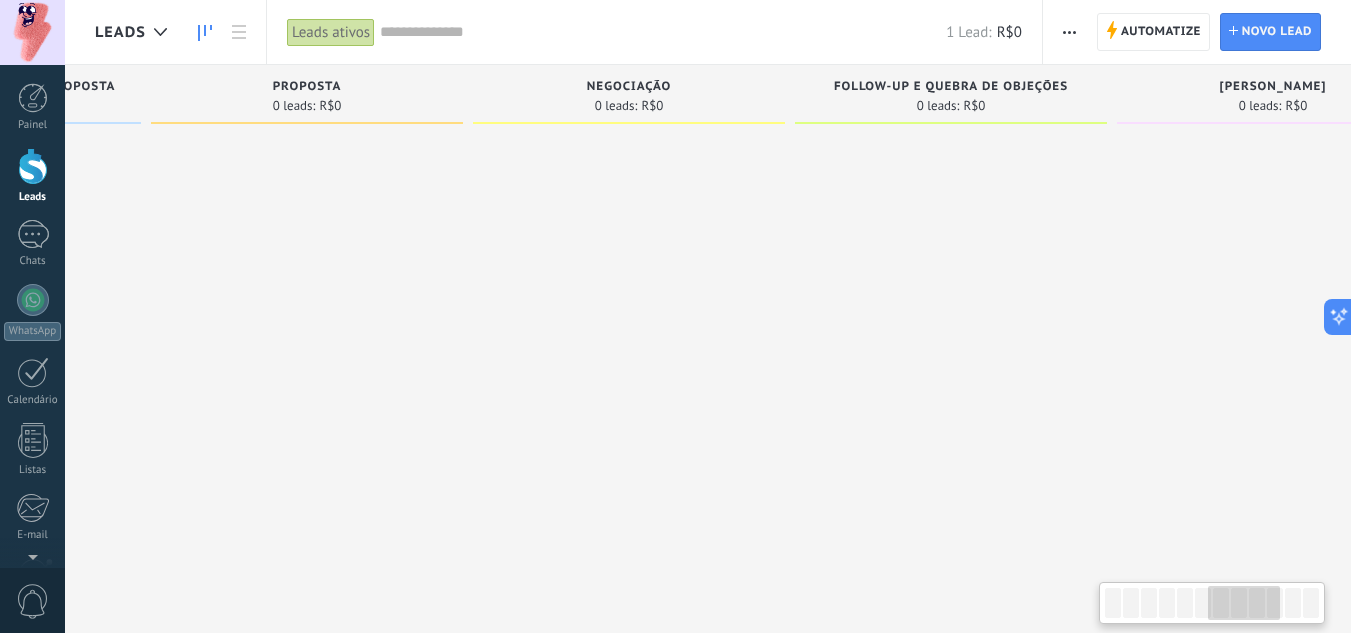 scroll, scrollTop: 0, scrollLeft: 1854, axis: horizontal 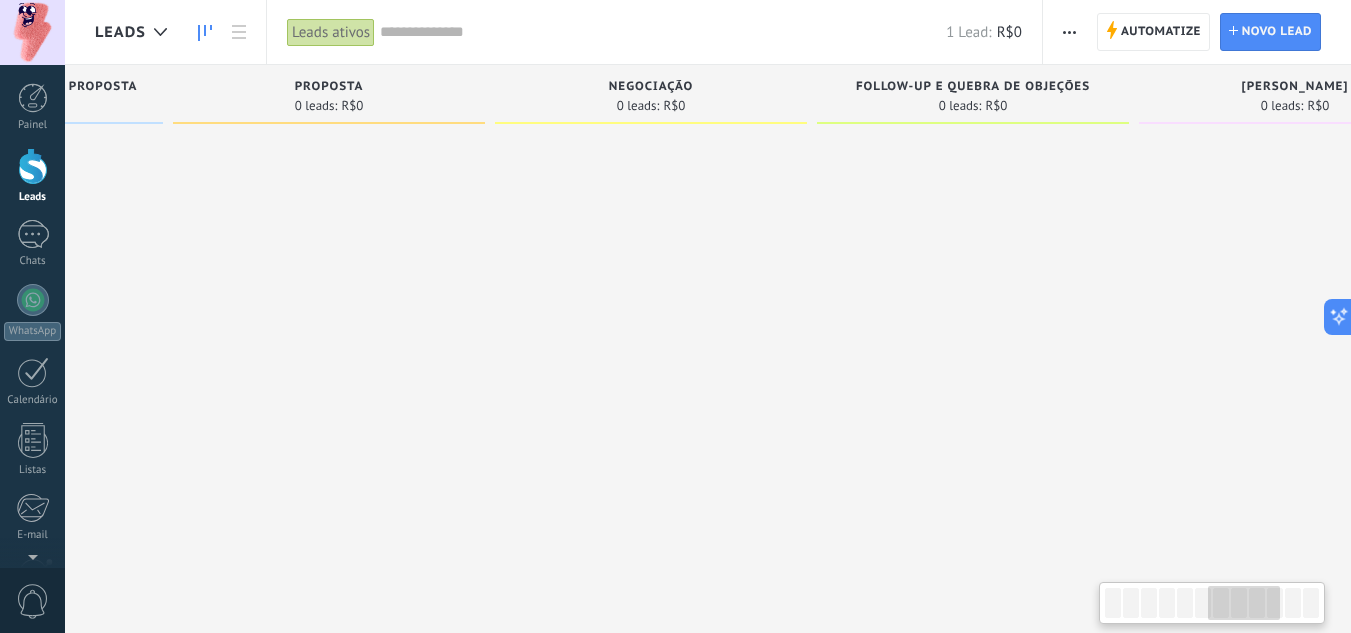 drag, startPoint x: 993, startPoint y: 94, endPoint x: 984, endPoint y: 99, distance: 10.29563 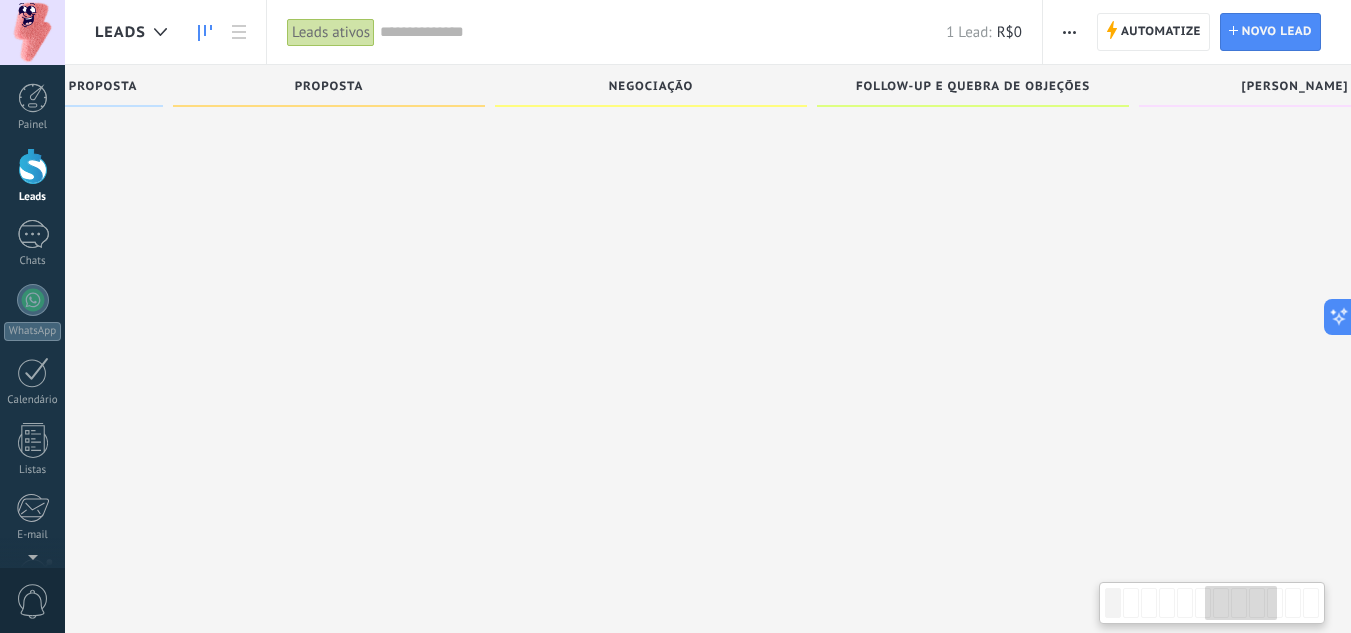 scroll, scrollTop: 19, scrollLeft: 0, axis: vertical 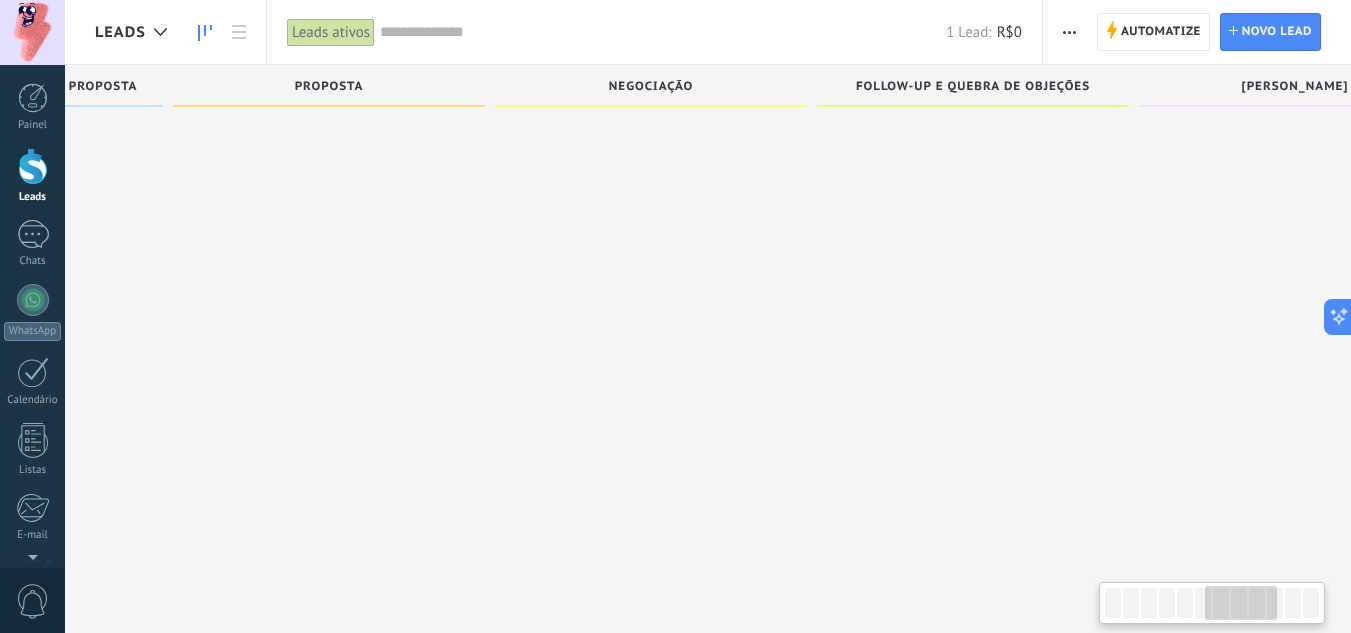 drag, startPoint x: 862, startPoint y: 459, endPoint x: 1467, endPoint y: 451, distance: 605.0529 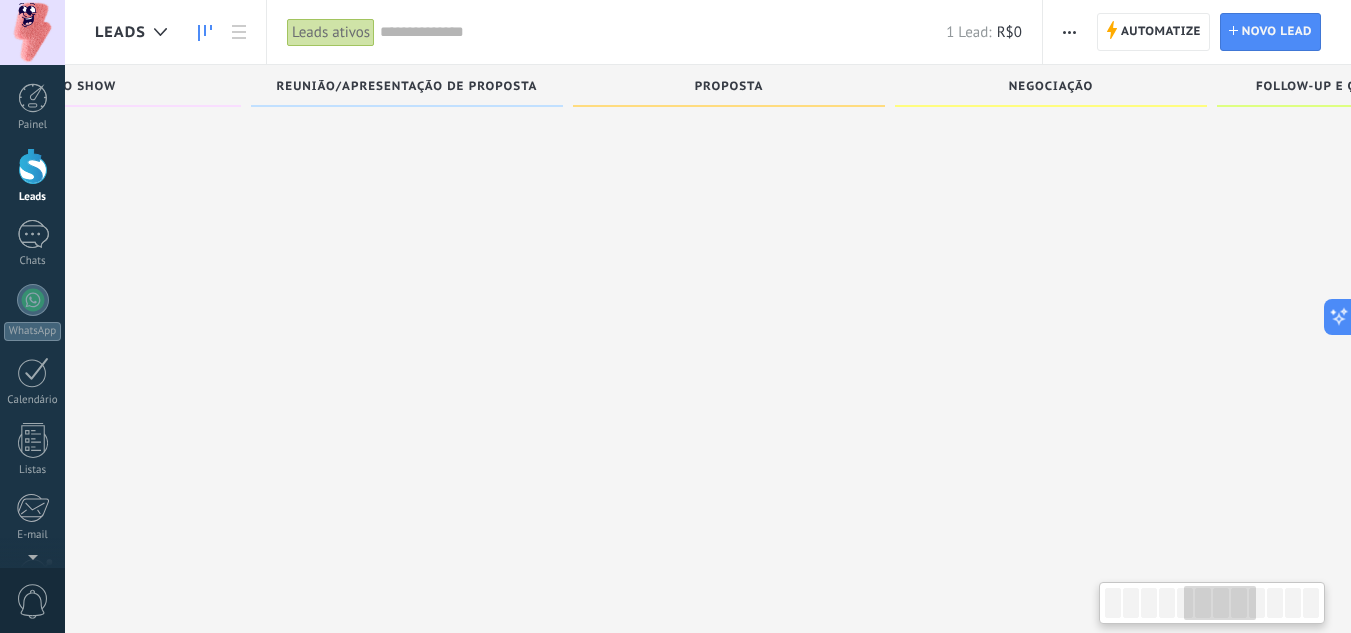drag, startPoint x: 716, startPoint y: 339, endPoint x: 1504, endPoint y: 281, distance: 790.13165 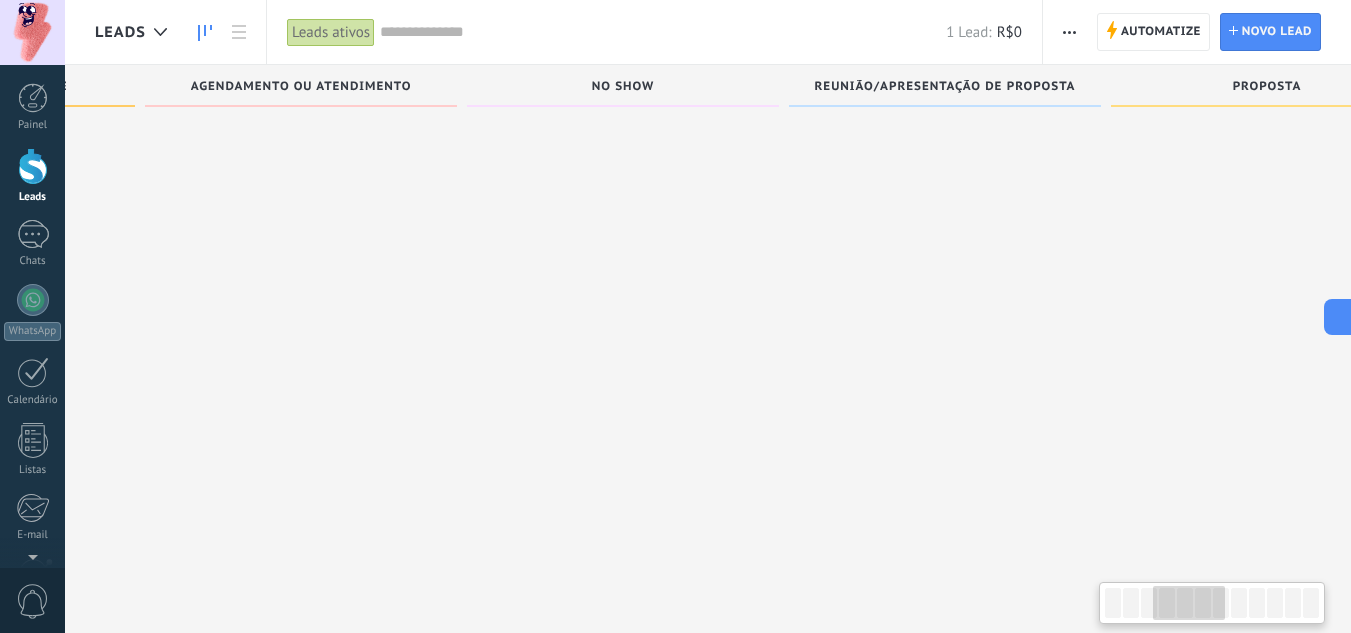 drag, startPoint x: 725, startPoint y: 294, endPoint x: 1535, endPoint y: 296, distance: 810.00244 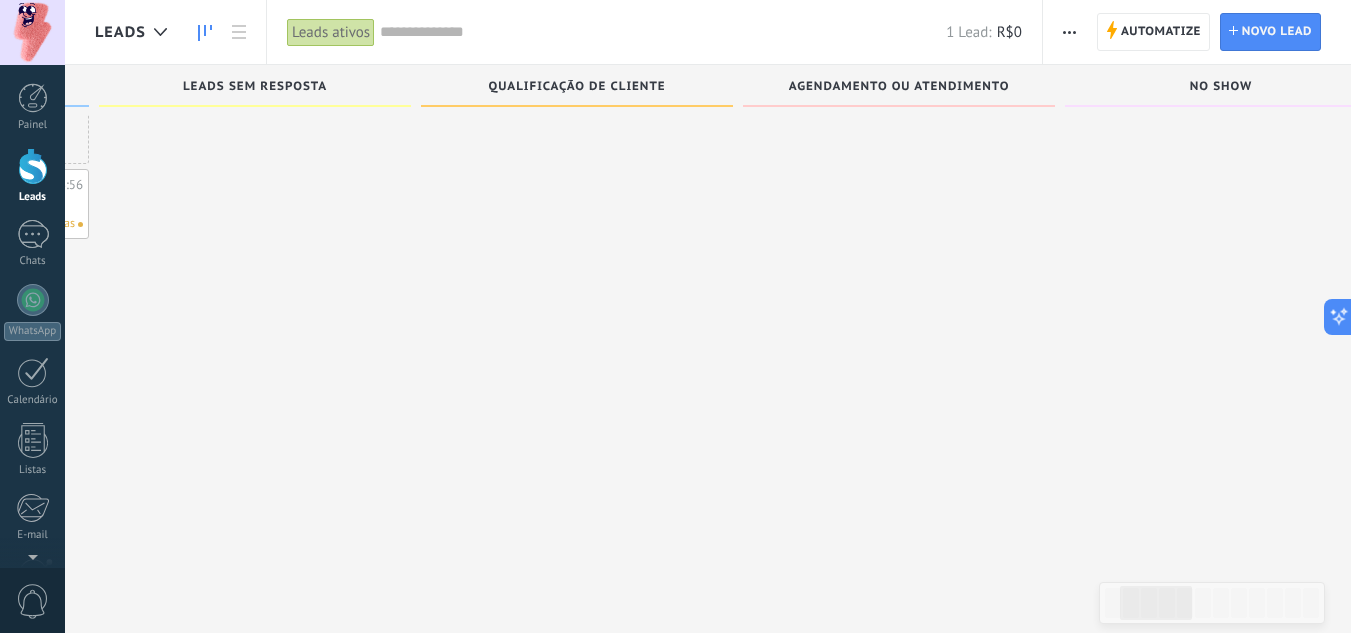 click on "Leads ativos" at bounding box center (331, 32) 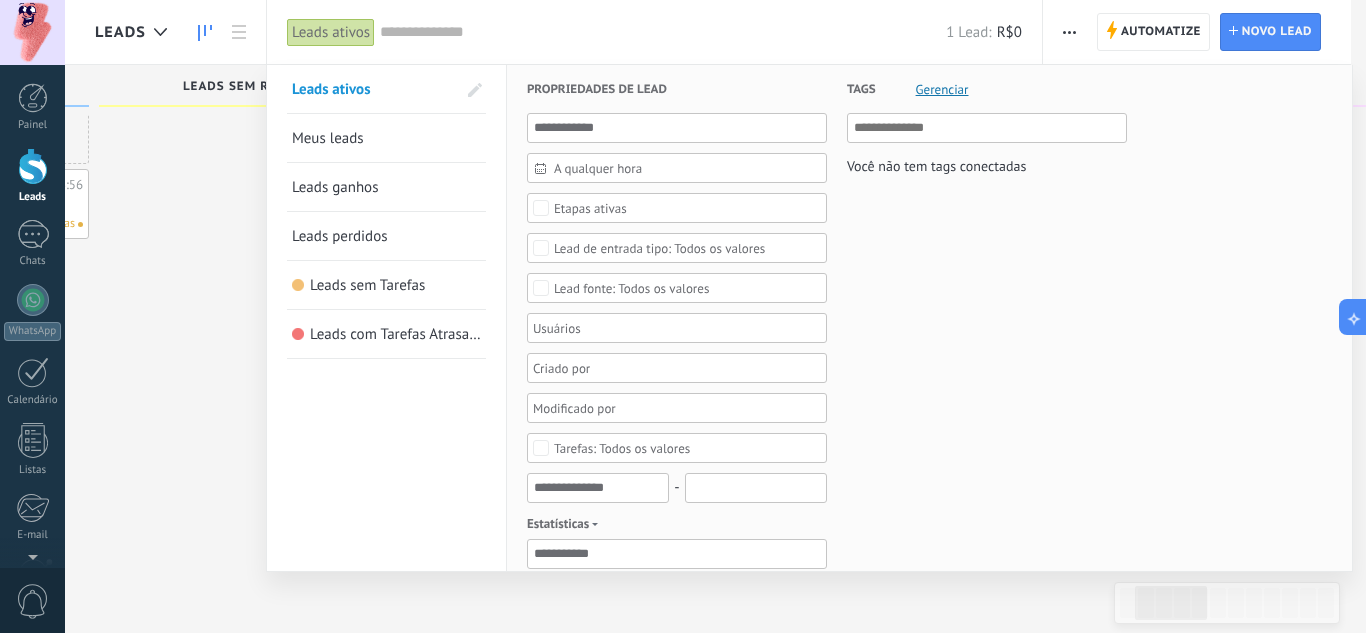 click at bounding box center (683, 316) 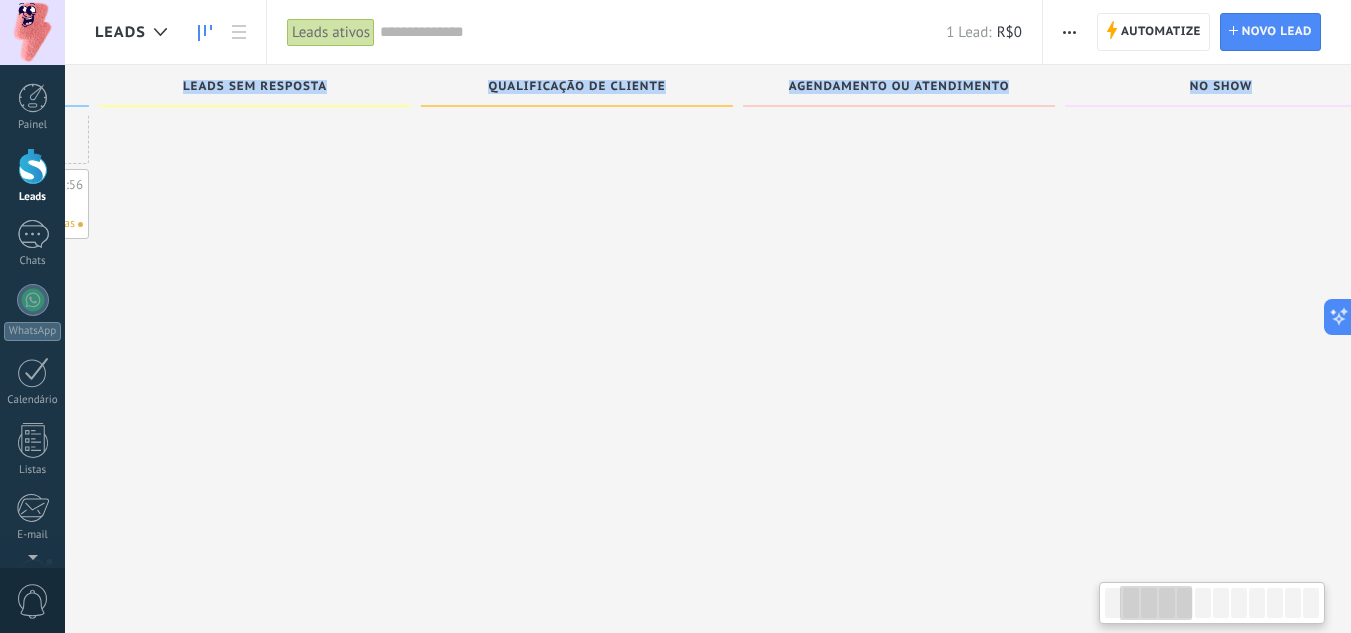 drag, startPoint x: 1242, startPoint y: 623, endPoint x: 1035, endPoint y: 600, distance: 208.27386 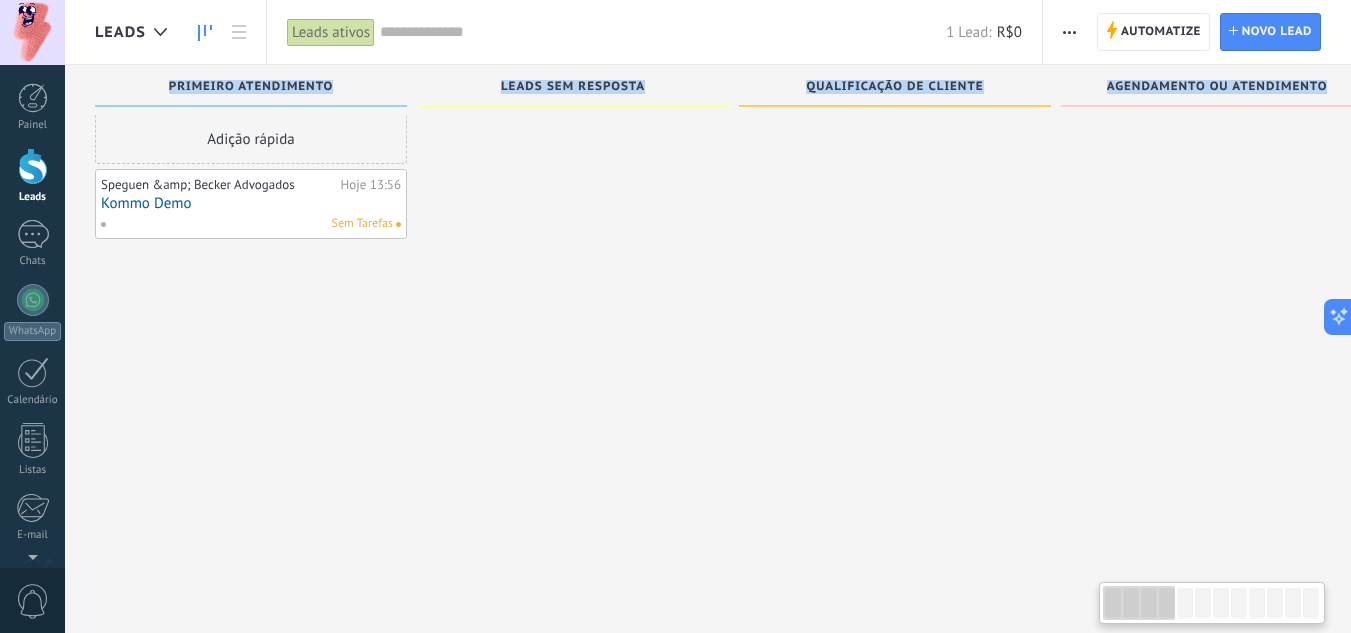 drag, startPoint x: 638, startPoint y: 308, endPoint x: 1337, endPoint y: 355, distance: 700.5783 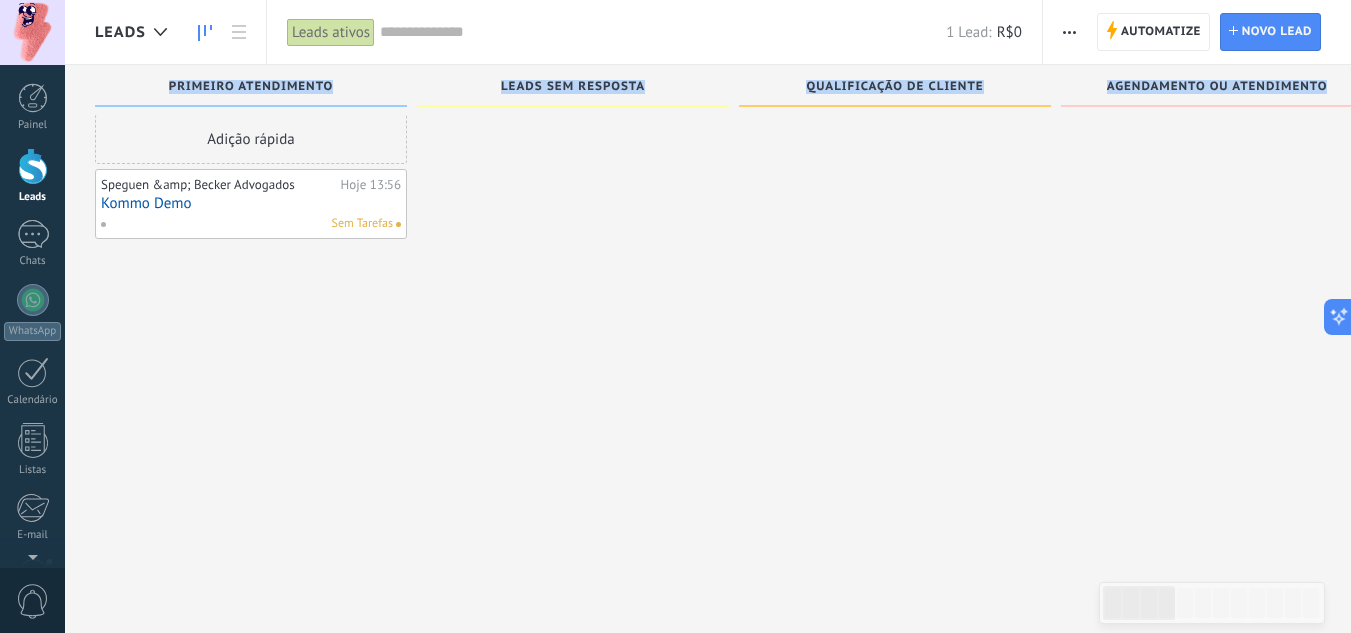 drag, startPoint x: 545, startPoint y: 381, endPoint x: 1606, endPoint y: 380, distance: 1061.0005 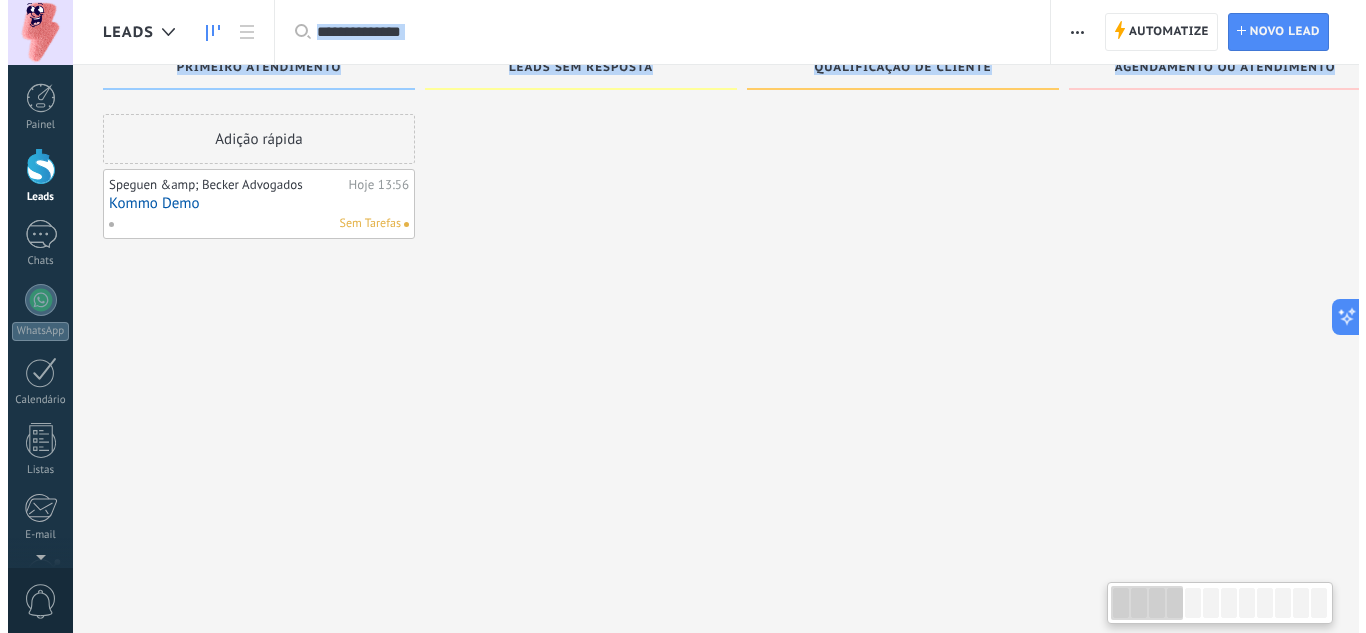 scroll, scrollTop: 0, scrollLeft: 0, axis: both 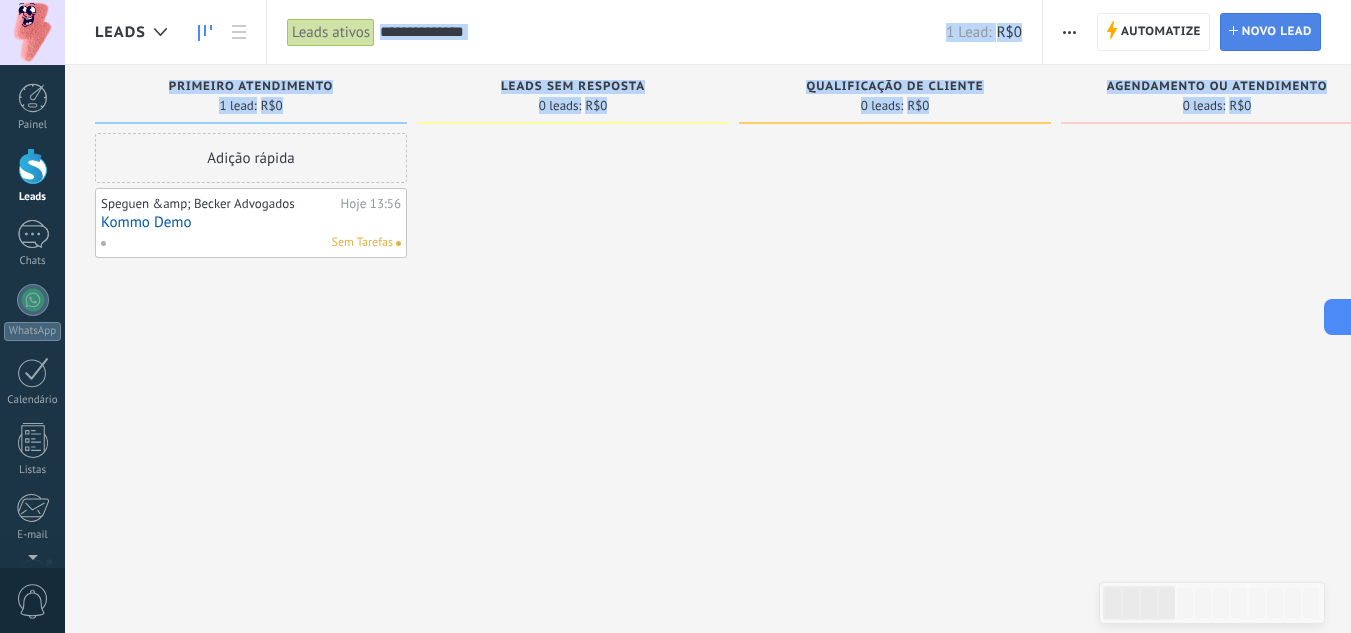 click on "Novo lead" at bounding box center (1277, 32) 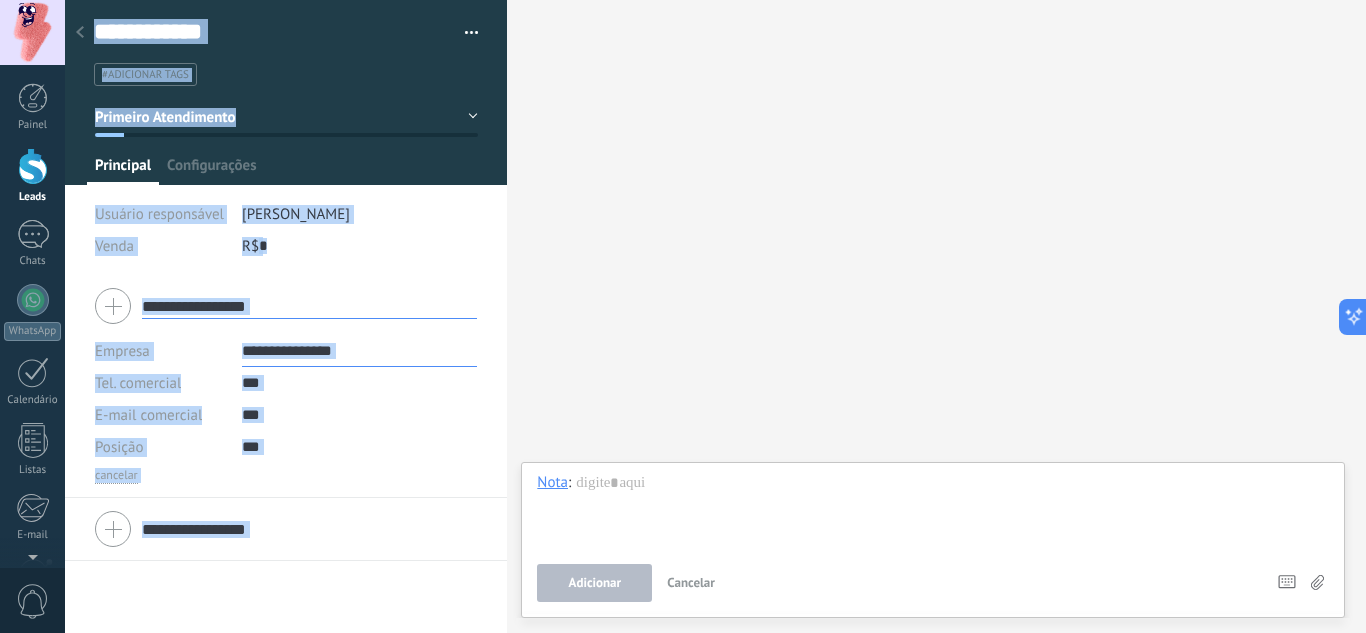 drag, startPoint x: 979, startPoint y: 141, endPoint x: 962, endPoint y: 142, distance: 17.029387 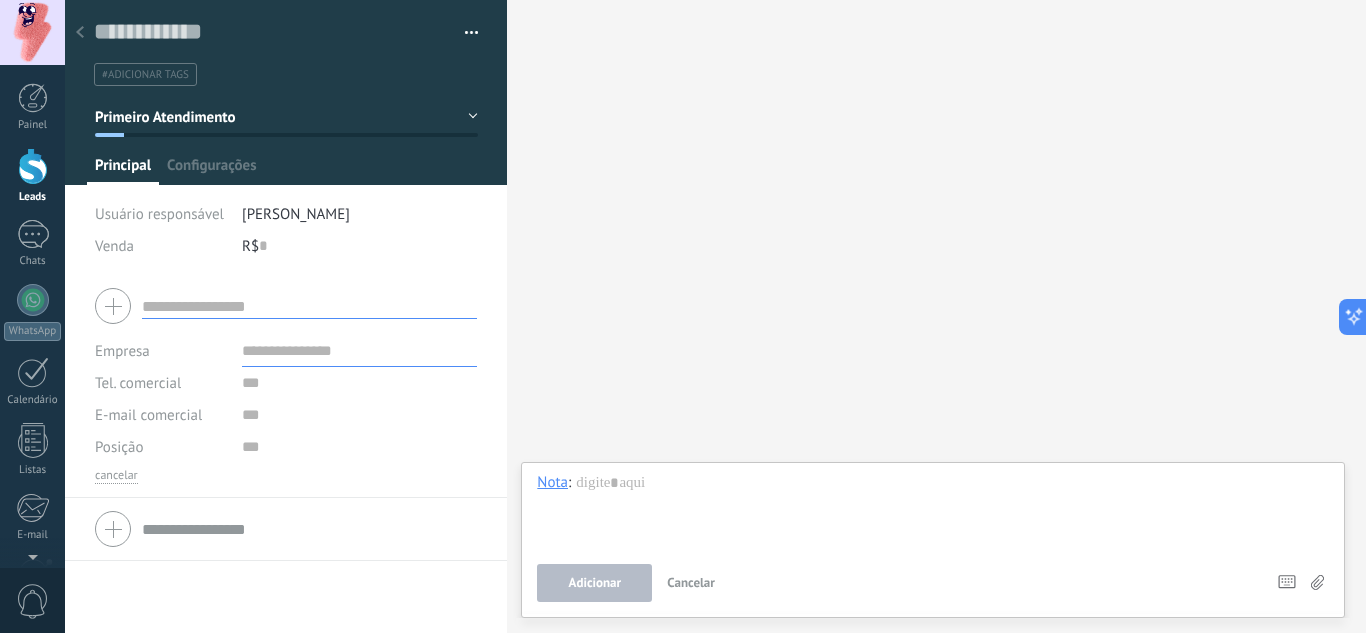 click at bounding box center [80, 33] 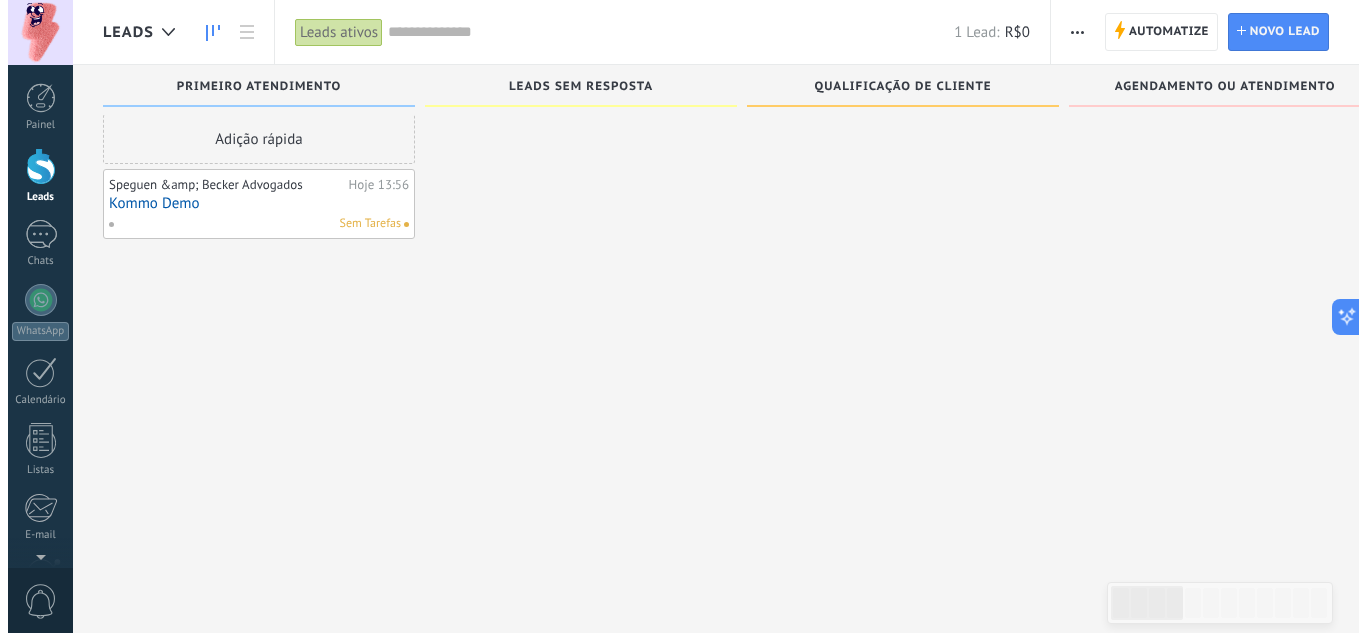 scroll, scrollTop: 0, scrollLeft: 0, axis: both 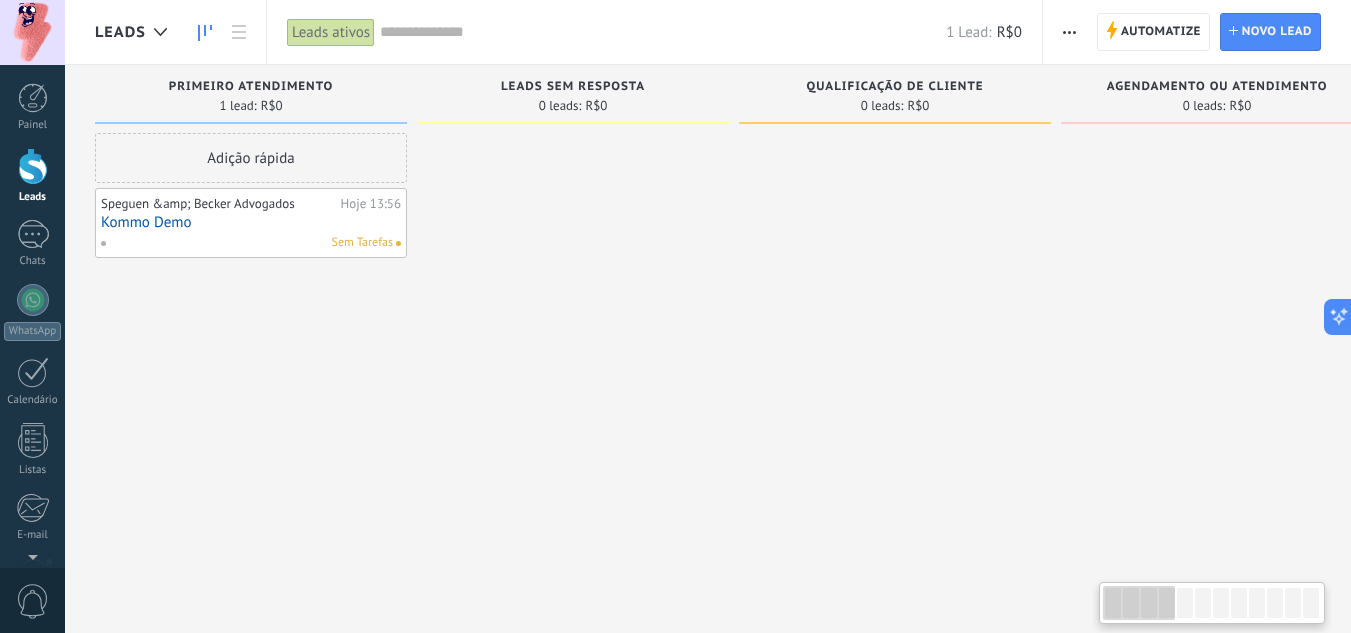 drag, startPoint x: 637, startPoint y: 466, endPoint x: 1071, endPoint y: 451, distance: 434.25912 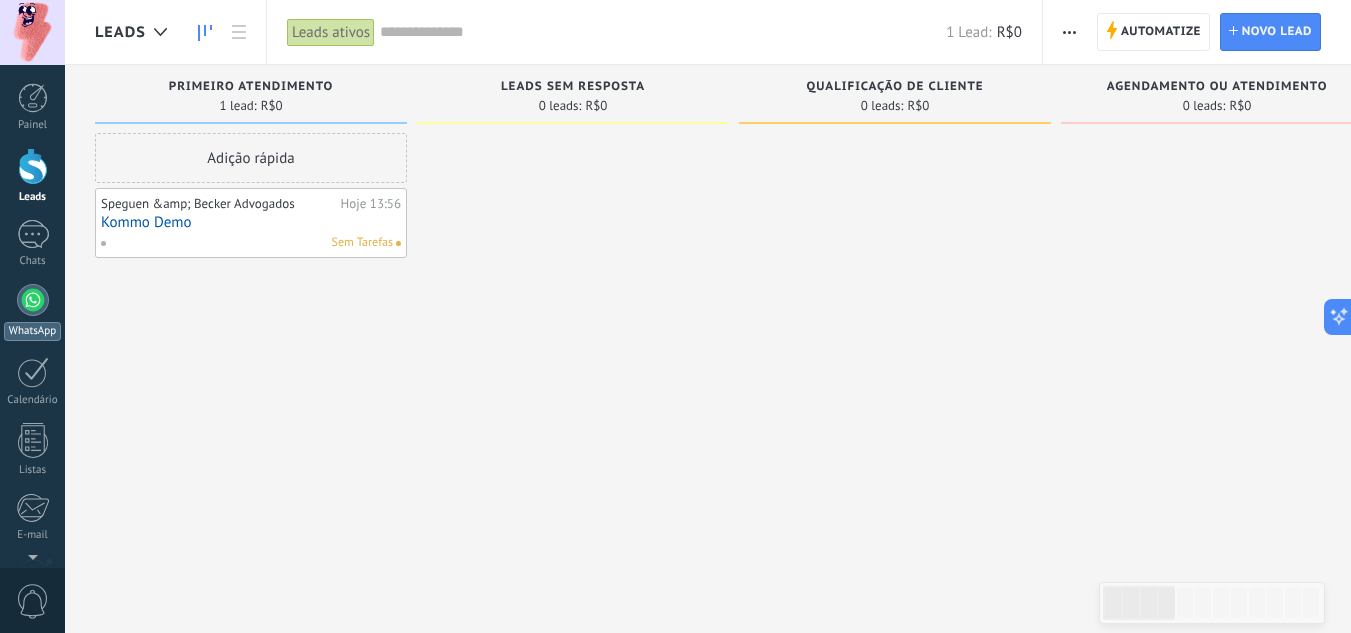 click on "WhatsApp" at bounding box center [32, 312] 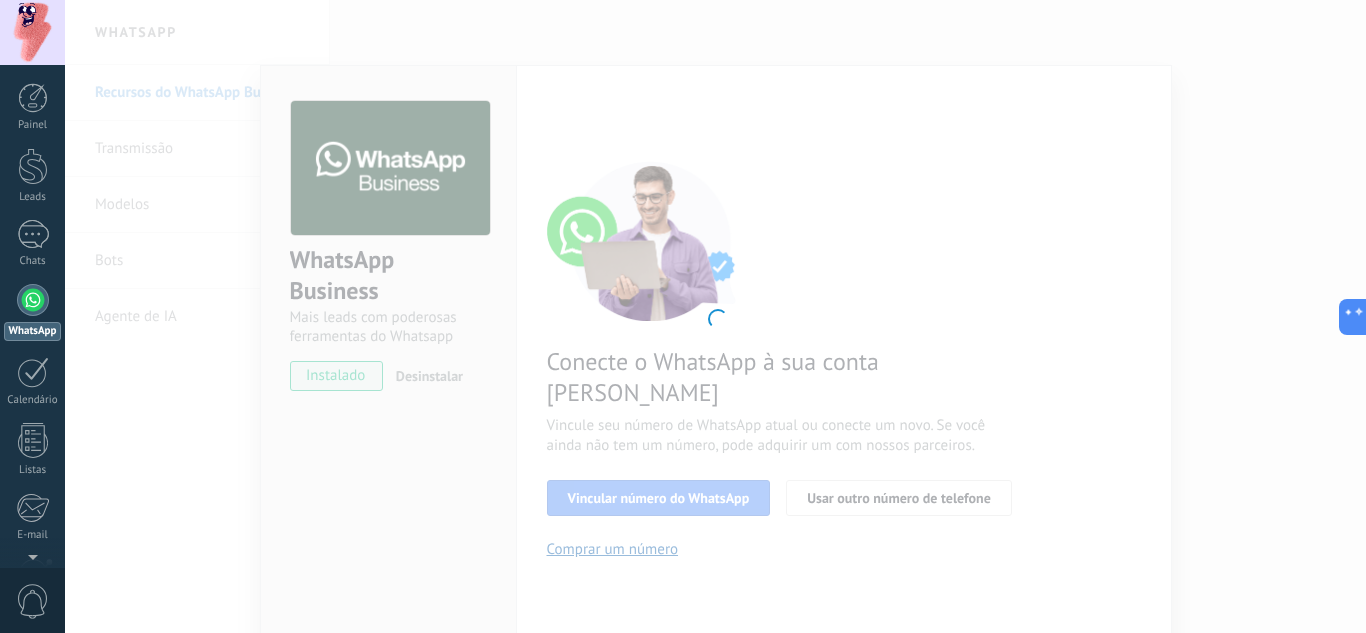 click at bounding box center (33, 300) 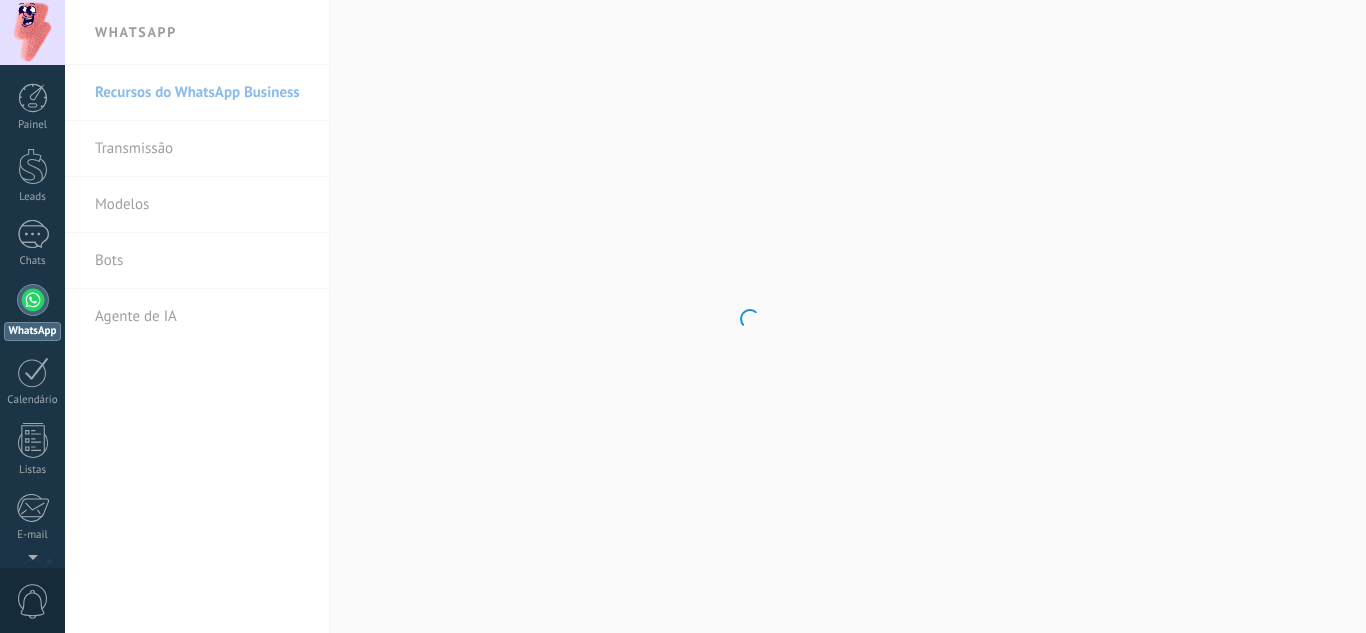 scroll, scrollTop: 0, scrollLeft: 0, axis: both 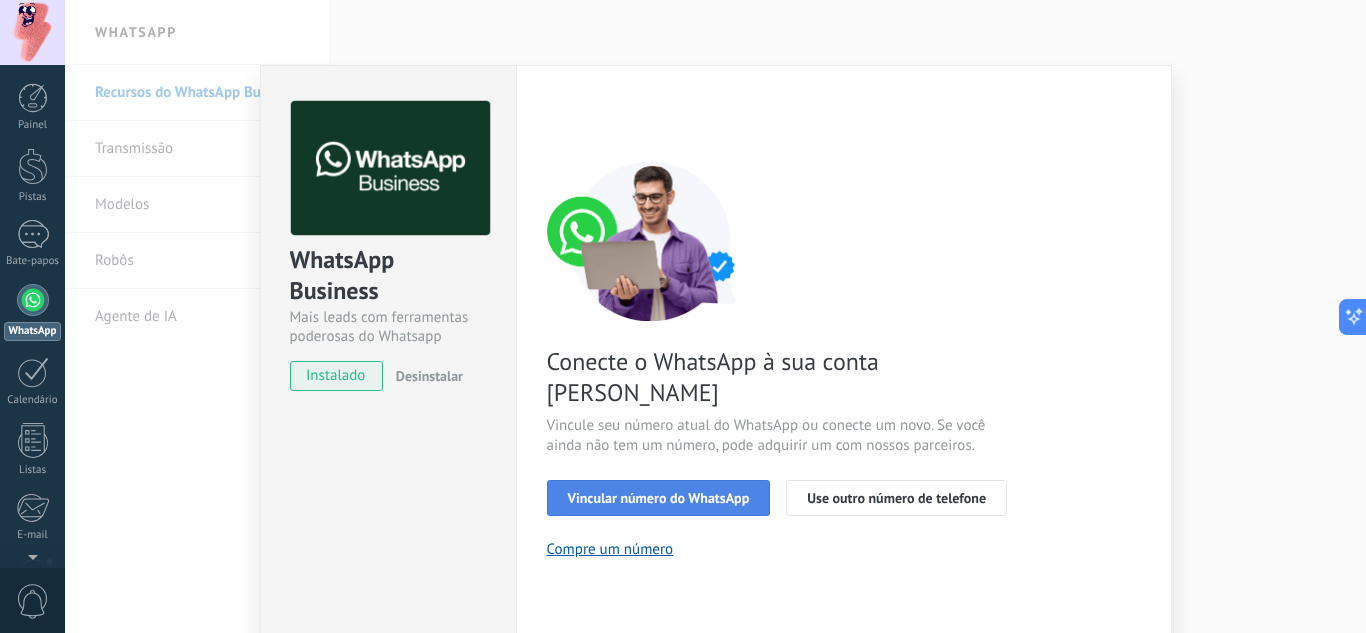 click on "Vincular número do WhatsApp" at bounding box center [659, 498] 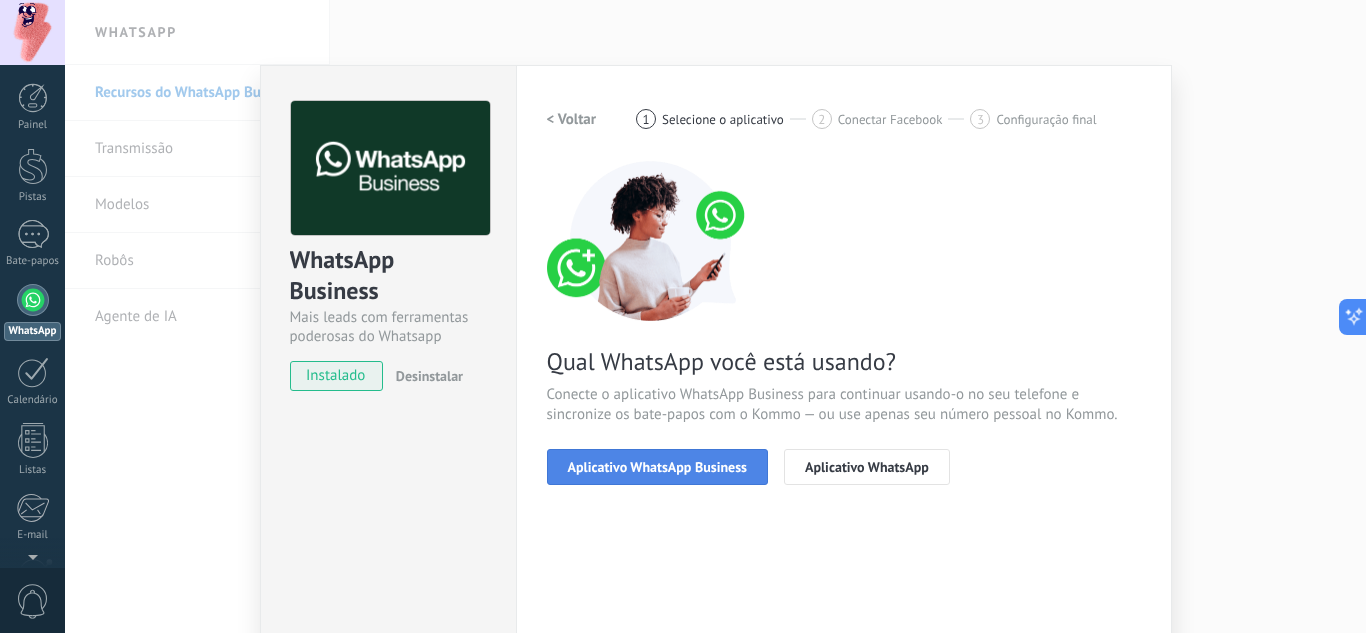 click on "Aplicativo WhatsApp Business" at bounding box center [657, 467] 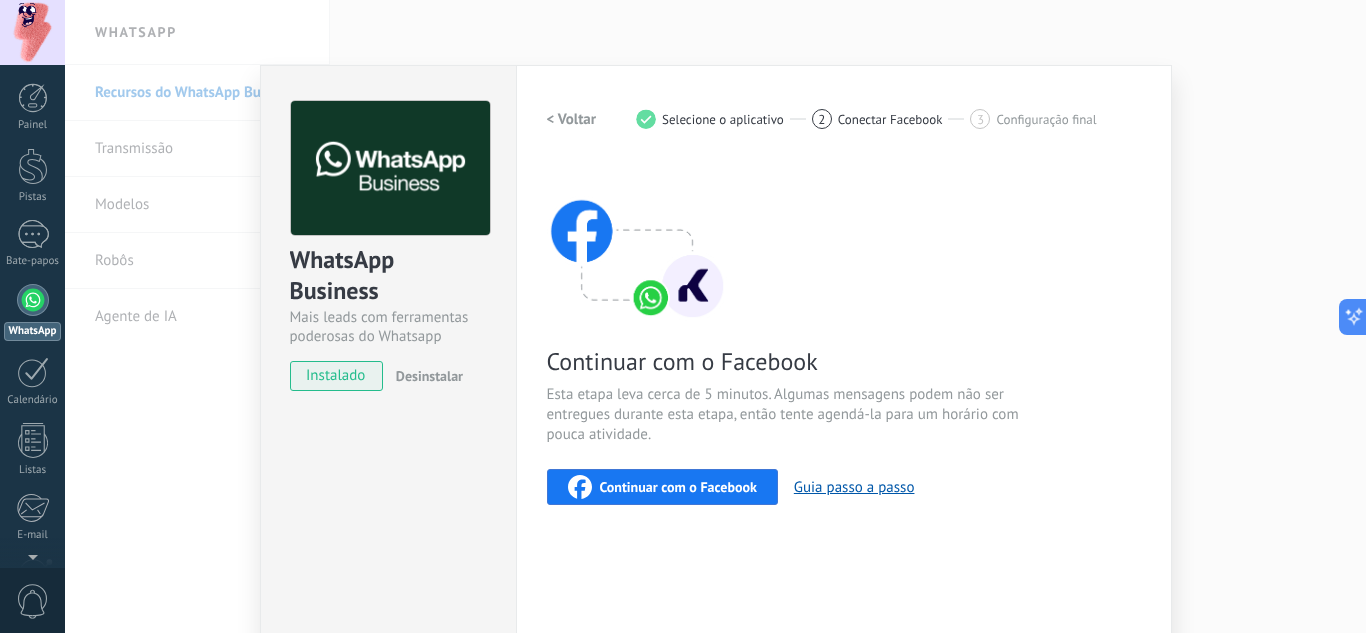 scroll, scrollTop: 0, scrollLeft: 0, axis: both 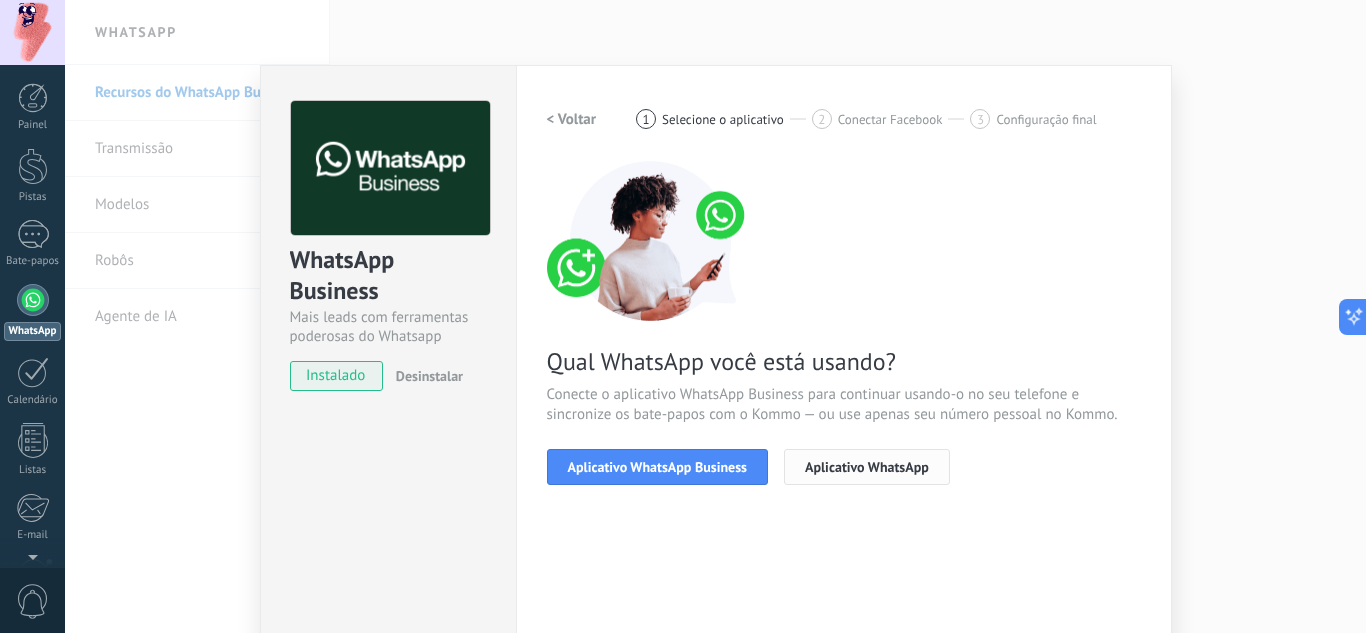 click on "Aplicativo WhatsApp" at bounding box center (867, 467) 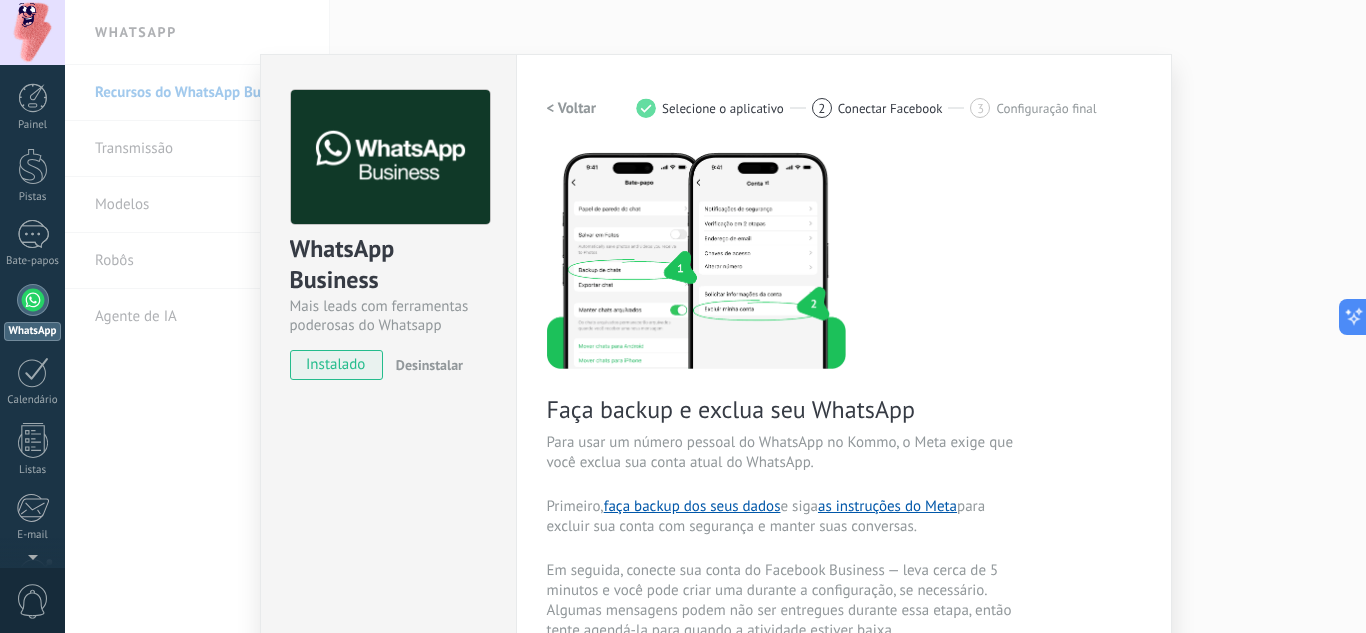 scroll, scrollTop: 0, scrollLeft: 0, axis: both 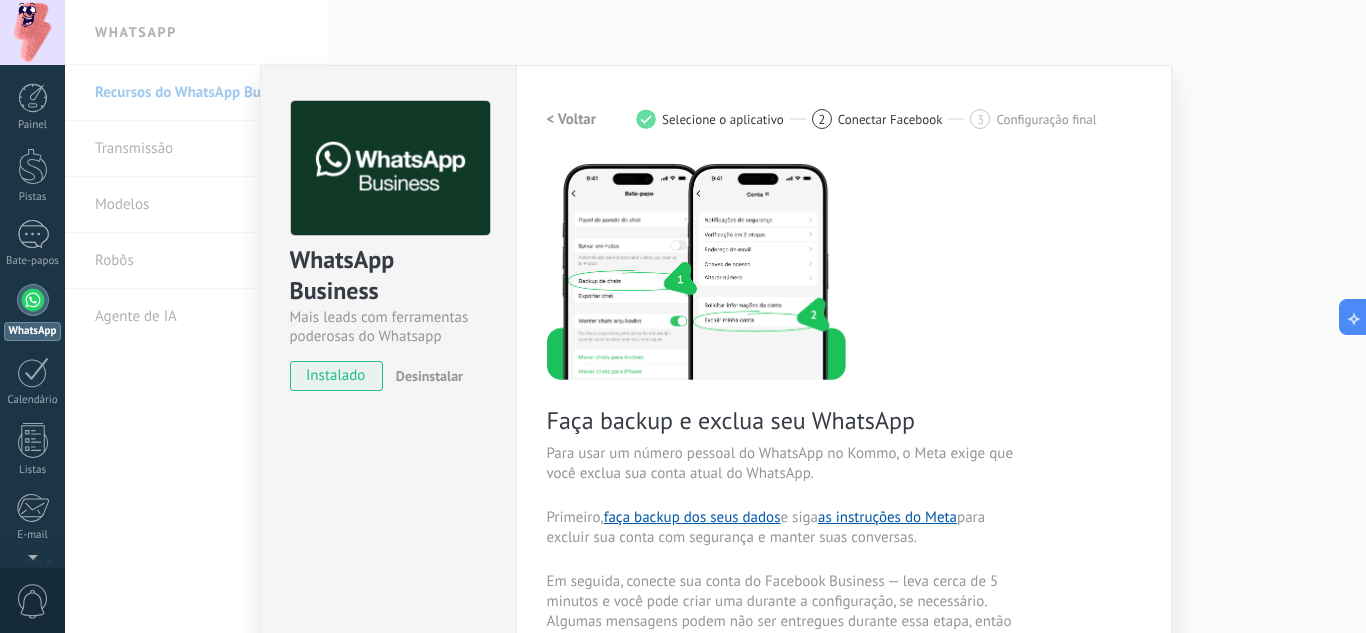 click on "< Voltar 1 Selecione o aplicativo 2 Conectar Facebook 3 Configuração final" at bounding box center [844, 119] 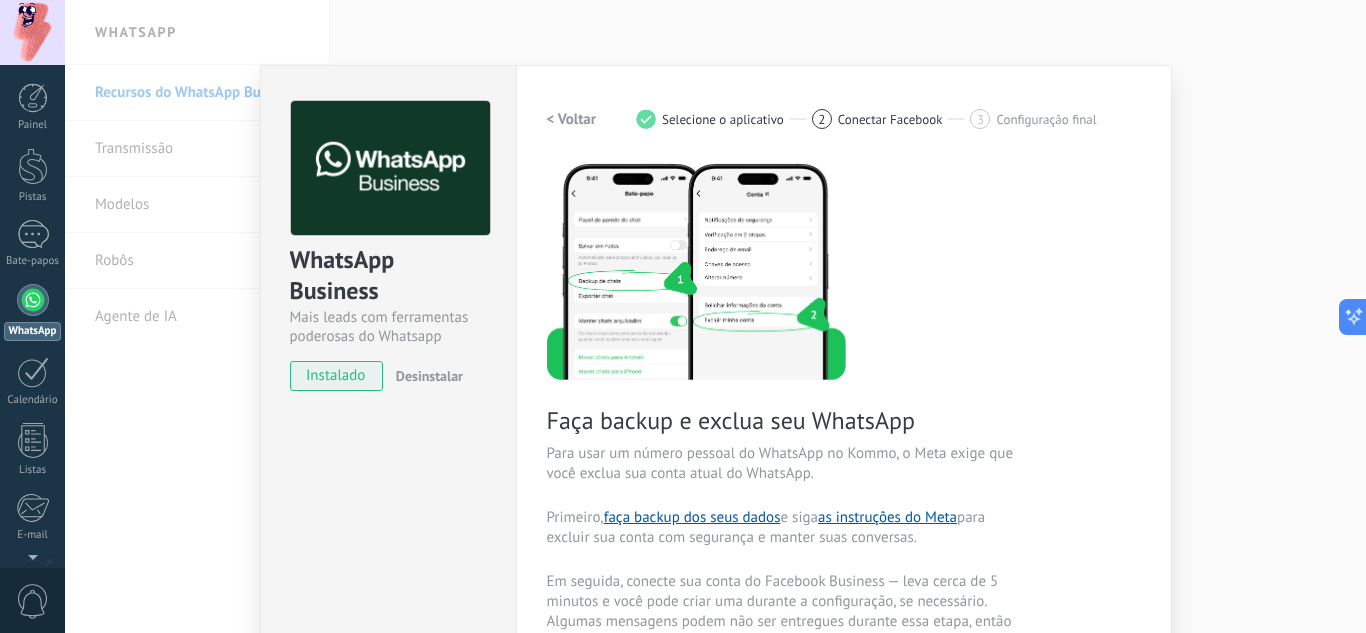 click on "< Voltar" at bounding box center [572, 119] 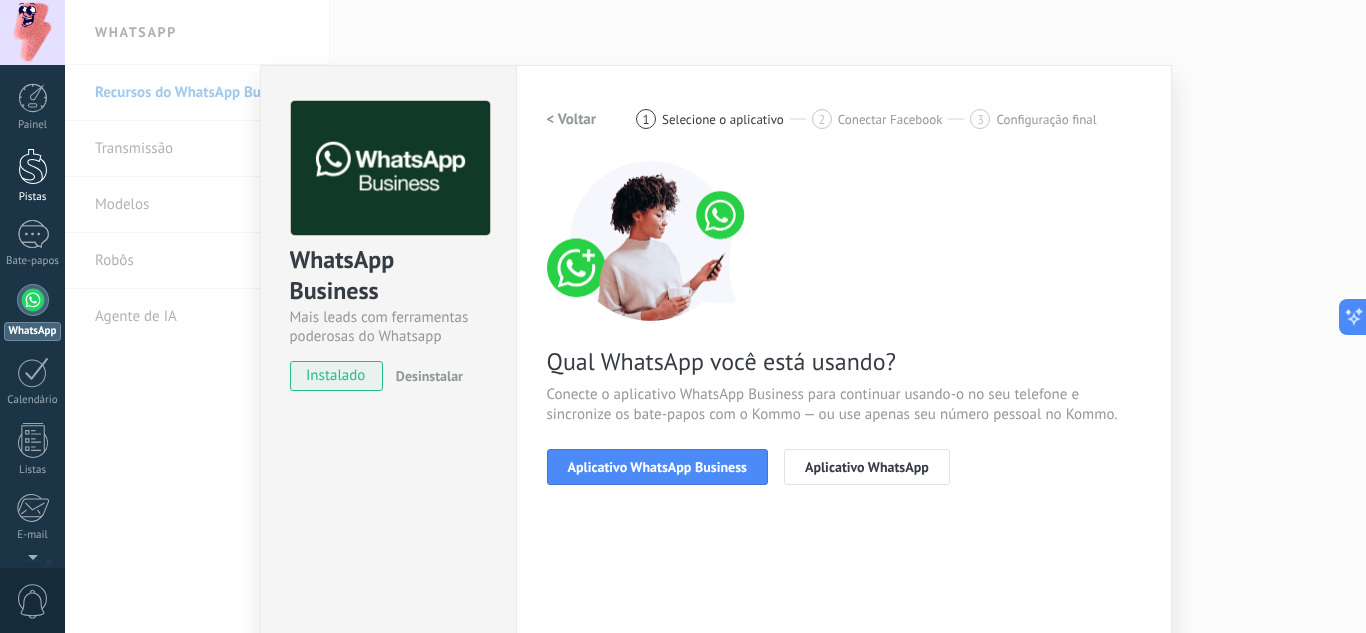 click on "Pistas" at bounding box center [32, 176] 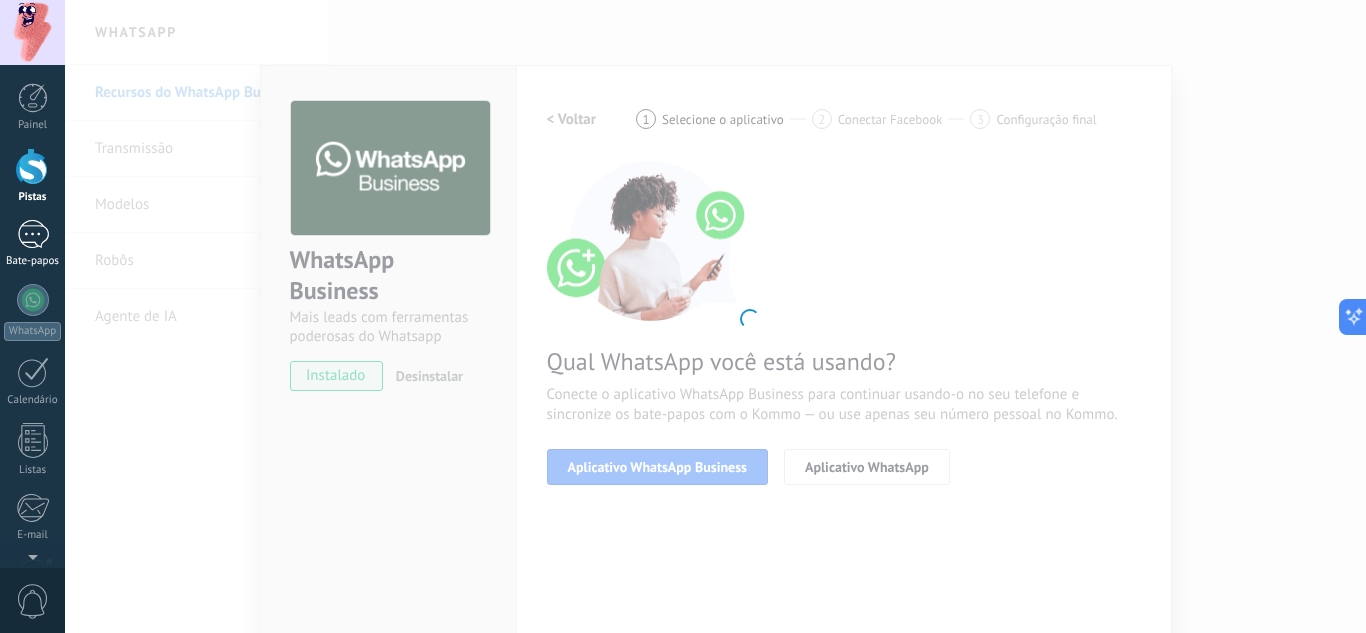 click at bounding box center (33, 234) 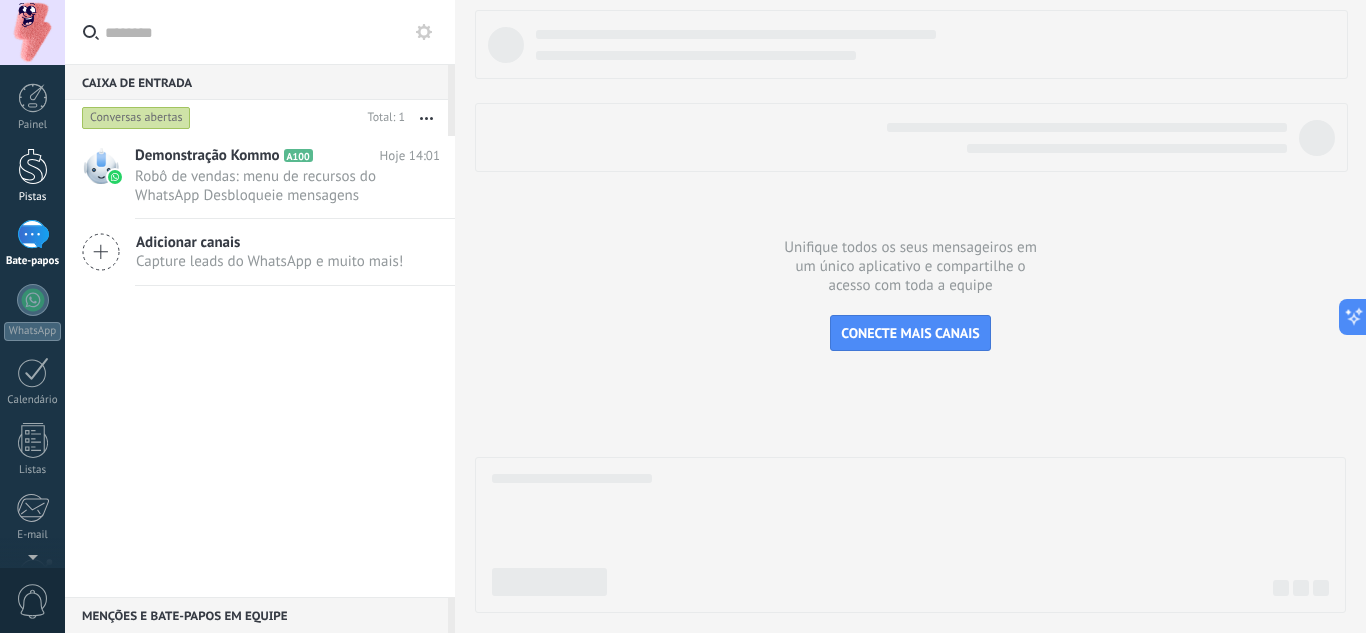 click at bounding box center (33, 166) 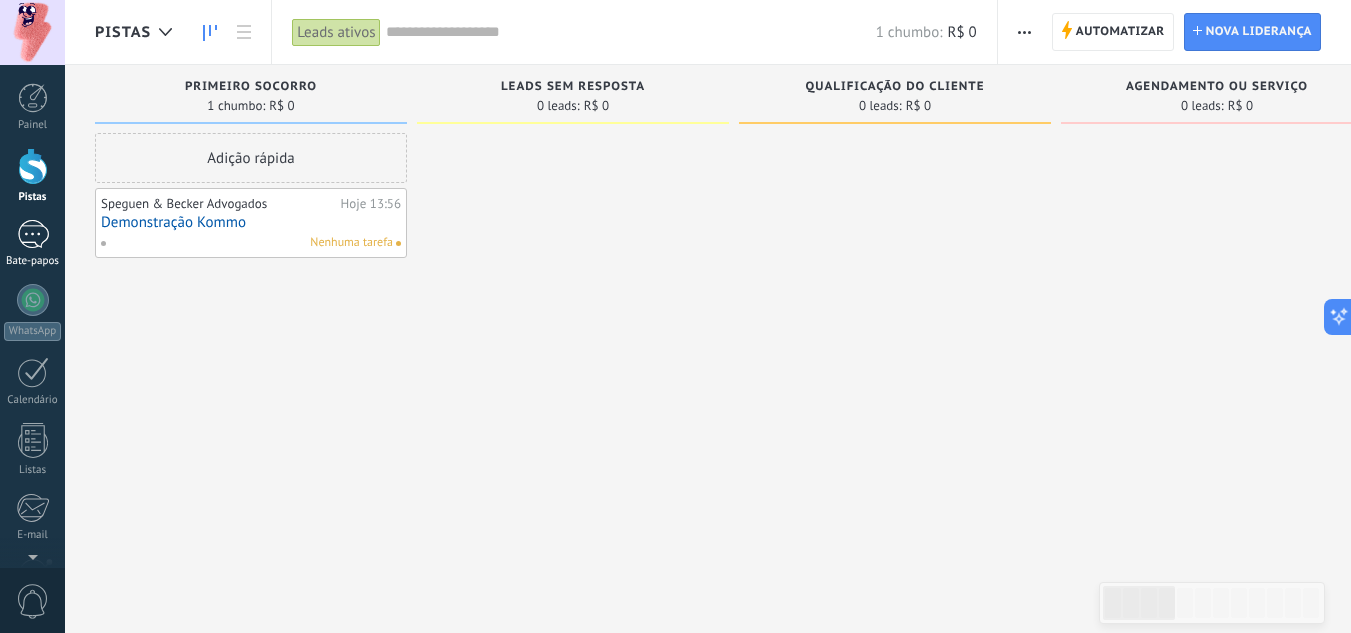 click at bounding box center (33, 234) 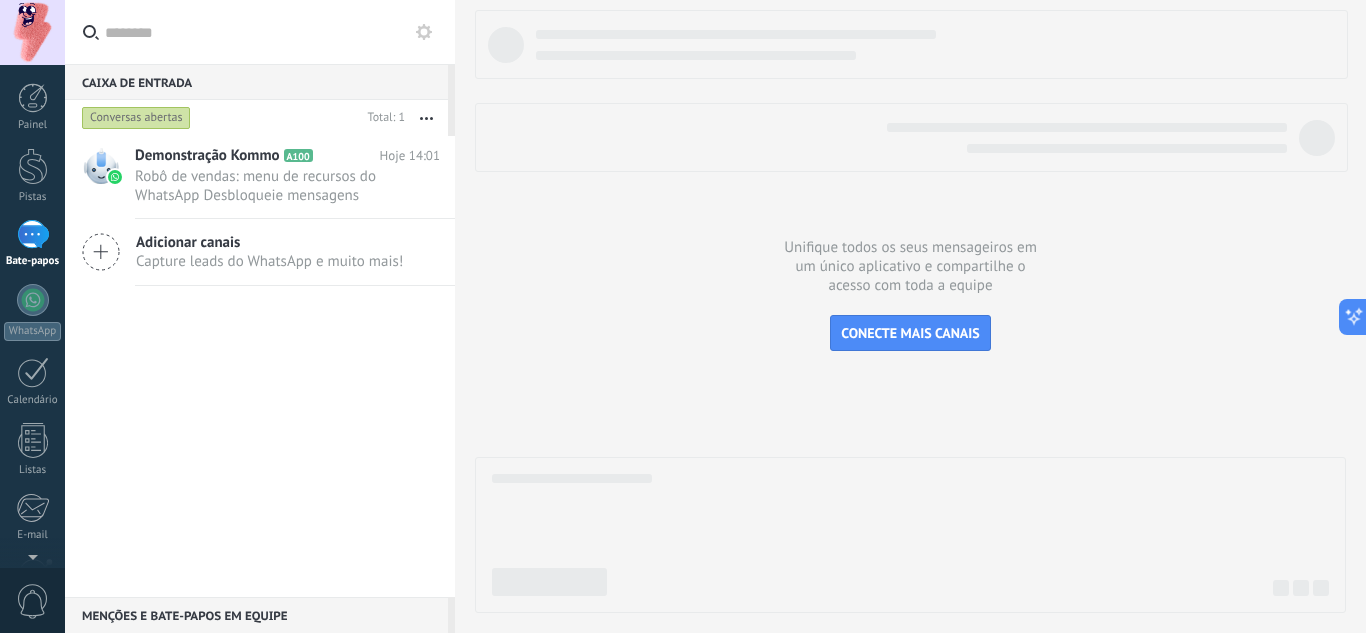 click on "Capture leads do WhatsApp e muito mais!" at bounding box center (269, 261) 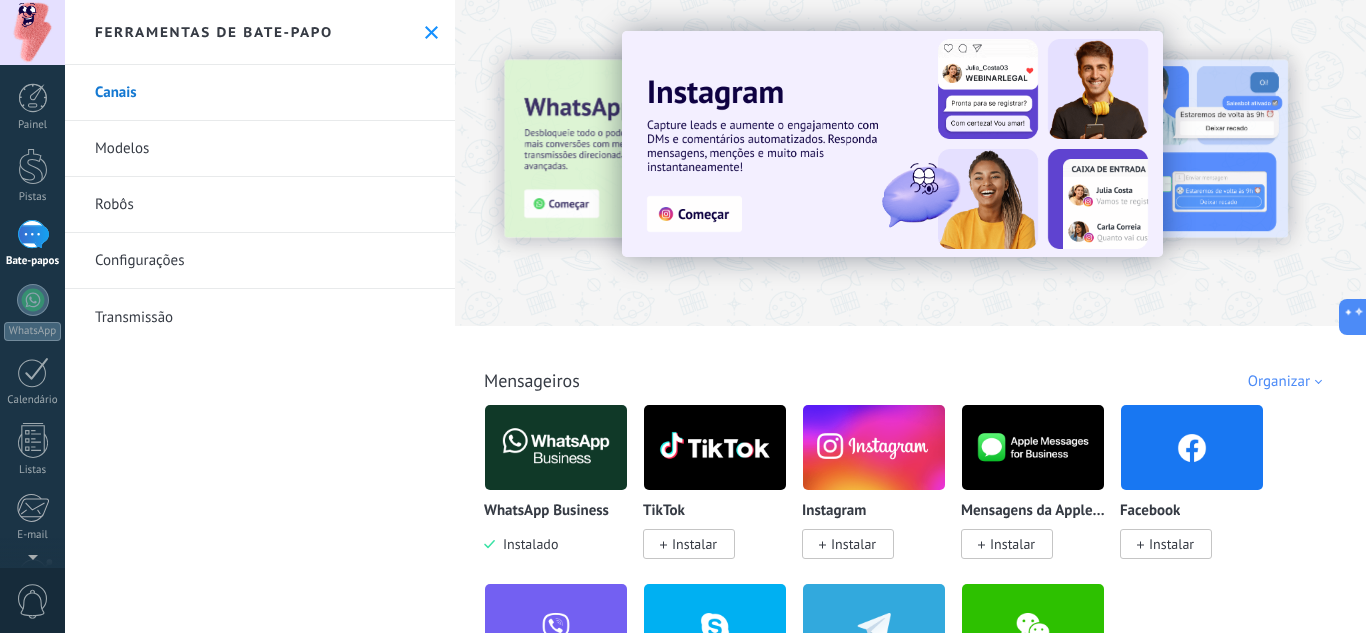 click at bounding box center (892, 144) 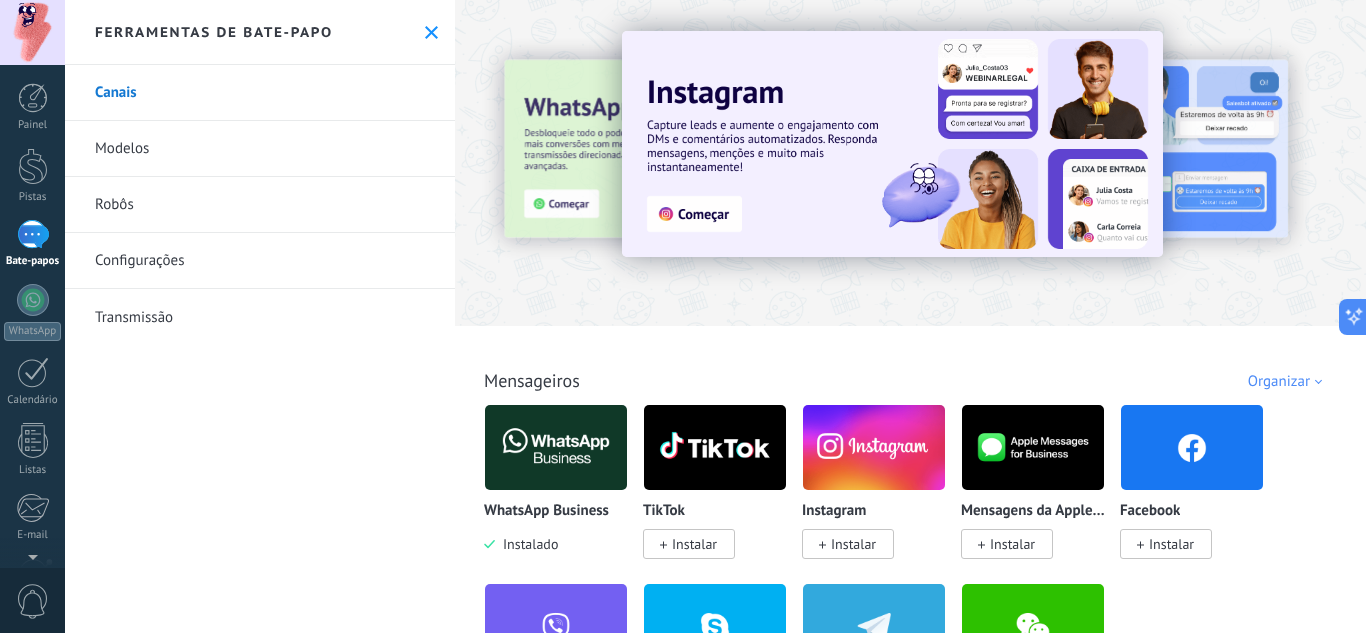 scroll, scrollTop: 133, scrollLeft: 0, axis: vertical 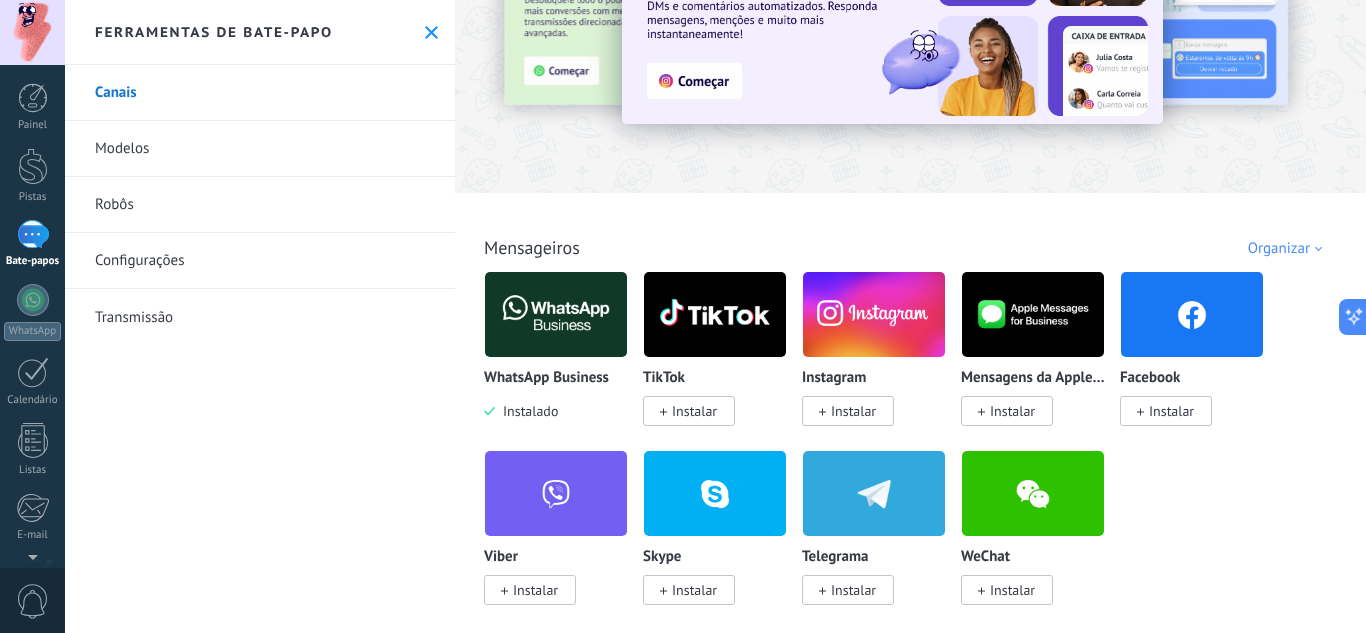 click at bounding box center [556, 314] 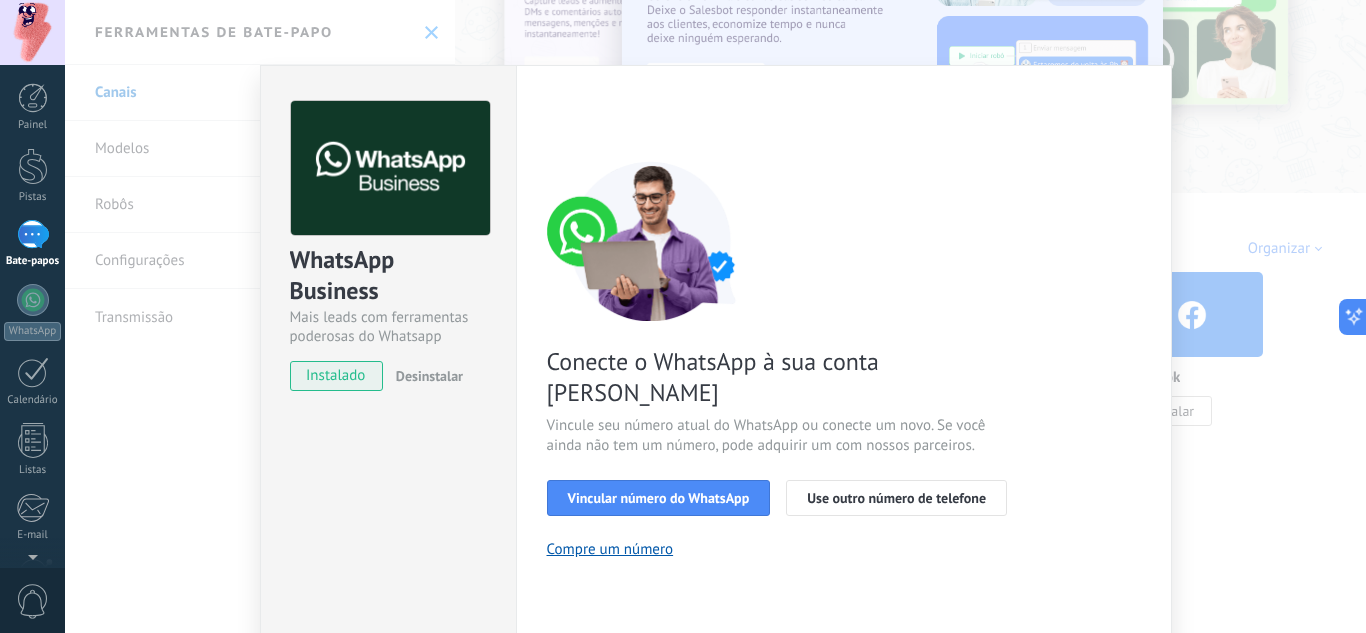 click on "instalado" at bounding box center [335, 375] 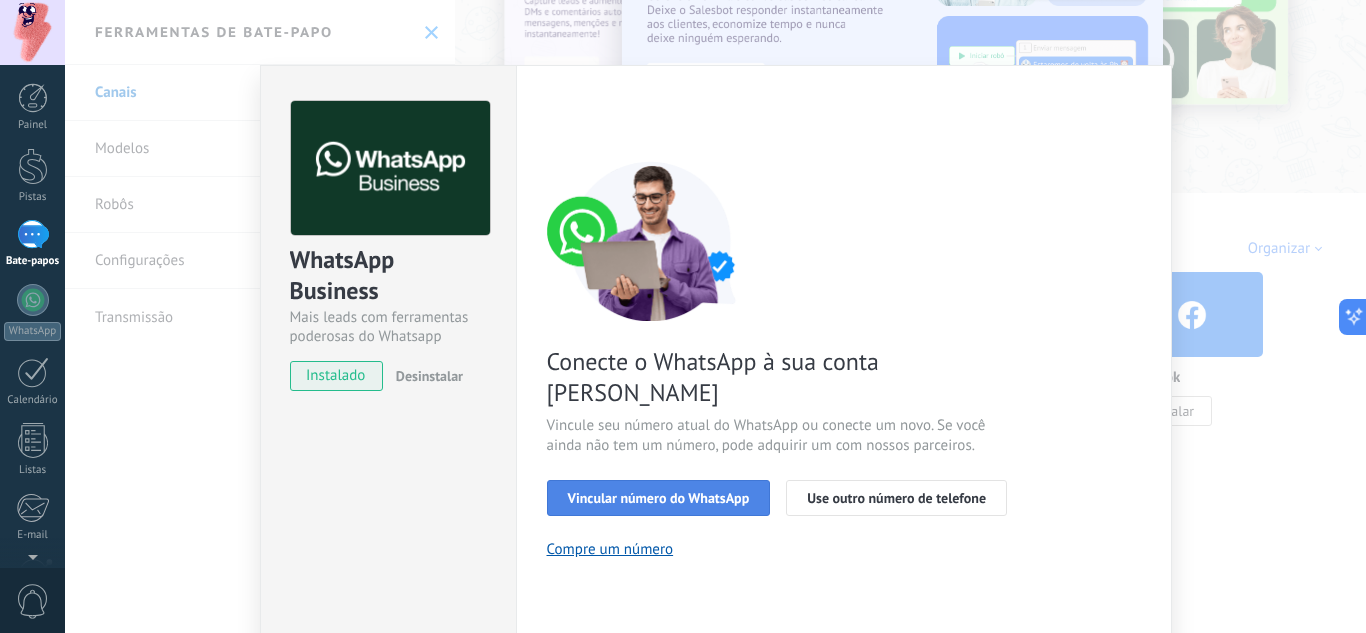 click on "Vincular número do WhatsApp" at bounding box center [659, 498] 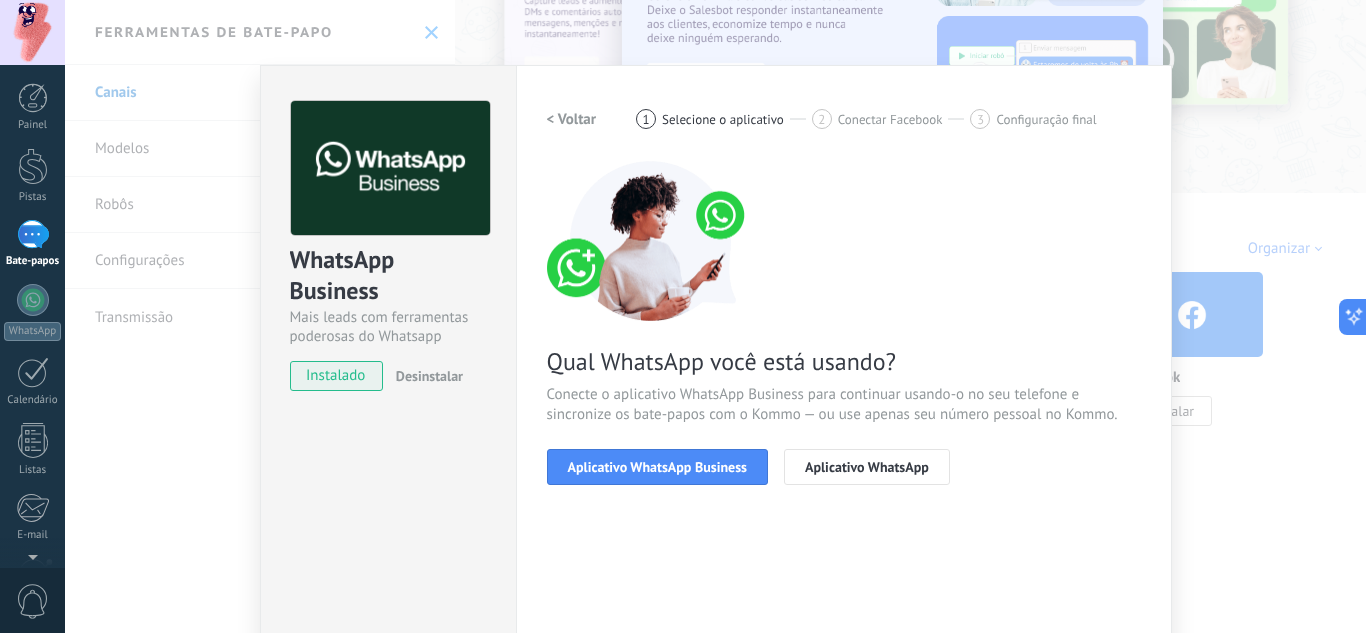 click on "Aplicativo WhatsApp Business" at bounding box center [657, 467] 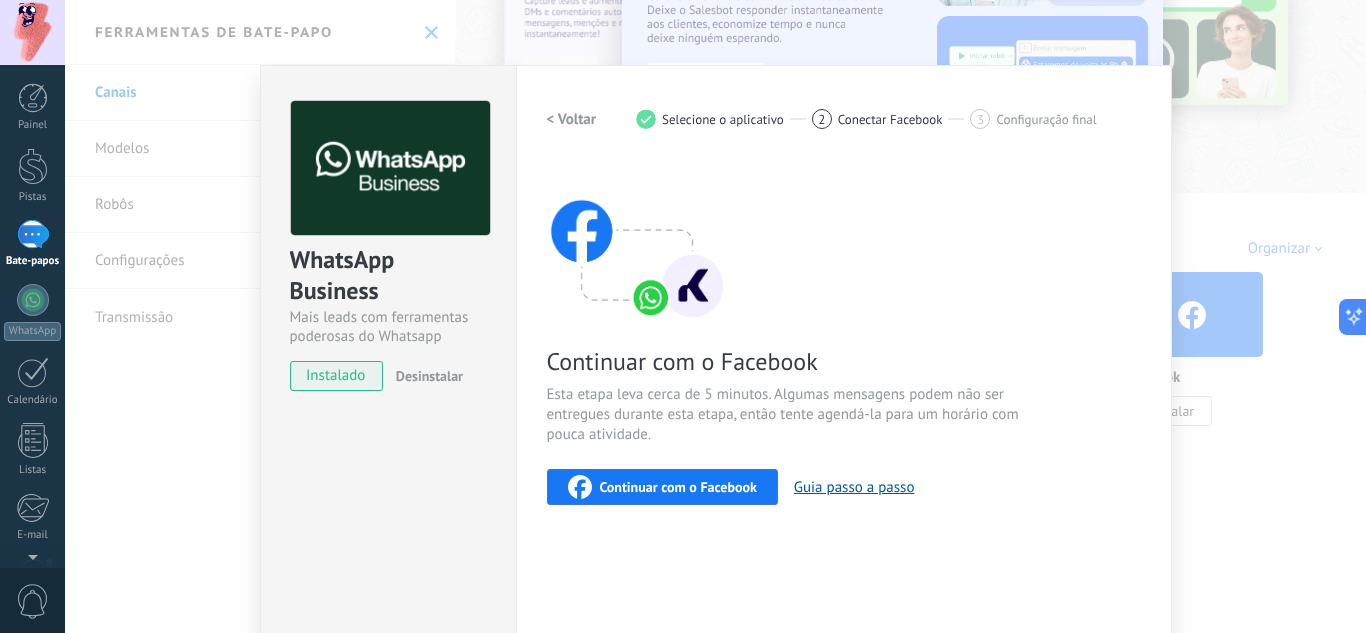 click on "Continuar com o Facebook" at bounding box center (678, 487) 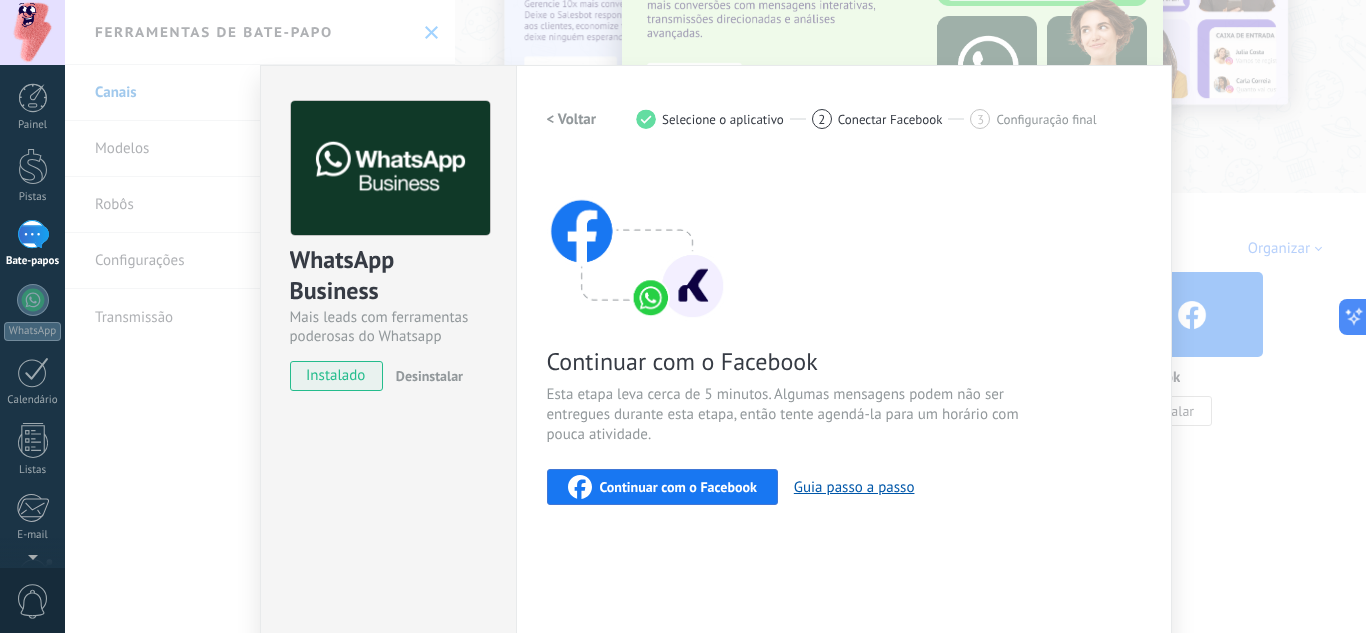 click on "WhatsApp Business Mais leads com ferramentas poderosas do Whatsapp instalado Desinstalar Configurações Autorização Esta aba registra os usuários que autorizaram o acesso a esta conta. Se você quiser remover a capacidade de um usuário de enviar solicitações à conta em relação a esta integração, você pode revogar o acesso. Se o acesso de todos os usuários for revogado, a integração deixará de funcionar. Este aplicativo está instalado, mas ninguém concedeu acesso ainda. API do WhatsApp Cloud Mais _: Salvar < Voltar 1 Selecione o aplicativo 2 Conectar Facebook 3 Configuração final Continuar com o Facebook Esta etapa leva cerca de 5 minutos. Algumas mensagens podem não ser entregues durante esta etapa, então tente agendá-la para um horário com pouca atividade. Continuar com o Facebook Guia passo a passo Precisar de ajuda?" at bounding box center [715, 316] 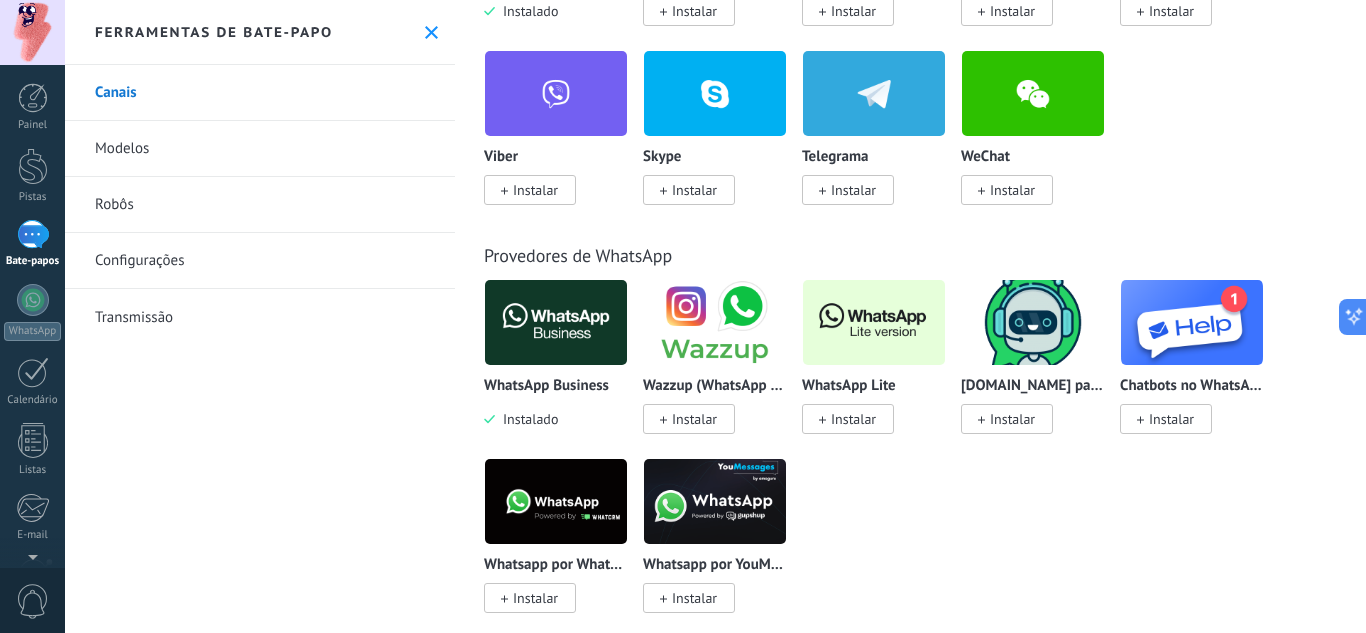 scroll, scrollTop: 0, scrollLeft: 0, axis: both 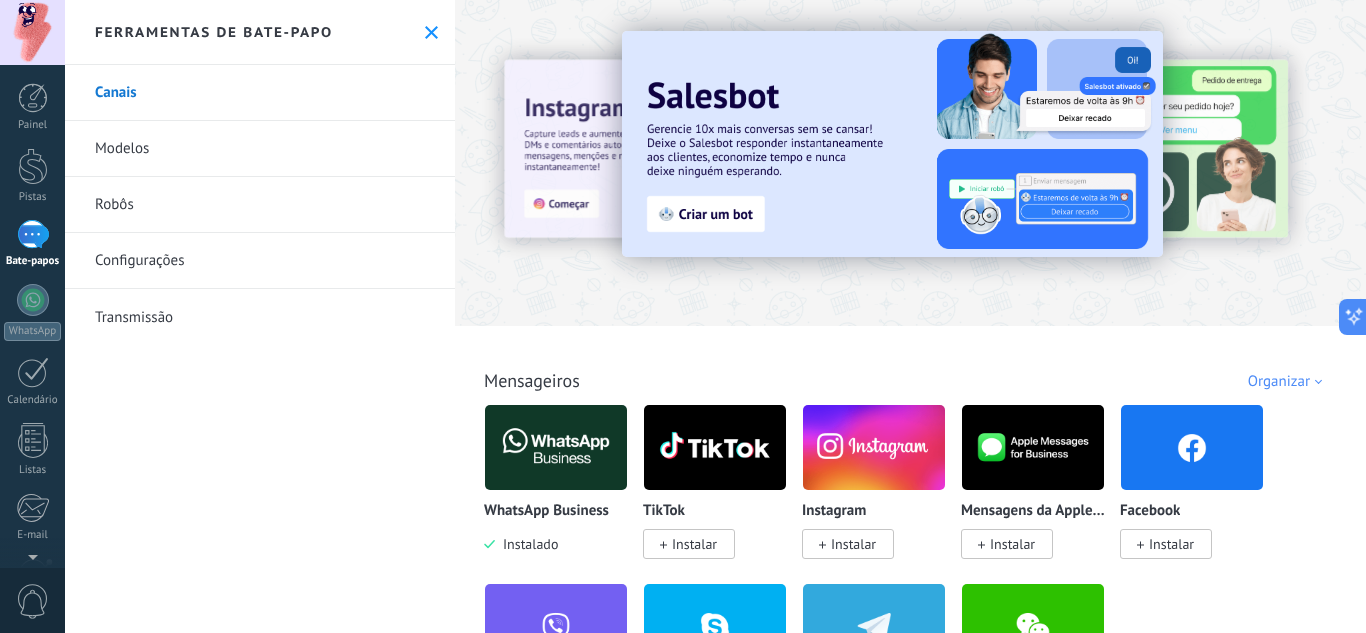 click on "Canais Modelos Robôs Configurações Transmissão" at bounding box center [260, 349] 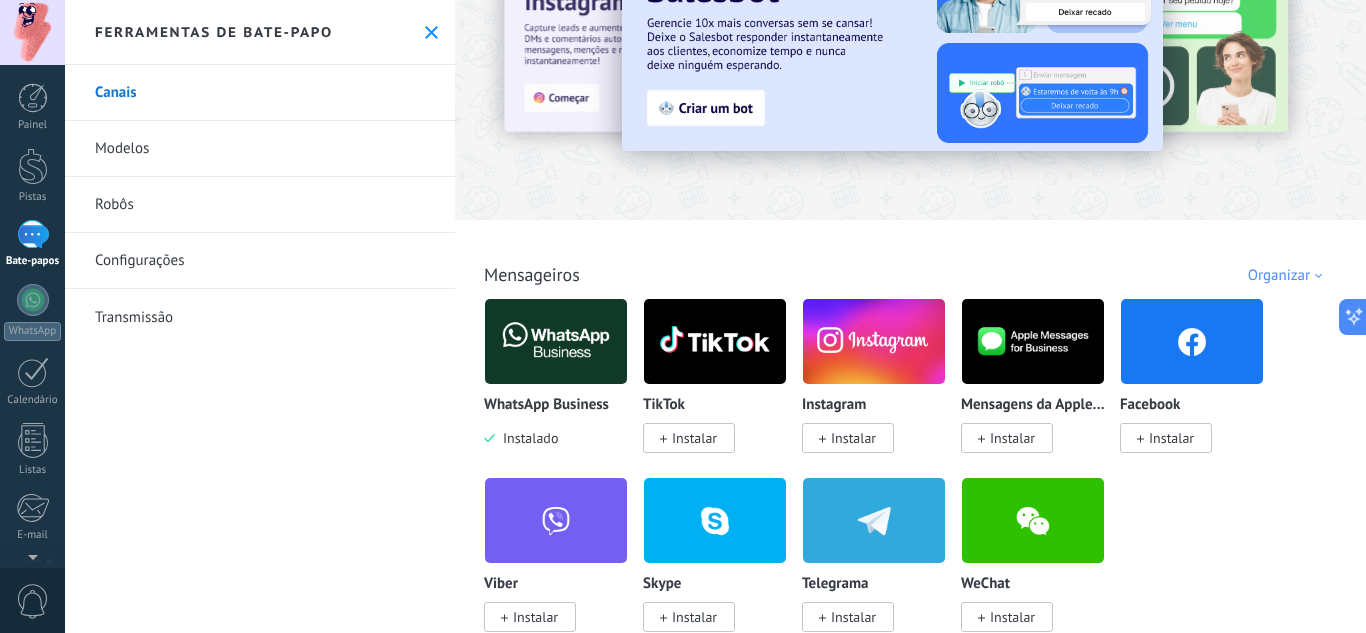 scroll, scrollTop: 133, scrollLeft: 0, axis: vertical 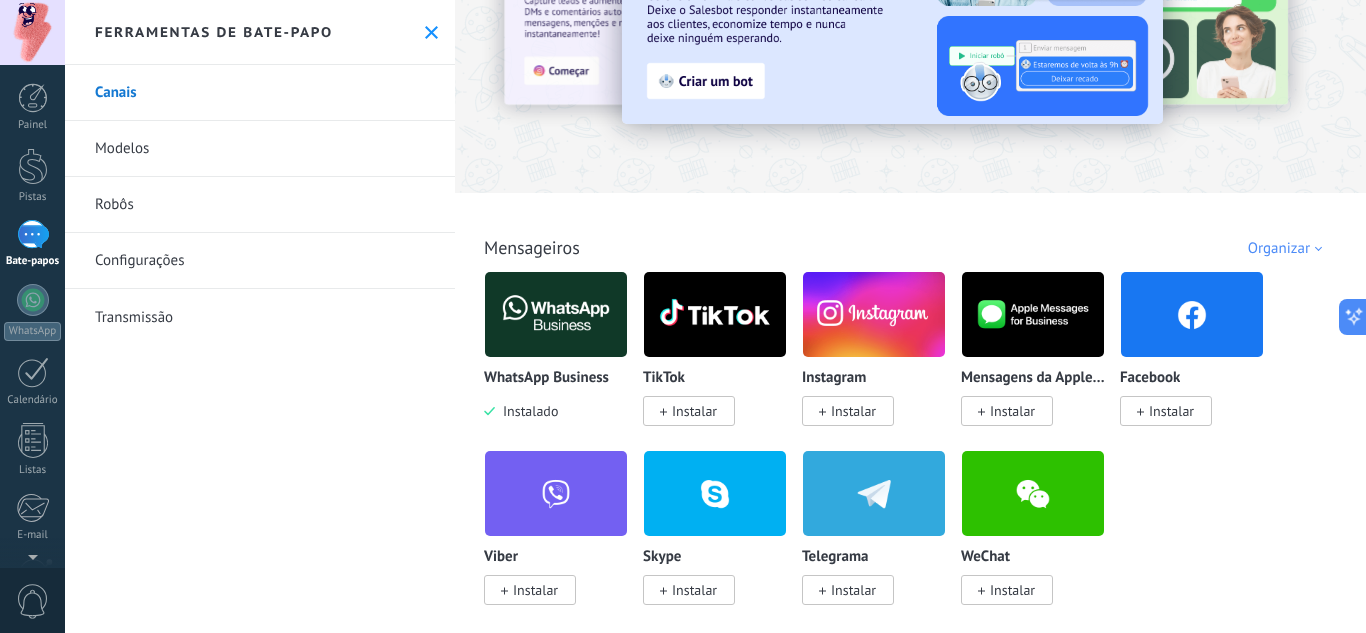 click at bounding box center (33, 234) 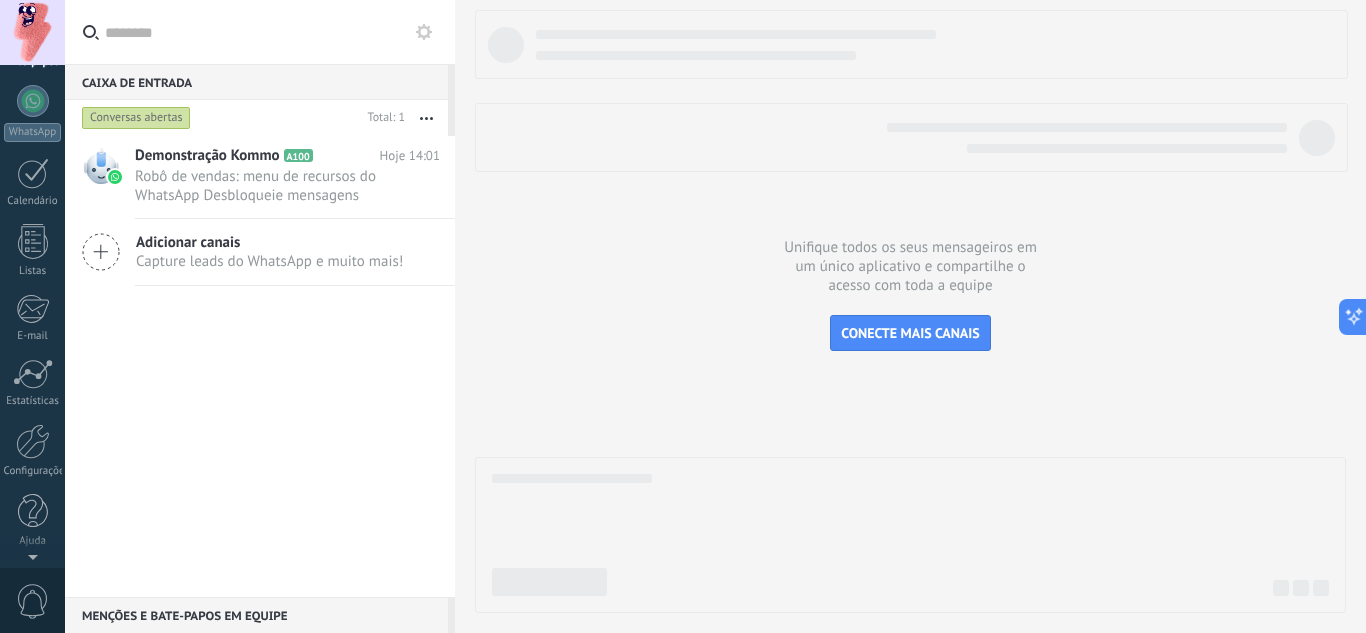 scroll, scrollTop: 0, scrollLeft: 0, axis: both 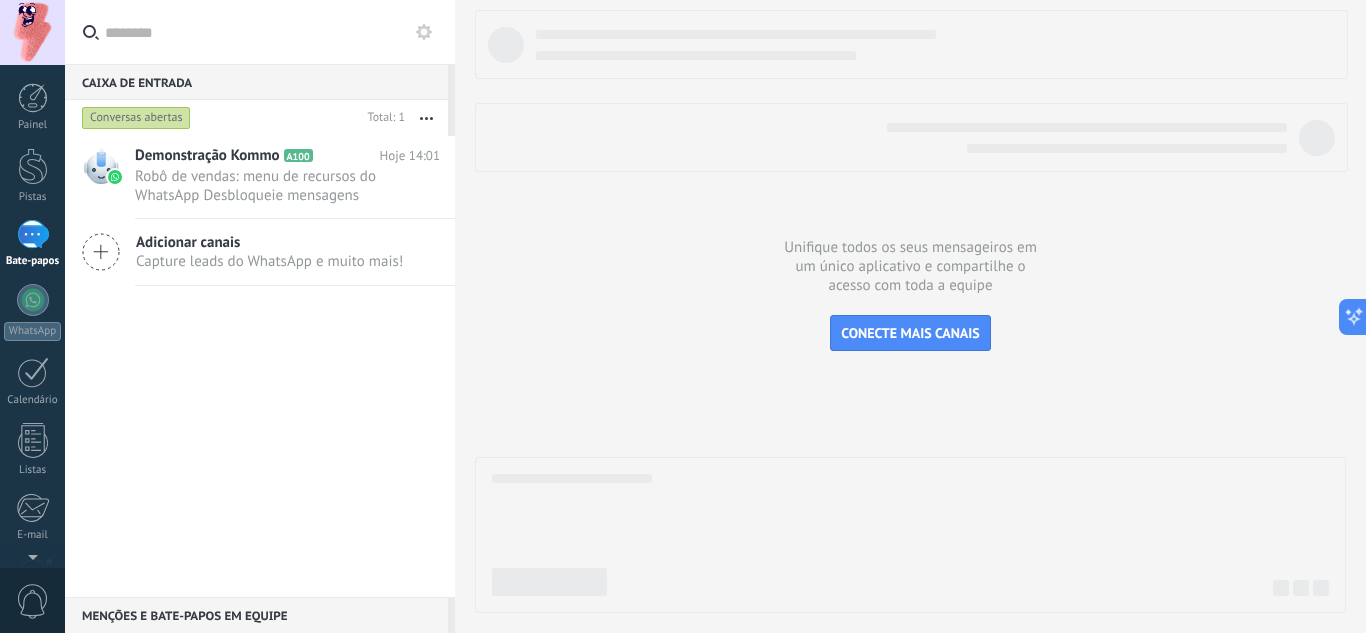 click at bounding box center (910, 311) 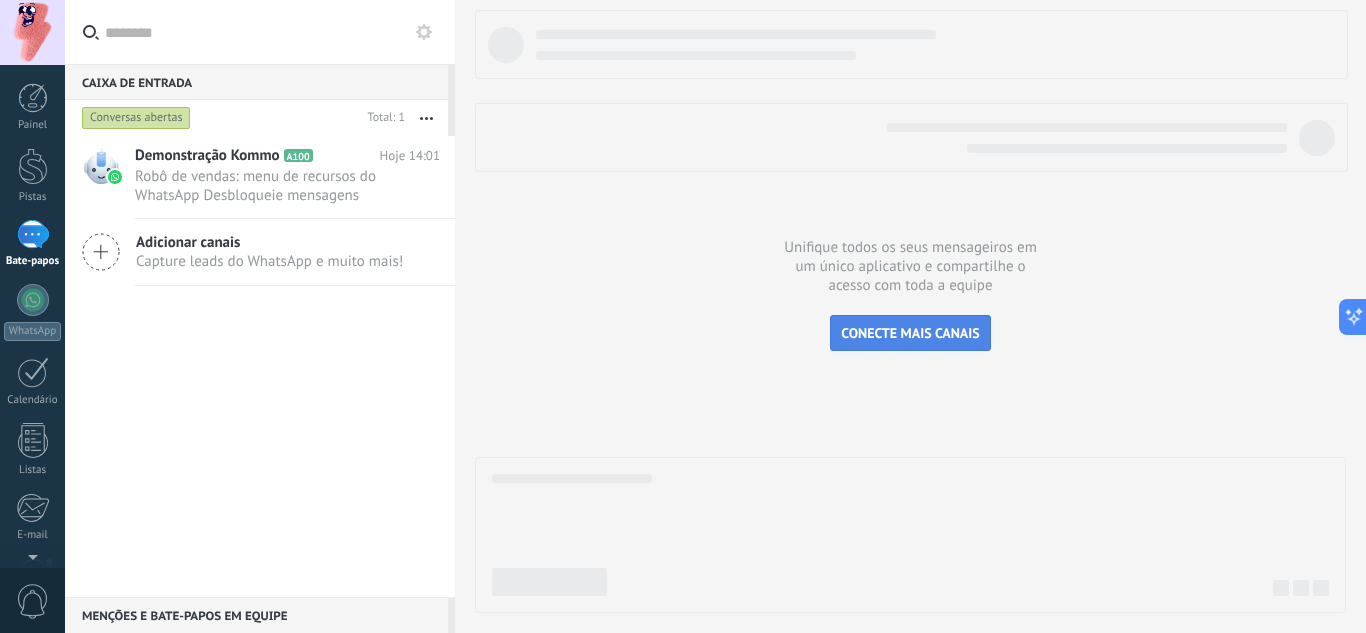 click on "CONECTE MAIS CANAIS" at bounding box center (910, 333) 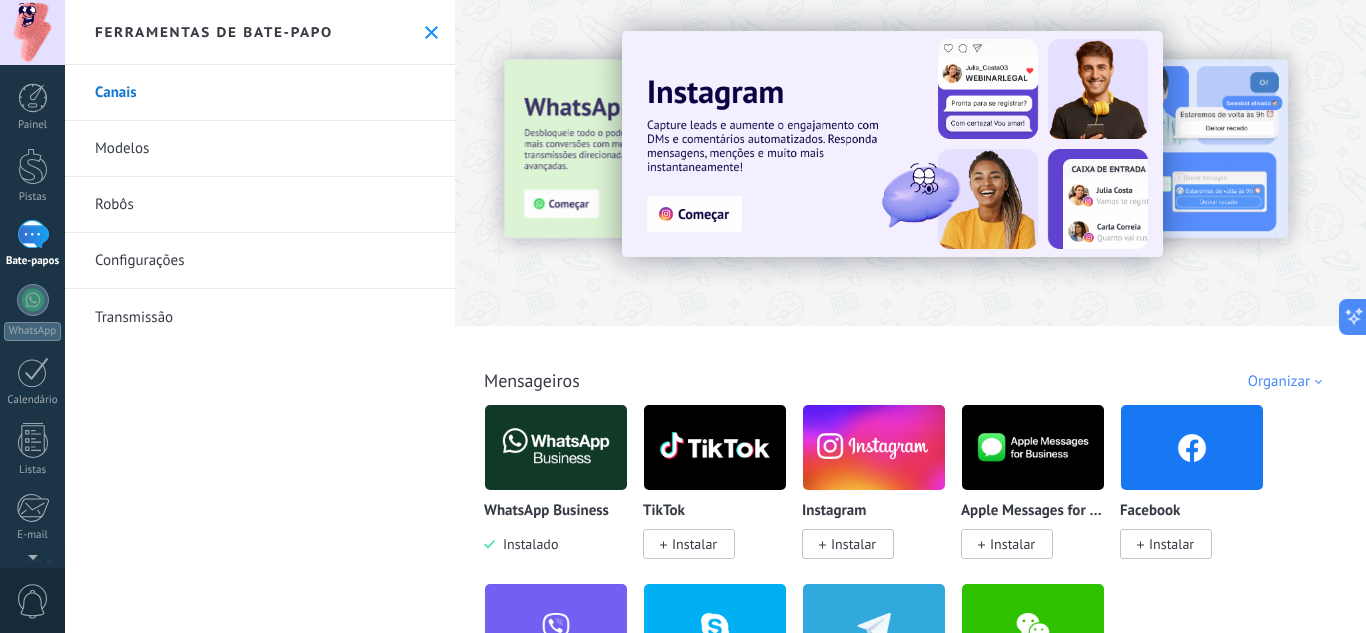 click on "Todos Entrada de caixa Automações Fonte de chumbo Instalado Minhas assinaturas Organizar Escolhas da equipe Tendências Mais populares Mais recente Mensageiros WhatsApp Business Instalado TikTok Instalar Instagram Instalar Apple Messages for Business Instalar Facebook Instalar Viber Instalar Skype Instalar Telegram Instalar WeChat Instalar Provedores de WhatsApp WhatsApp Business Instalado Wazzup (WhatsApp & Instagram) Instalar WhatsApp Lite Instalar ChatArchitect.com para WhatsApp Instalar Chatbots no WhatsApp Instalar Whatsapp por Whatcrm e Telphin Instalar  Whatsapp por YouMessages Instalar Comércio eletrônico Shopify Instalar Mercado Livre Instalar Nuvemshop / Tiendanube Instalar WooCommerce Instalar Lazada Instalar Hotmart por 7Club Instalar Eduzz por 7Club Instalar Kiwify por 7Club Instalar Opencart/OcStore by Devamo Instalar Kirvano por 7Club Instalar Chat ao vivo e outros mensageiros Intercom Instalar Slack Instalar Telegram do Whatcrm Instalar Telegram Group Chats via Komanda F5 Instalar Instalar" at bounding box center (910, 4871) 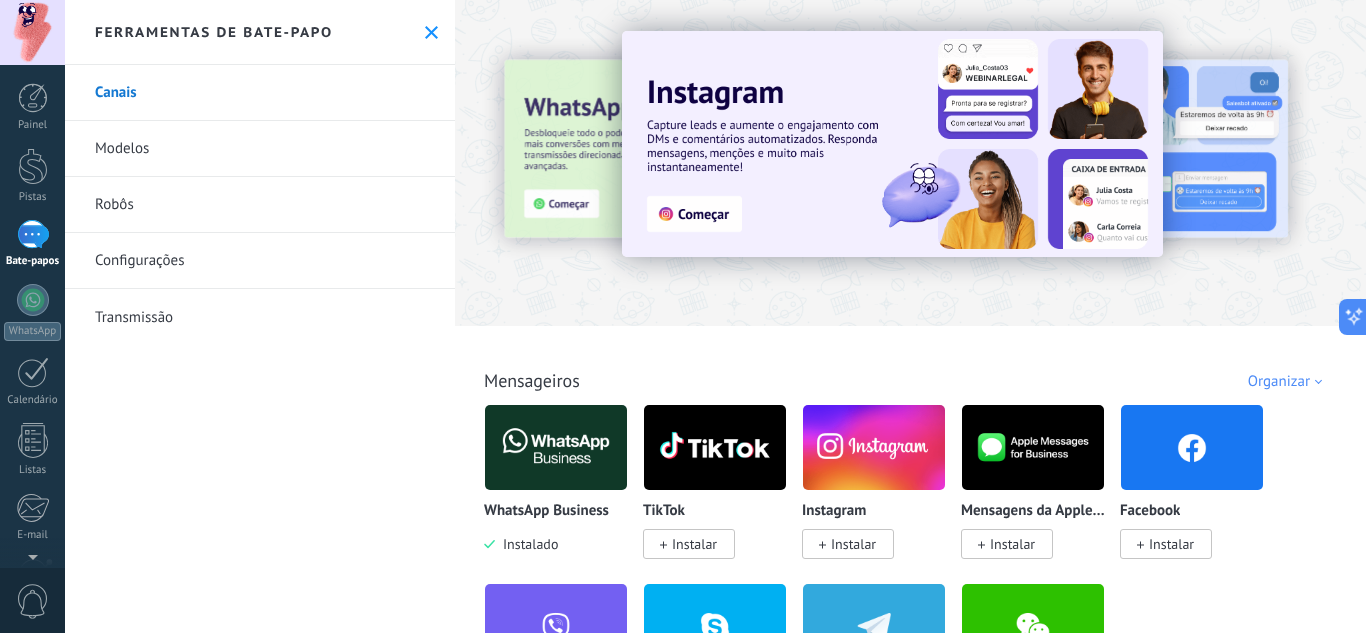 click at bounding box center [556, 447] 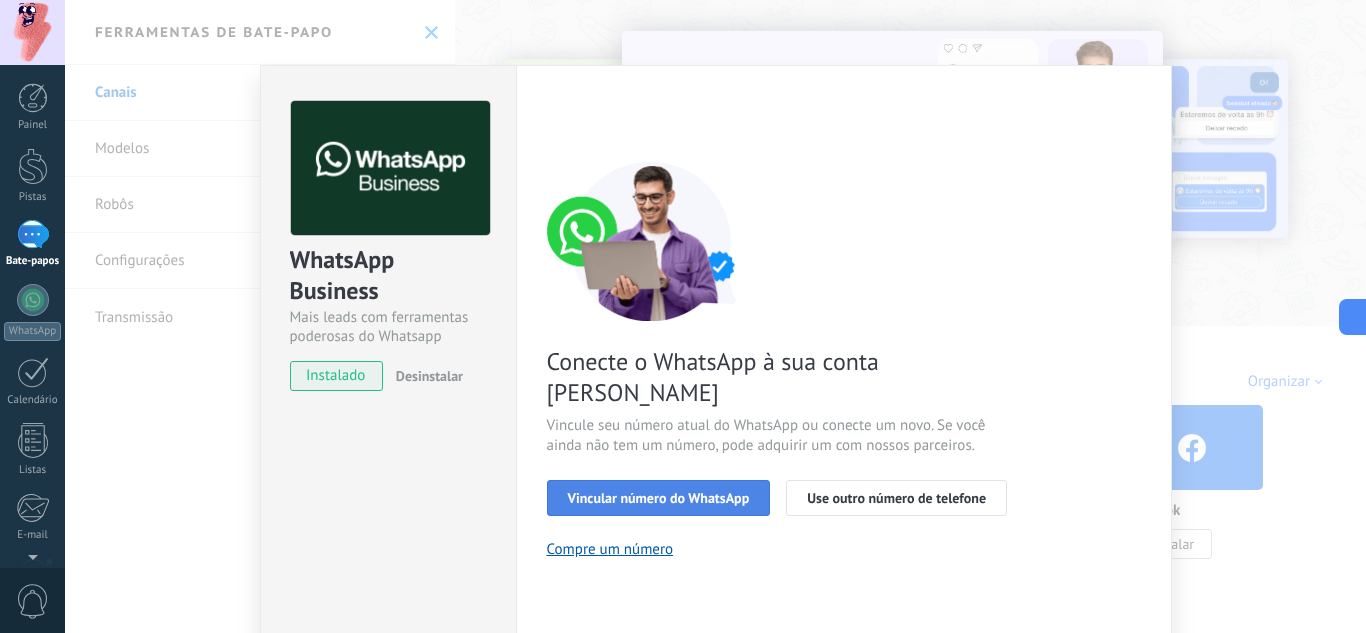 click on "Vincular número do WhatsApp" at bounding box center [659, 498] 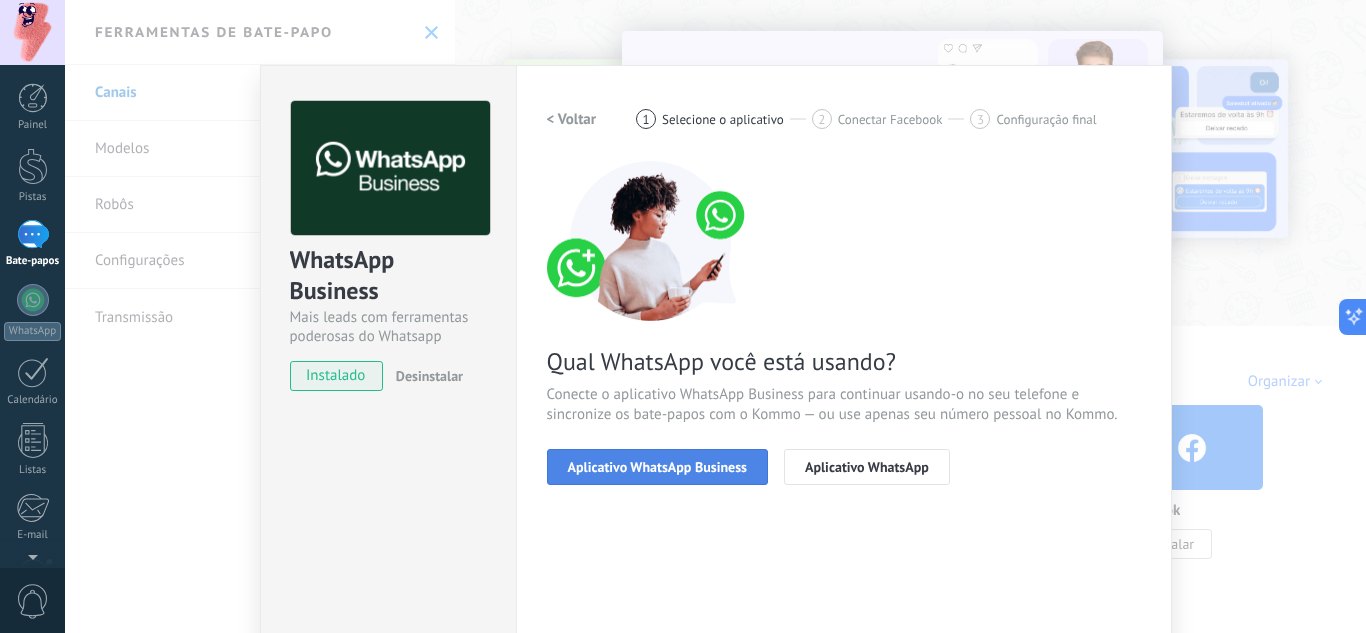 click on "Aplicativo WhatsApp Business" at bounding box center (657, 467) 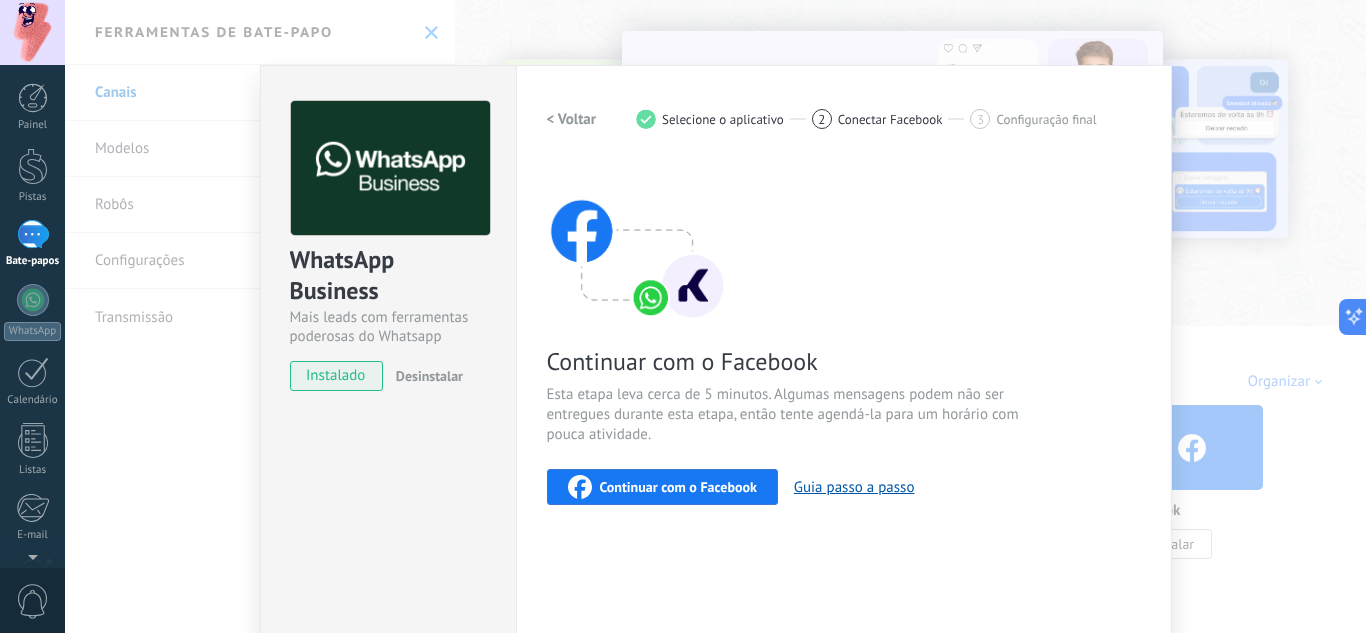 click on "Continuar com o Facebook" at bounding box center [662, 487] 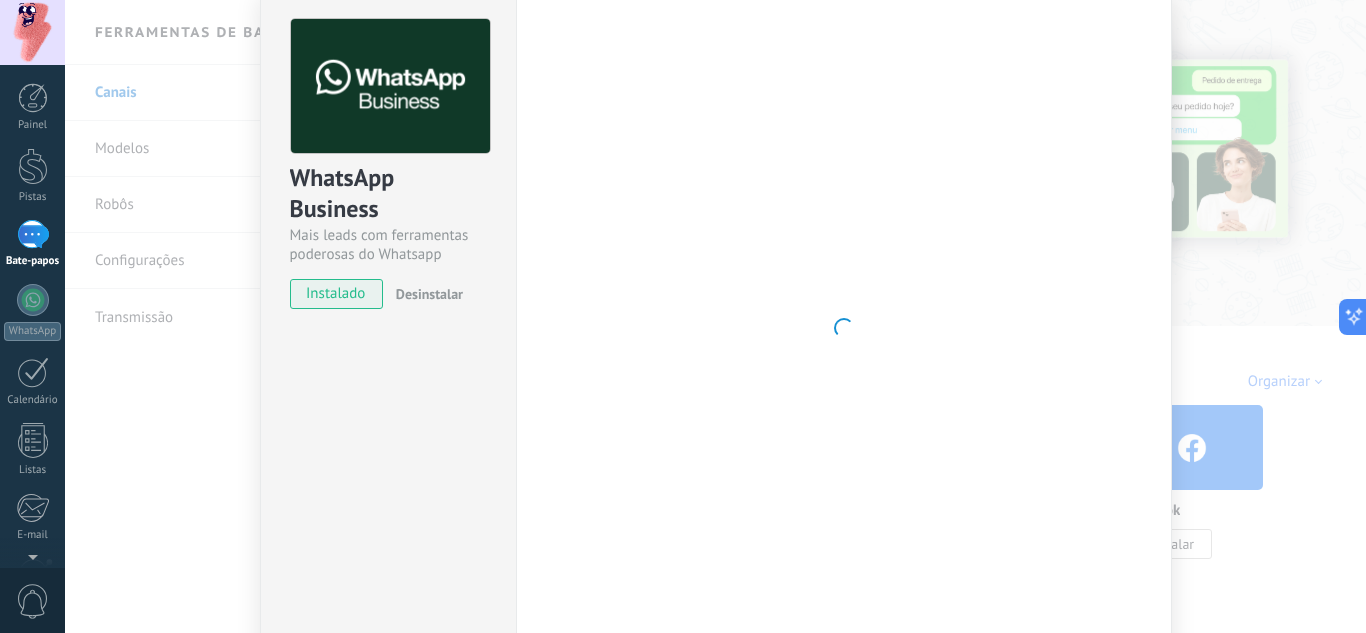 scroll, scrollTop: 0, scrollLeft: 0, axis: both 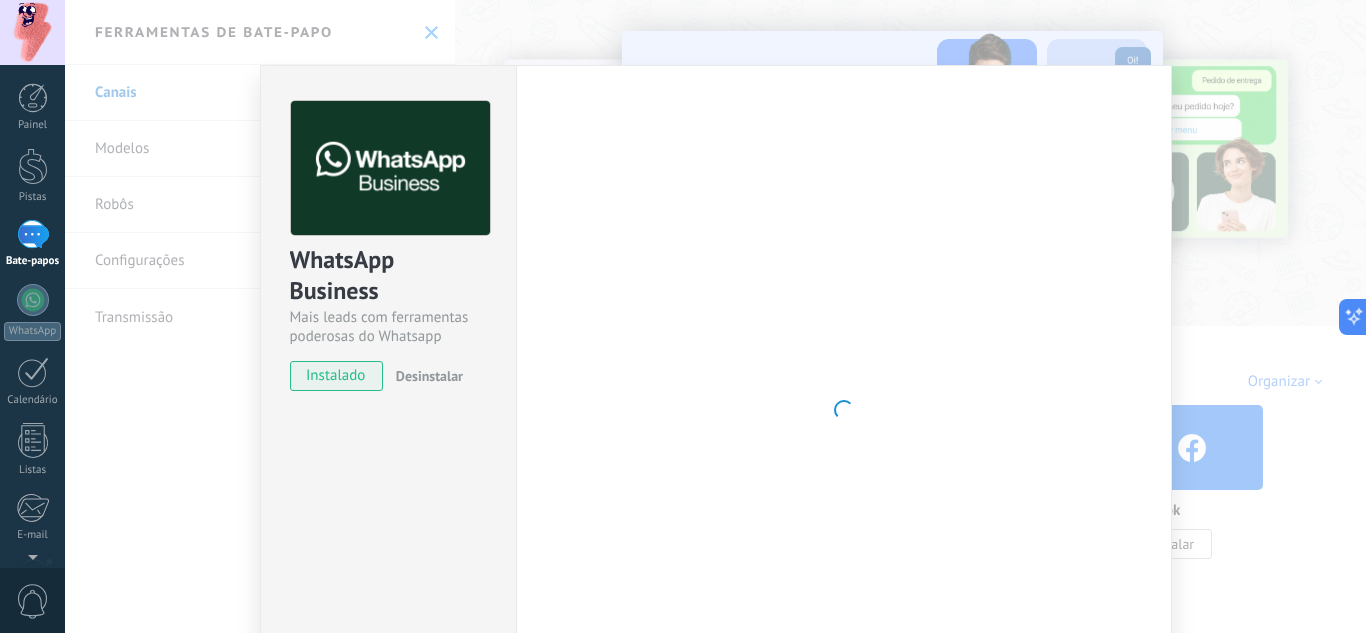 type 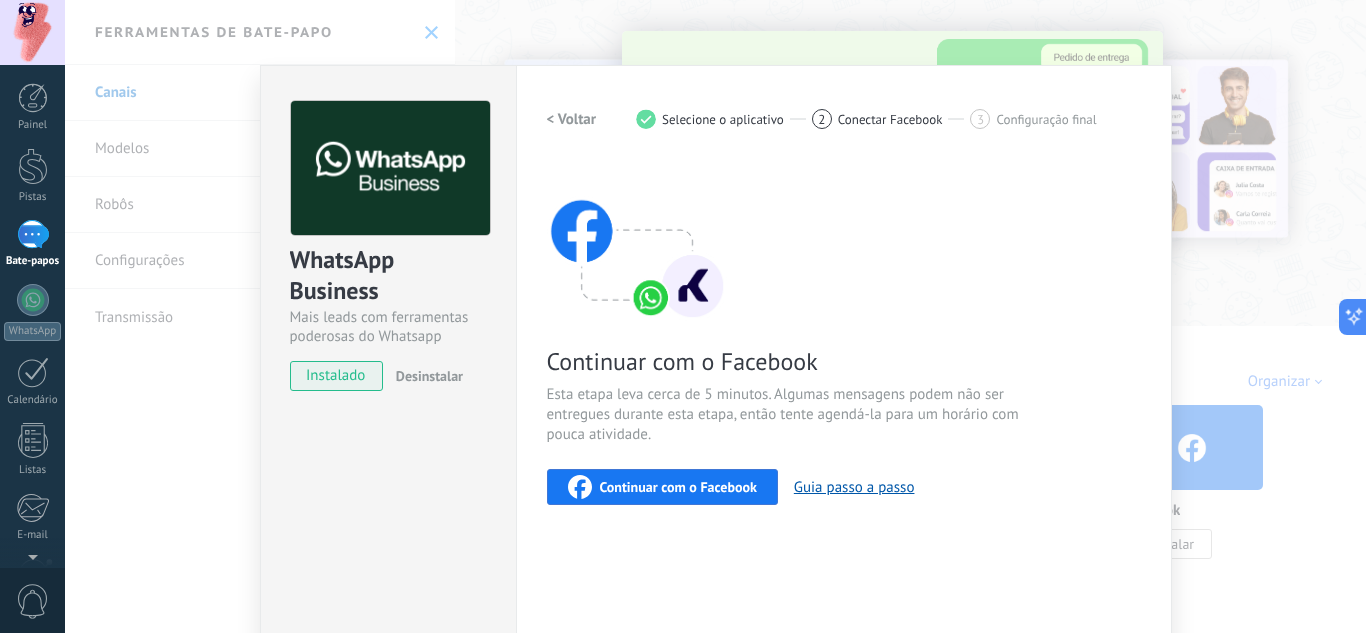click on "Continuar com o Facebook" at bounding box center [662, 487] 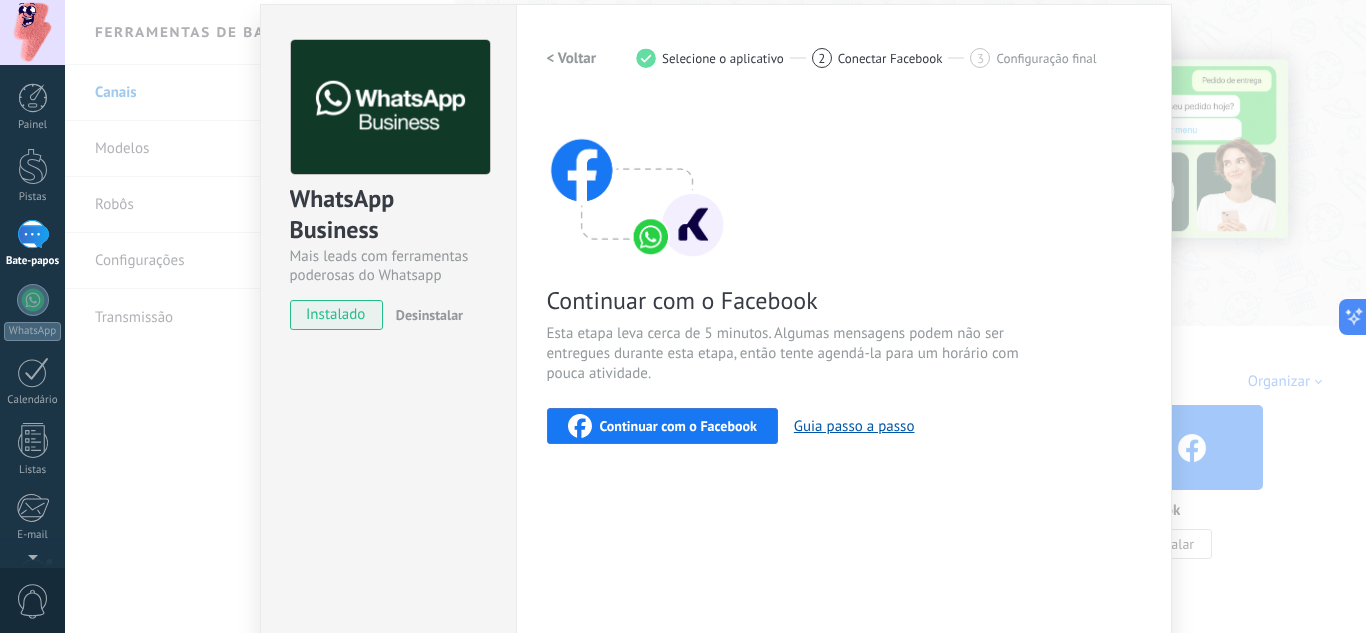 scroll, scrollTop: 0, scrollLeft: 0, axis: both 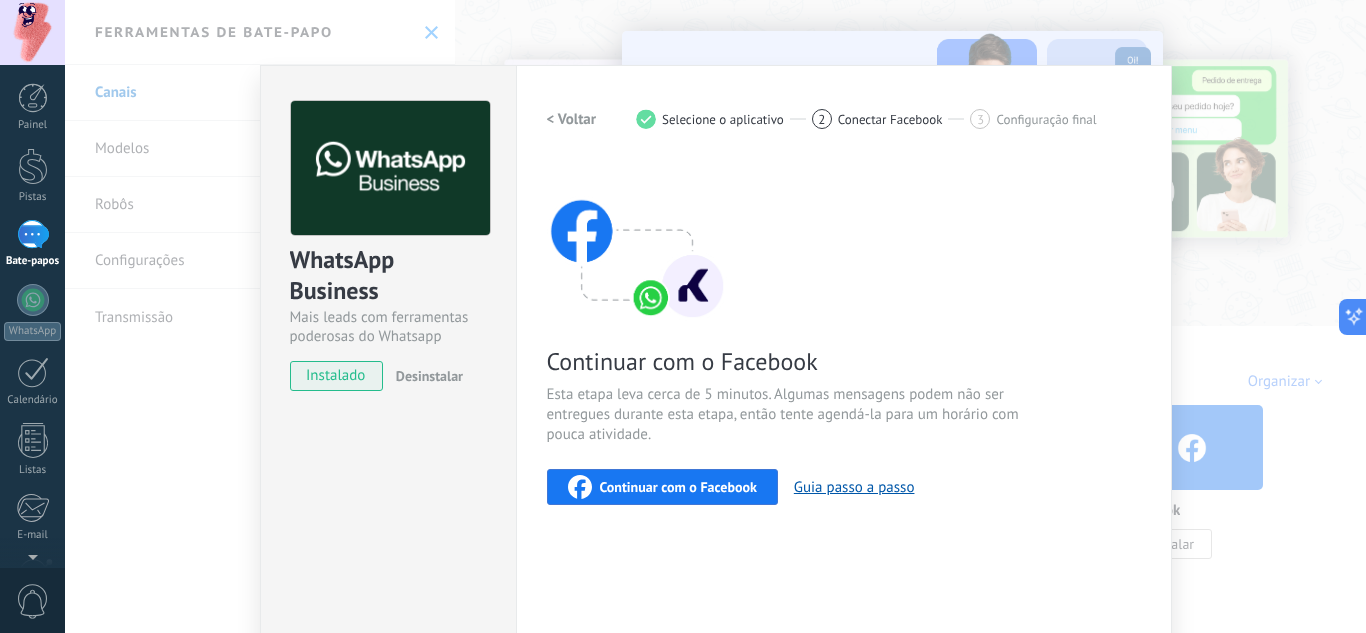 click on "< Voltar" at bounding box center [572, 119] 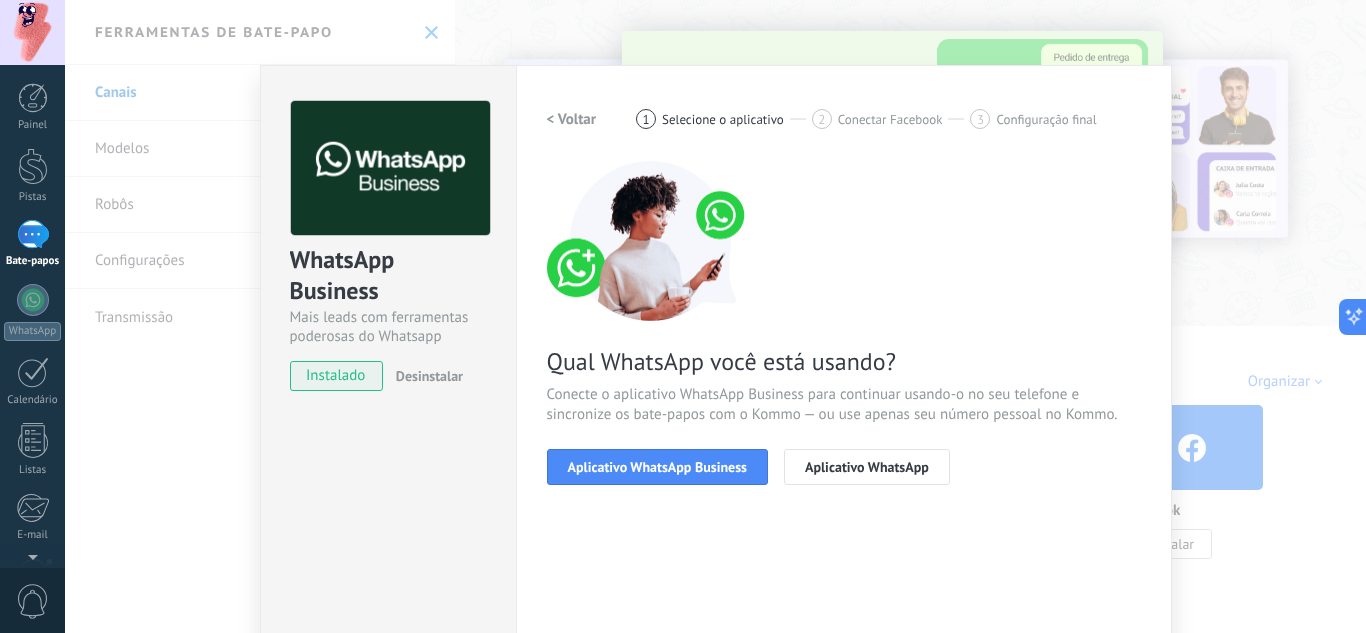 click on "Selecione o aplicativo" at bounding box center (723, 119) 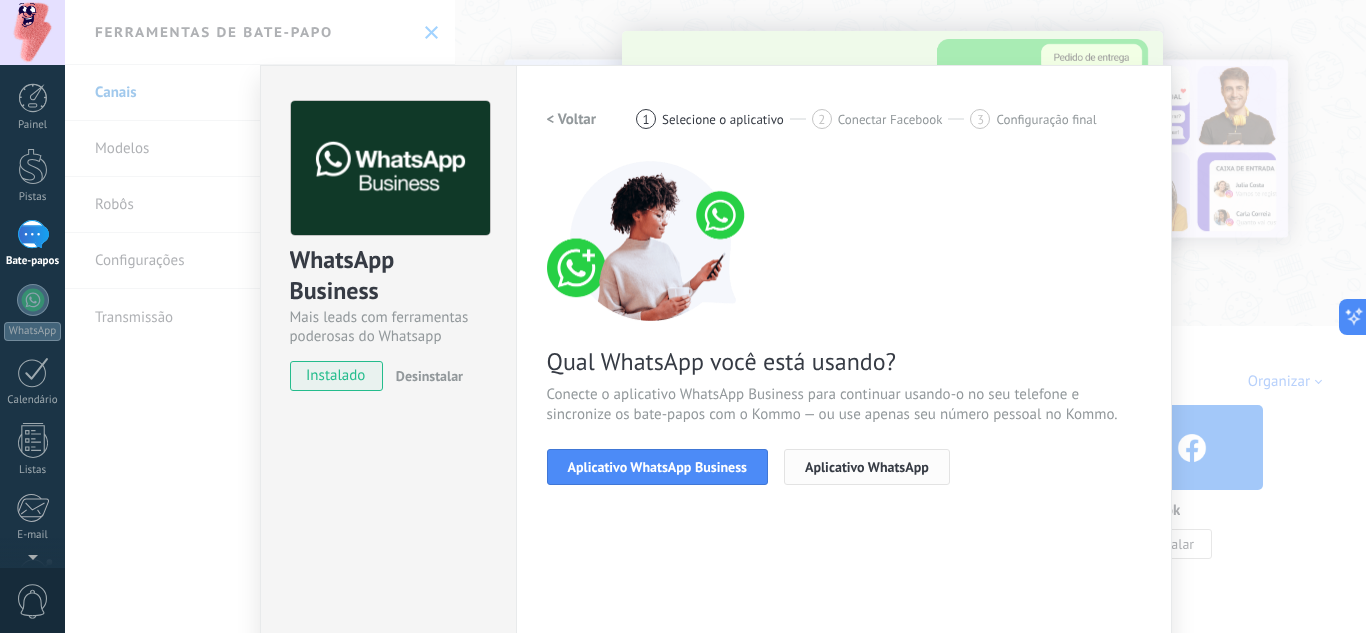 click on "Aplicativo WhatsApp" at bounding box center [867, 467] 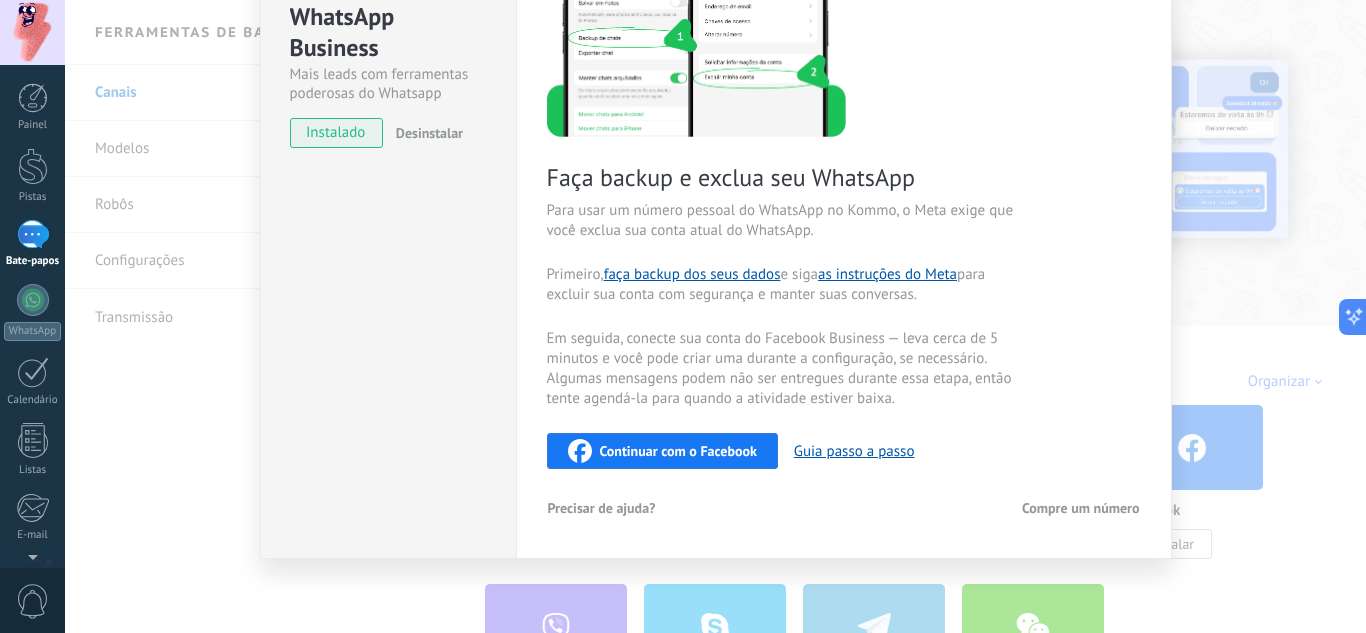 scroll, scrollTop: 0, scrollLeft: 0, axis: both 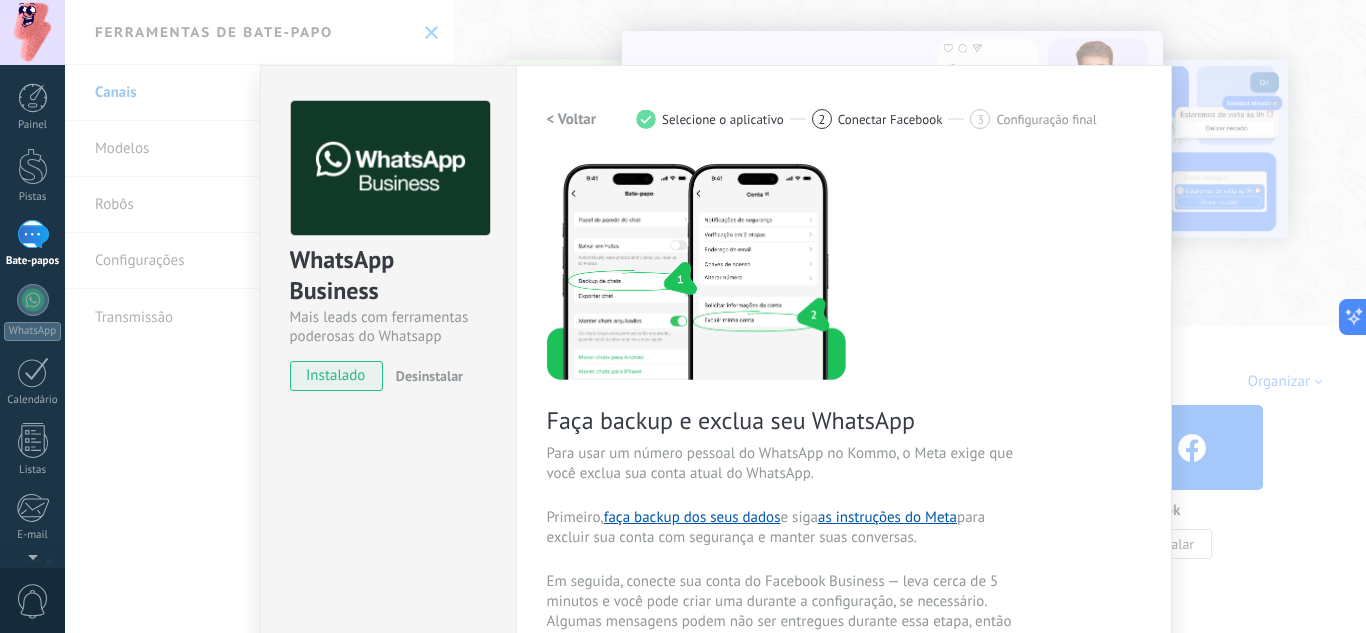 click on "< Voltar" at bounding box center [572, 119] 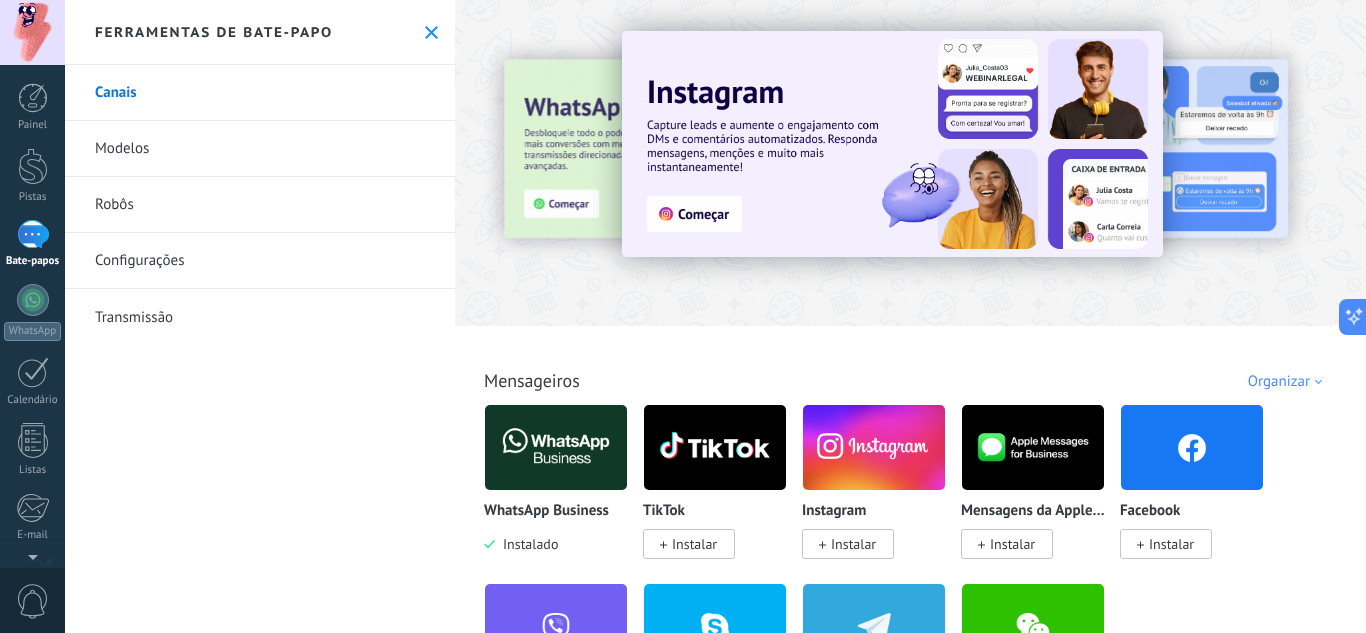 drag, startPoint x: 432, startPoint y: 41, endPoint x: 422, endPoint y: 30, distance: 14.866069 